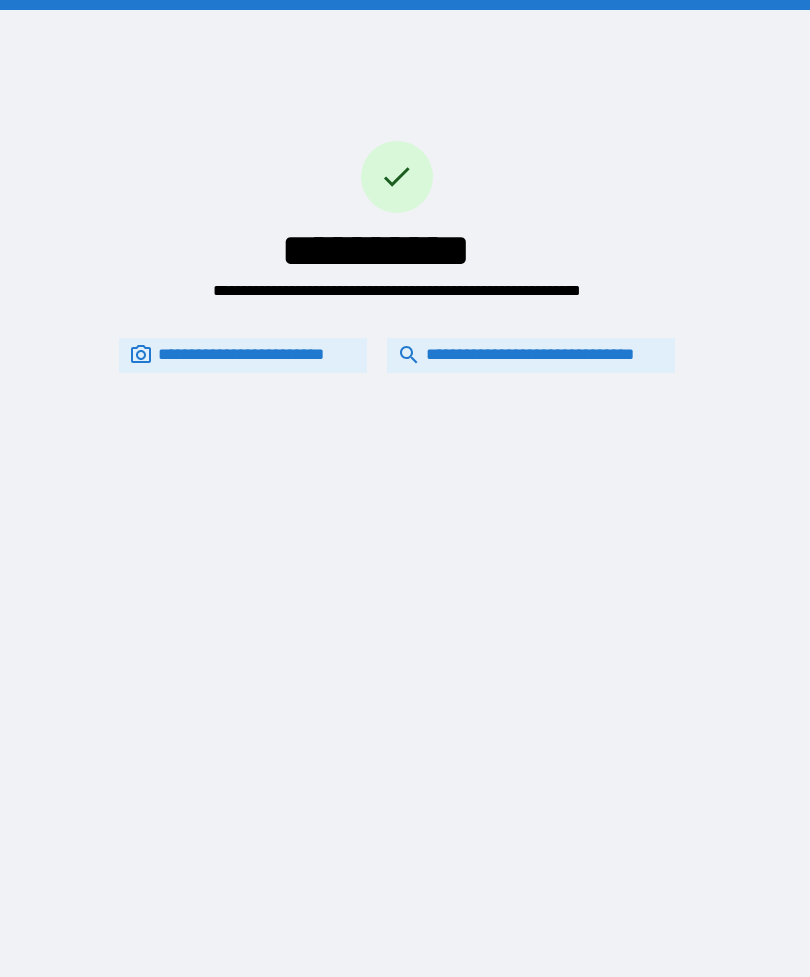 scroll, scrollTop: 64, scrollLeft: 0, axis: vertical 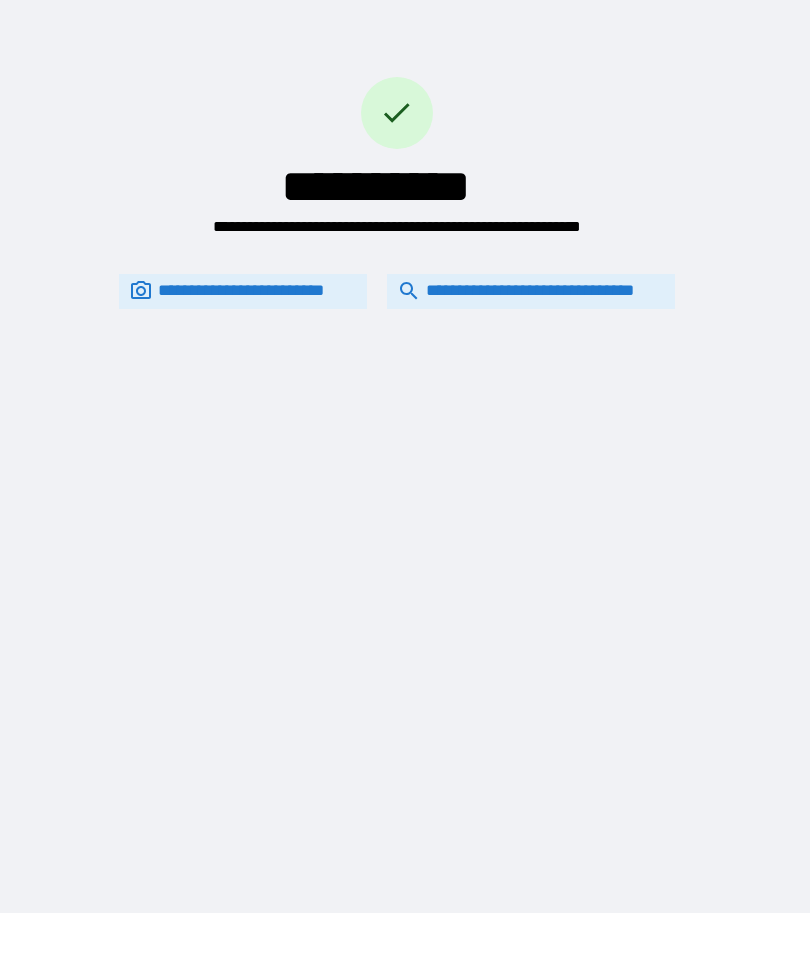 click on "**********" at bounding box center [531, 291] 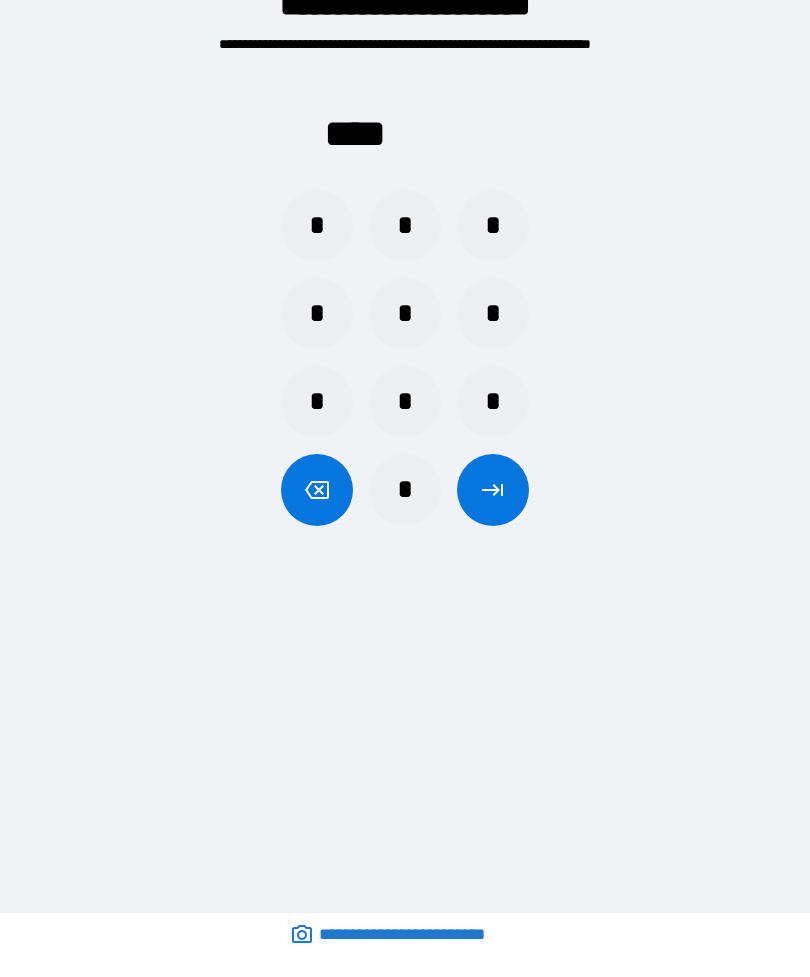 click on "*" at bounding box center [317, 226] 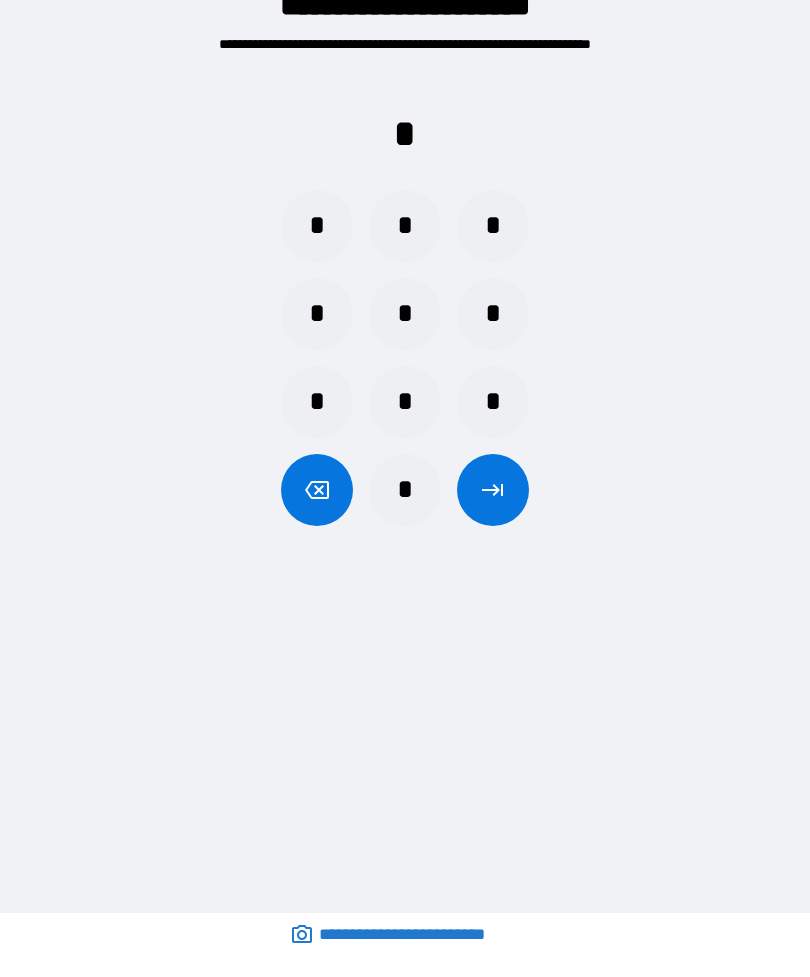click on "*" at bounding box center [493, 402] 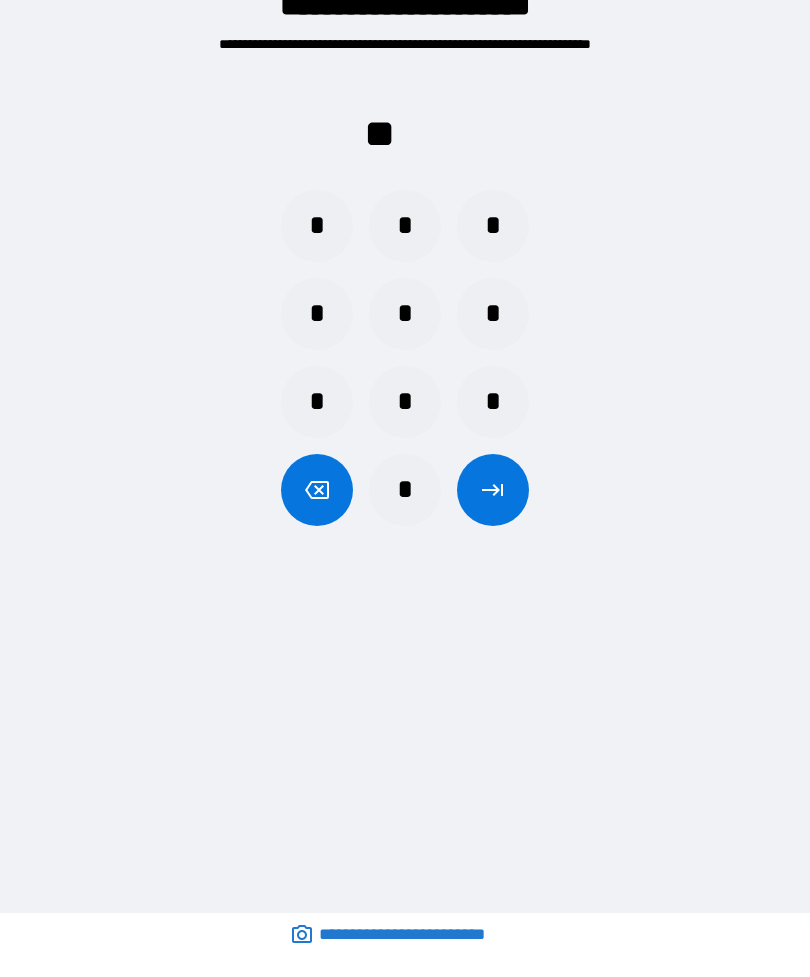 click on "*" at bounding box center (405, 402) 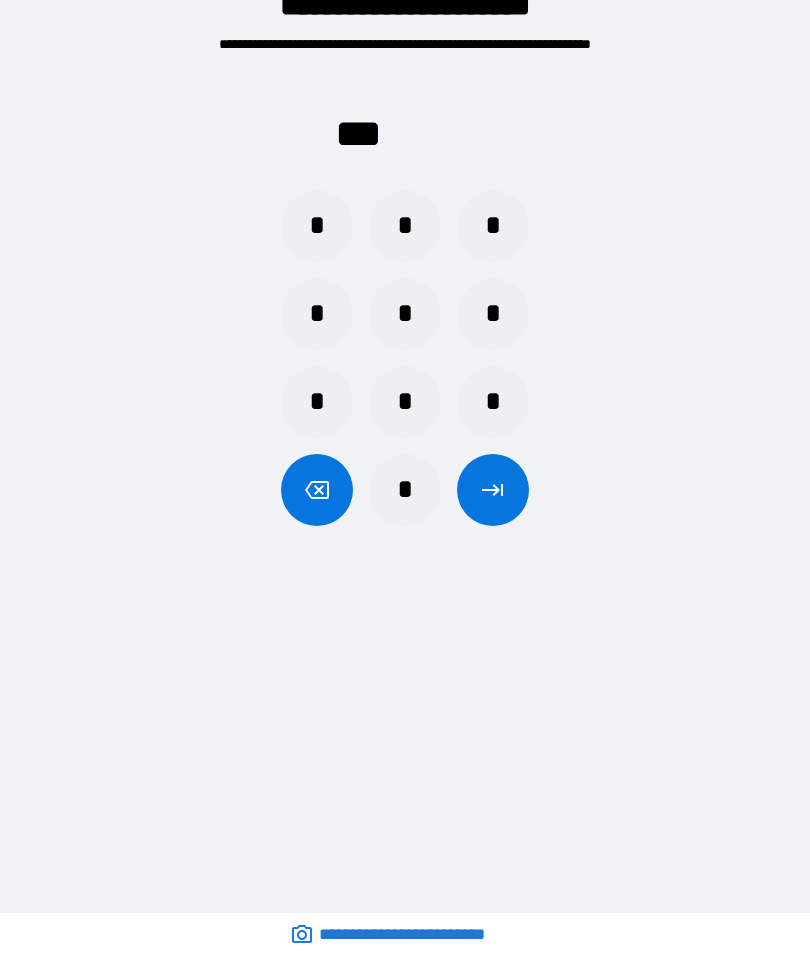 click on "*" at bounding box center (317, 314) 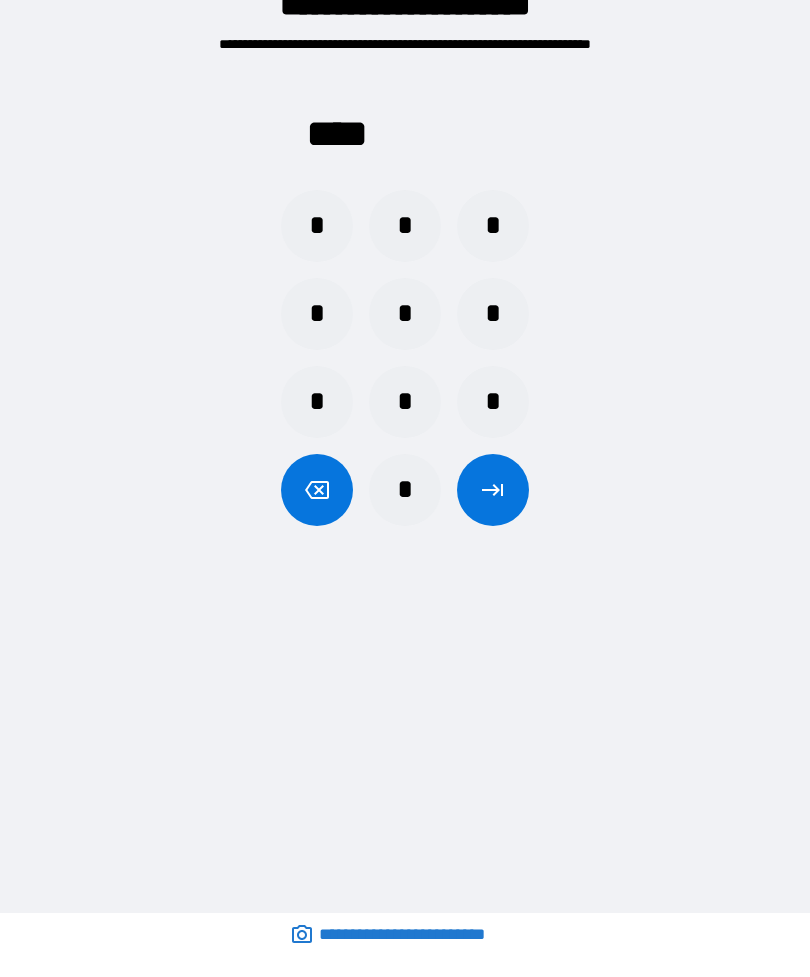 click 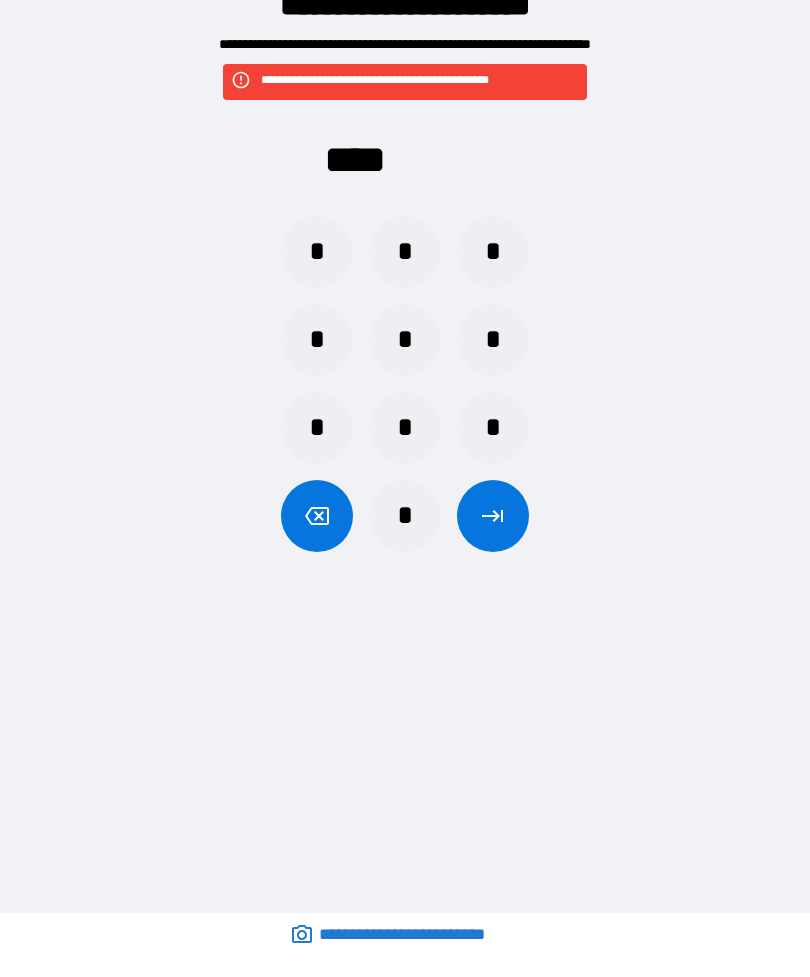 click on "*" at bounding box center (317, 252) 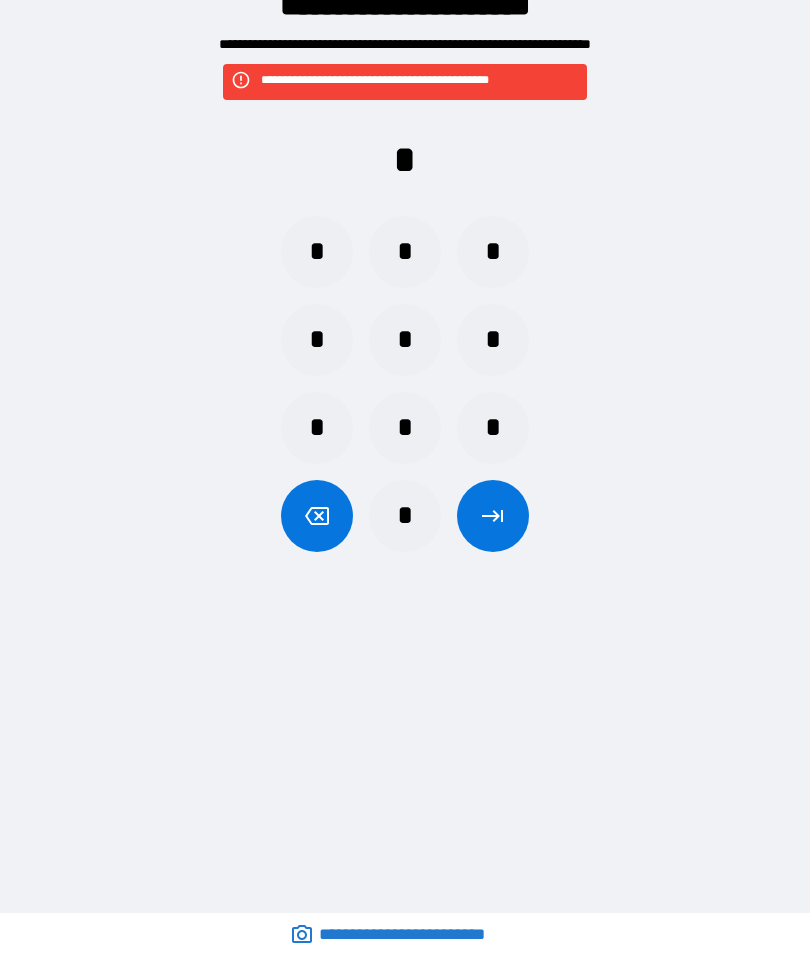 click on "*" at bounding box center (493, 428) 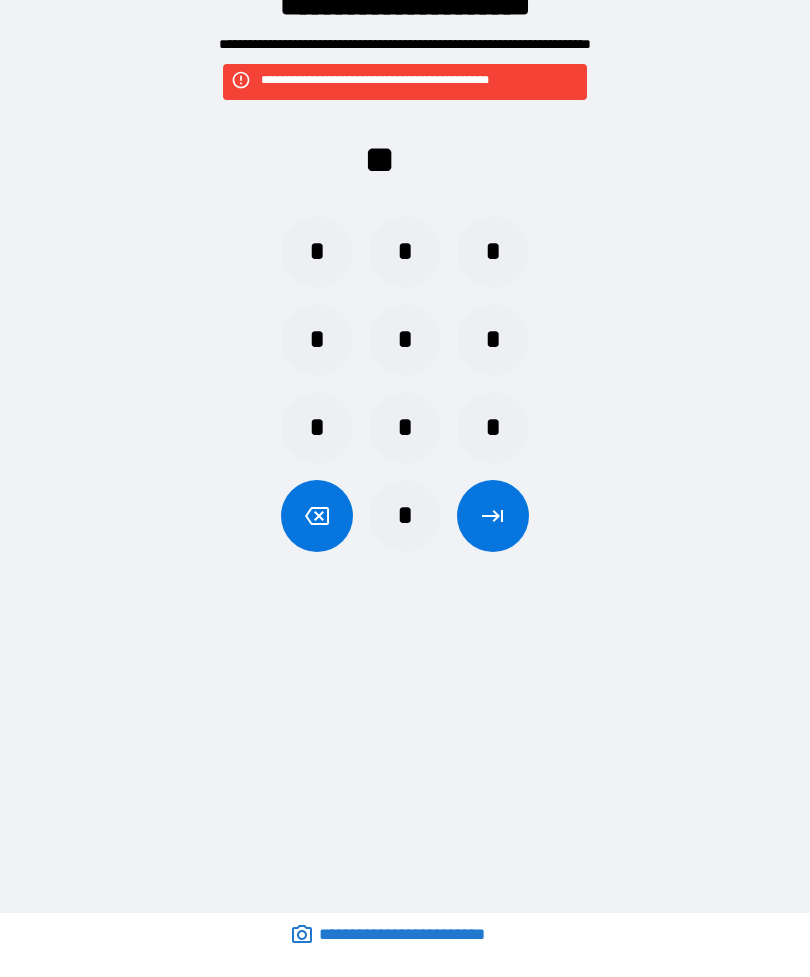 click on "*" at bounding box center (405, 428) 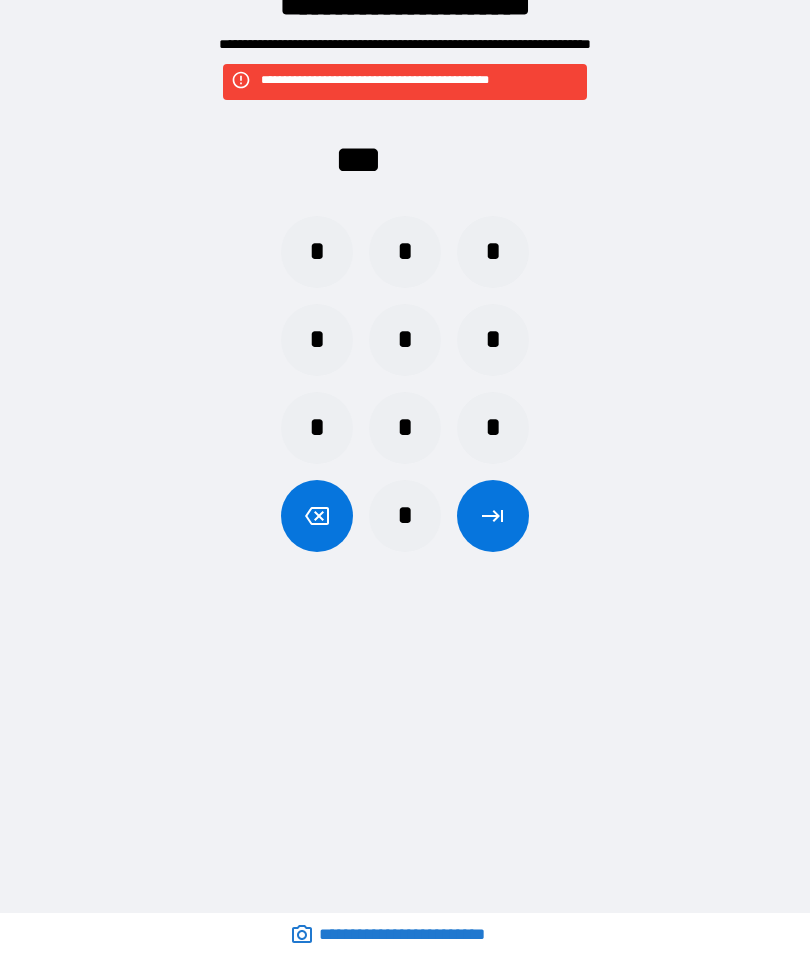 click on "*" at bounding box center [493, 340] 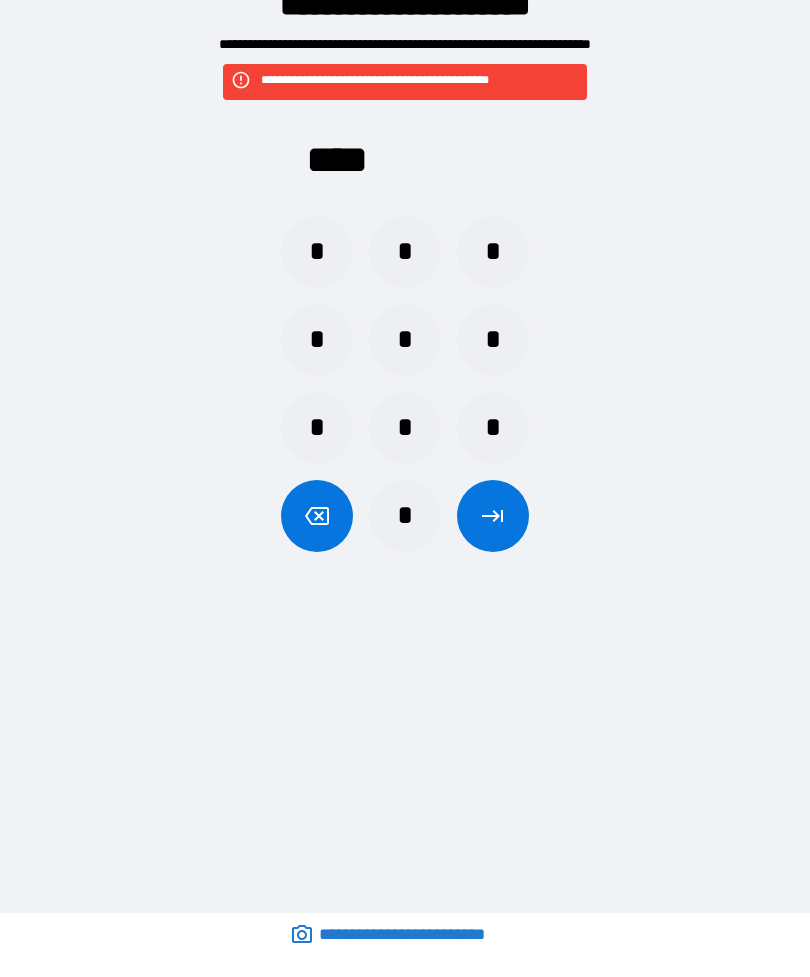click at bounding box center [493, 516] 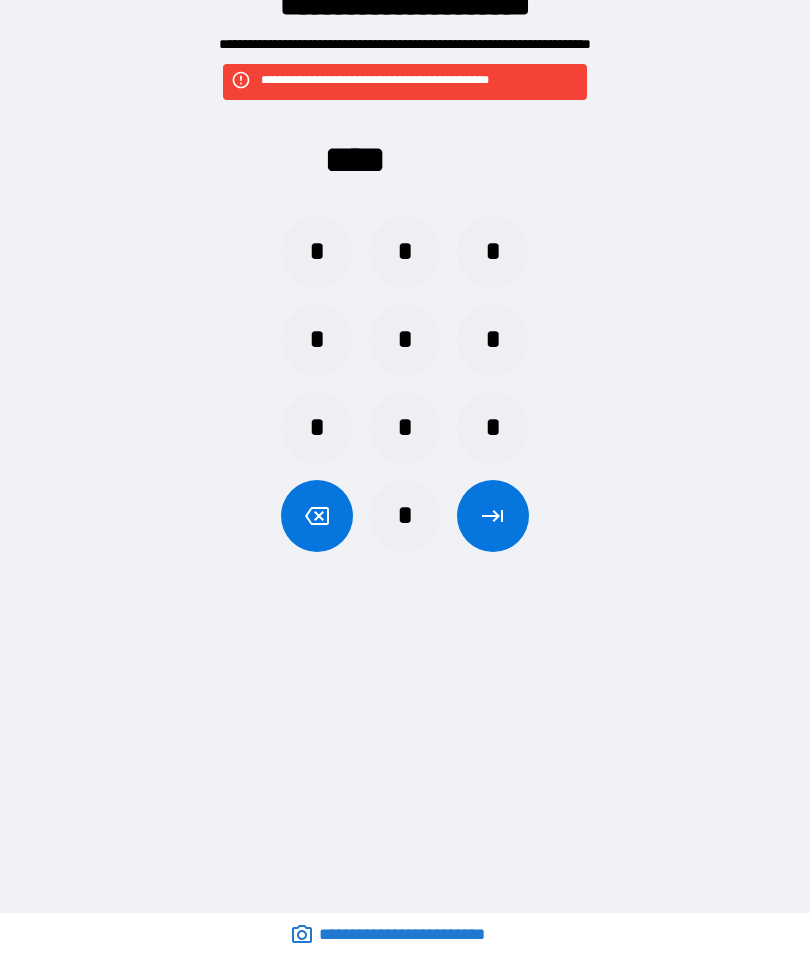 click on "*" at bounding box center (317, 252) 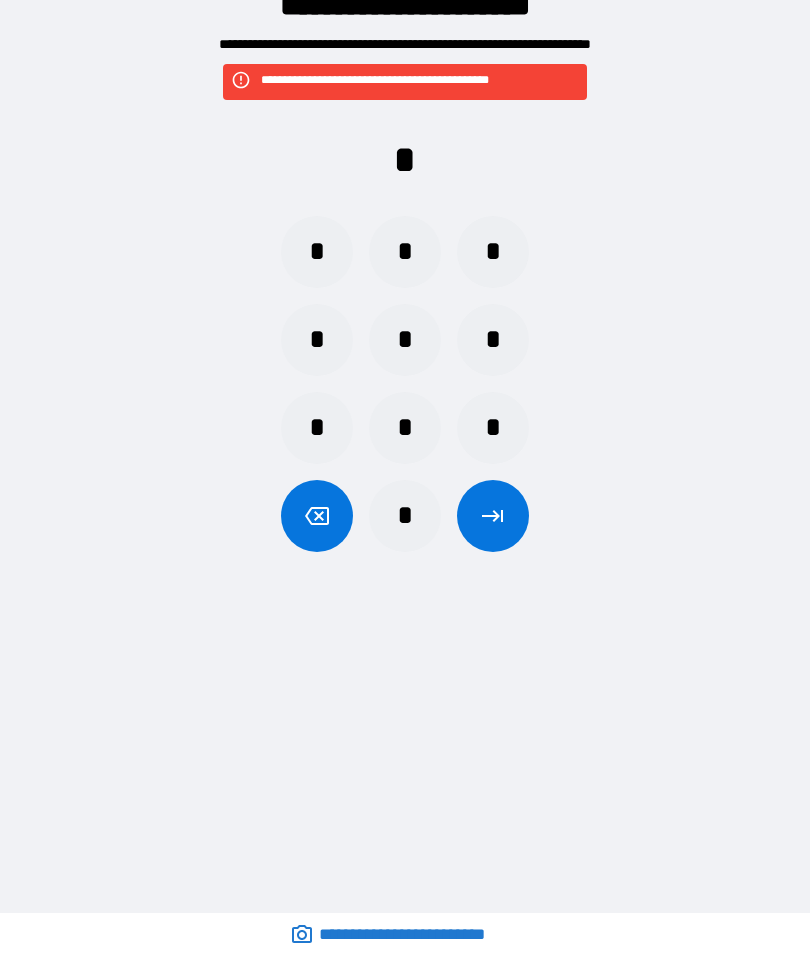 click on "*" at bounding box center [493, 428] 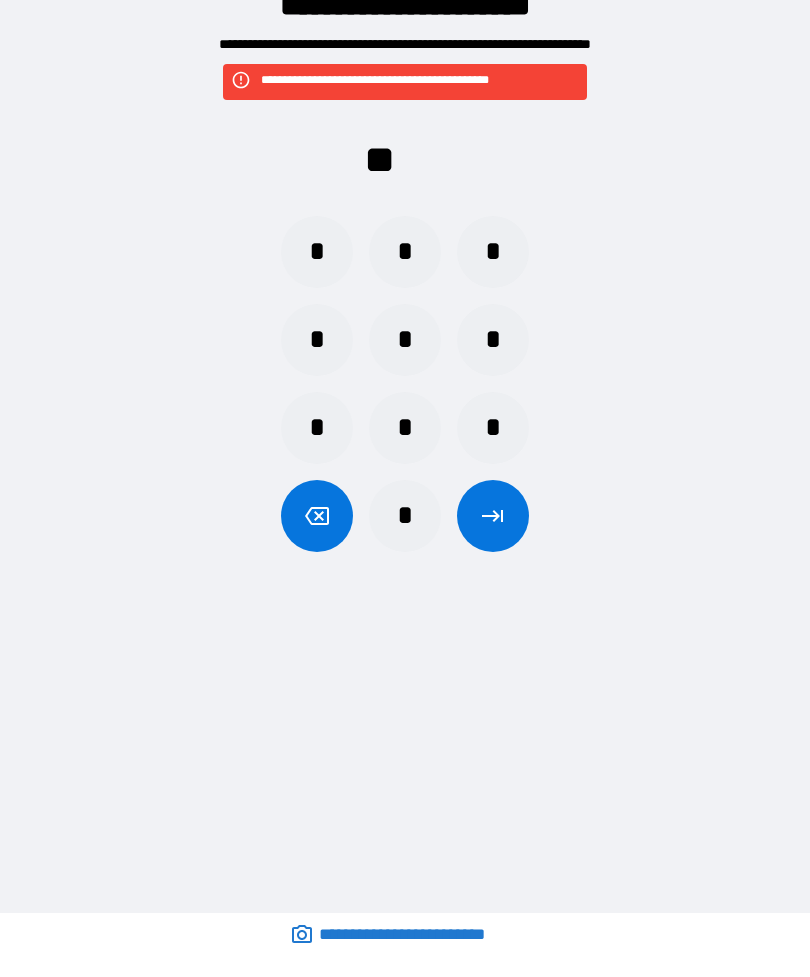 click on "*" at bounding box center (405, 428) 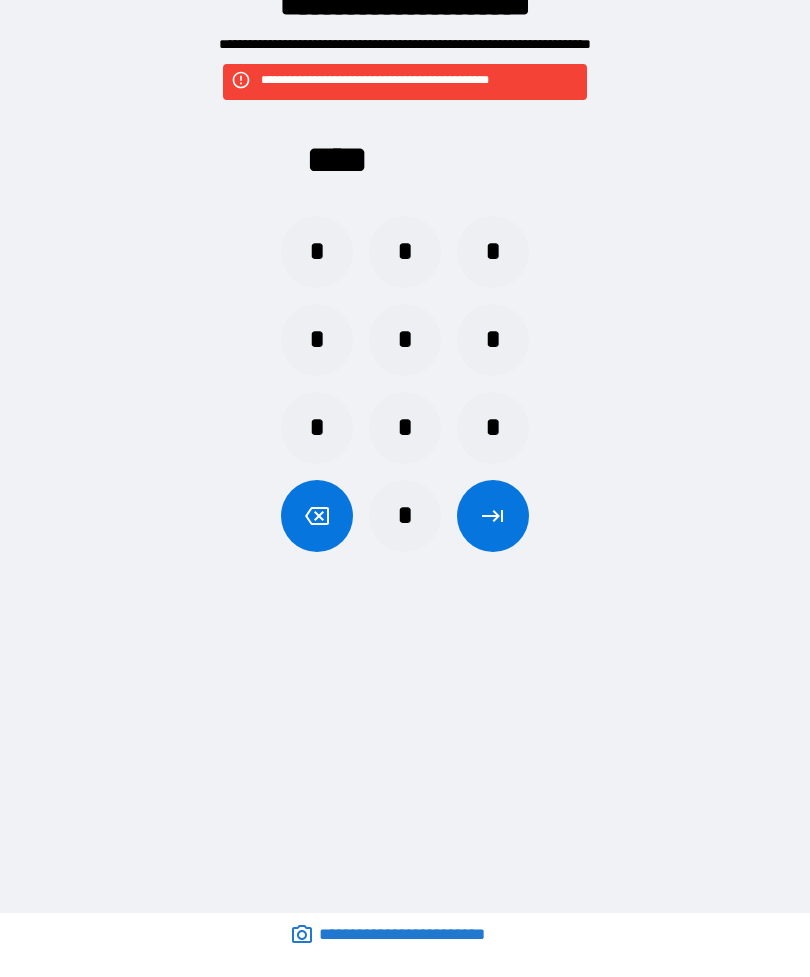 click at bounding box center [493, 516] 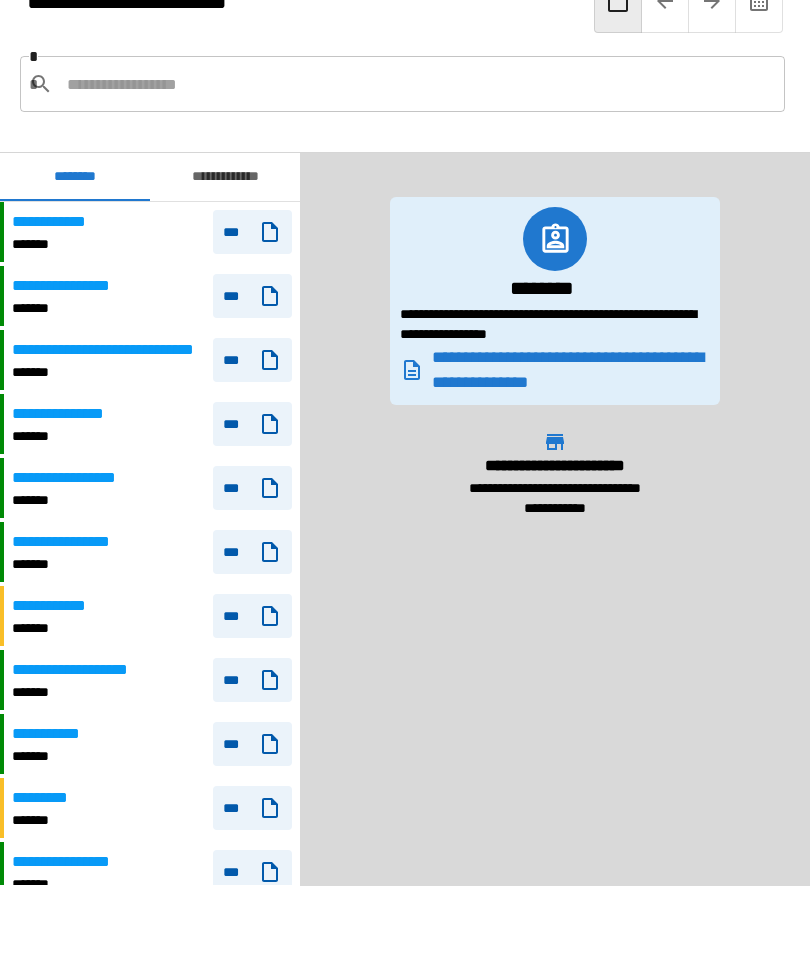 scroll, scrollTop: 1980, scrollLeft: 0, axis: vertical 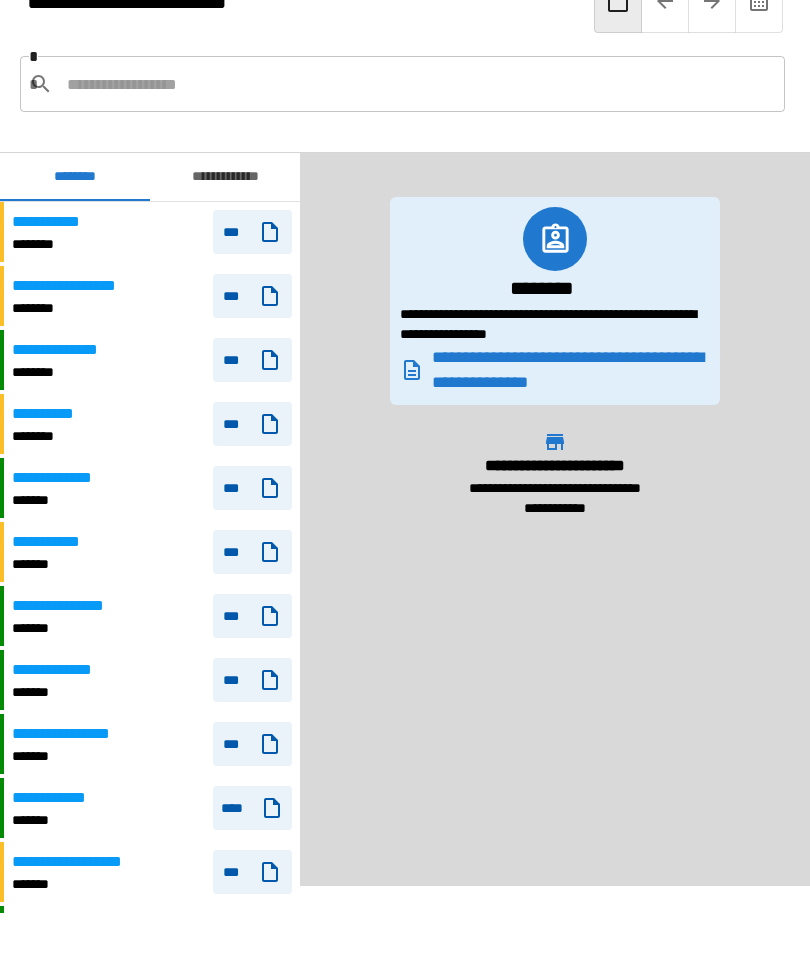 click at bounding box center [418, 84] 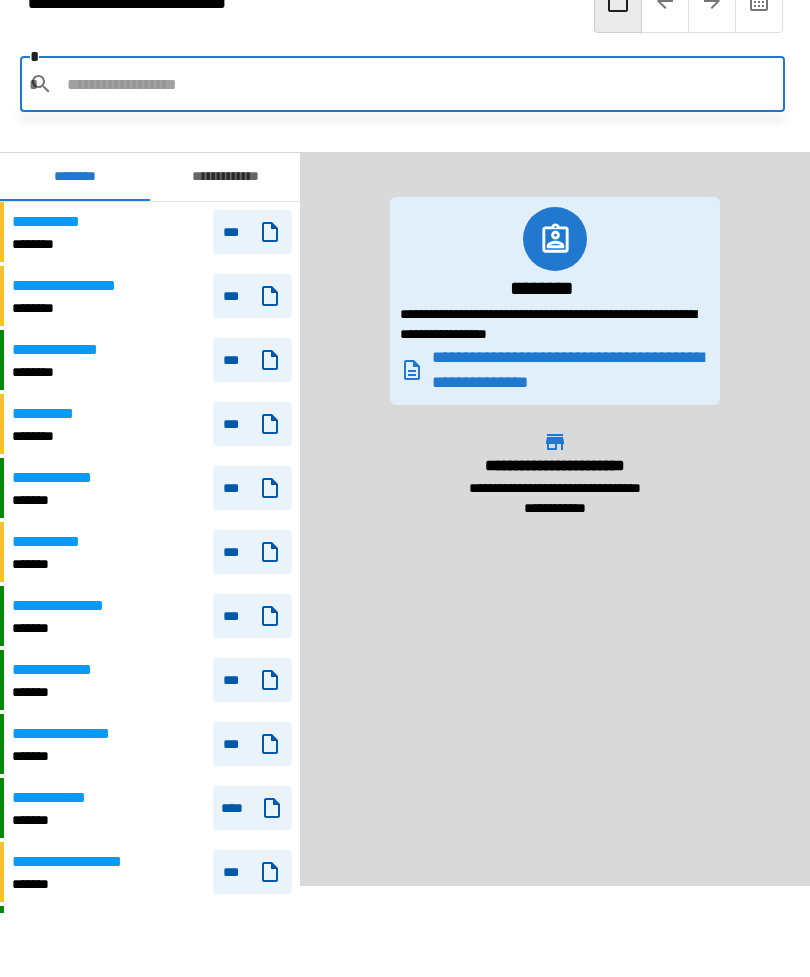 click on "**********" at bounding box center [70, 350] 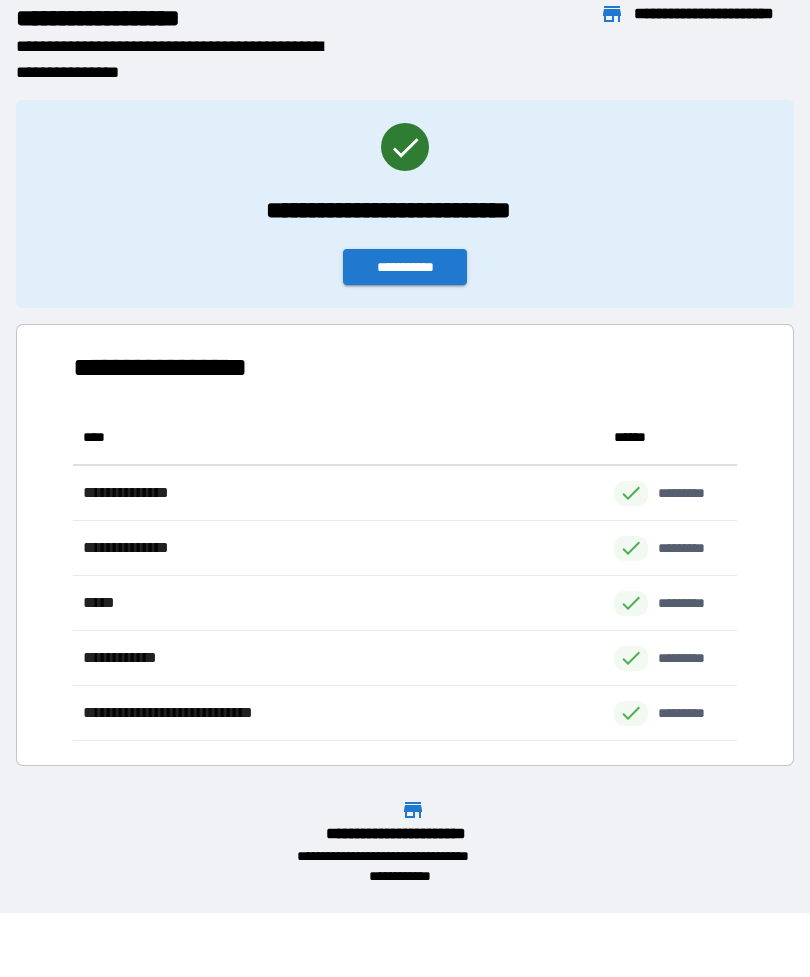 scroll, scrollTop: 331, scrollLeft: 664, axis: both 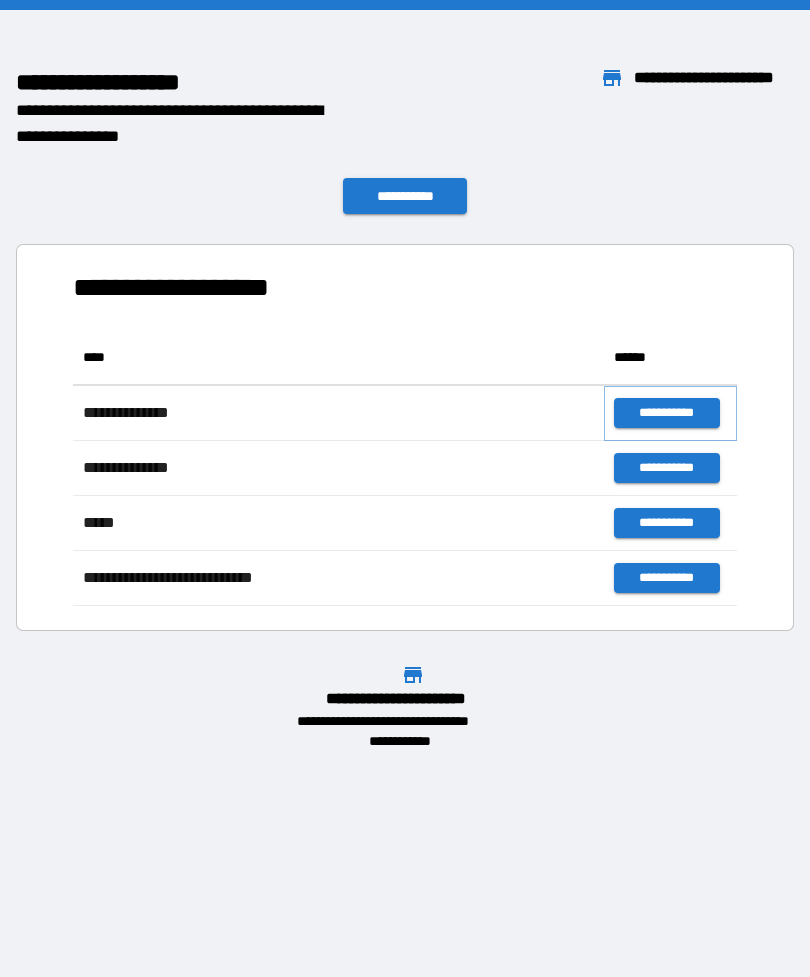 click on "**********" at bounding box center [666, 413] 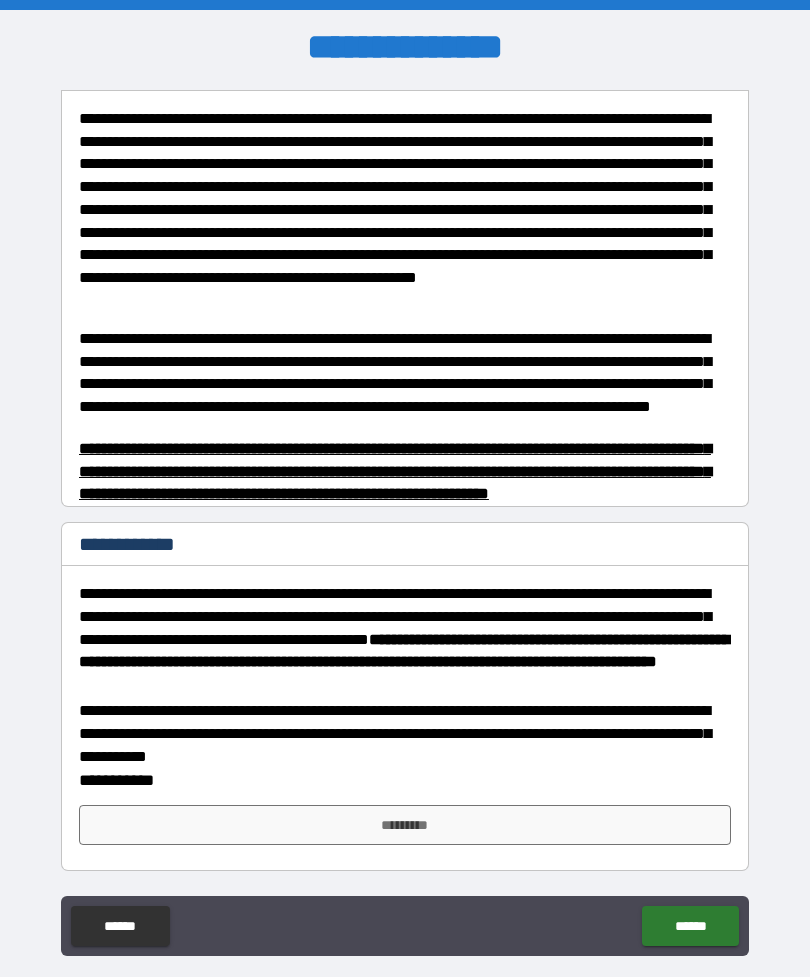 scroll, scrollTop: 471, scrollLeft: 0, axis: vertical 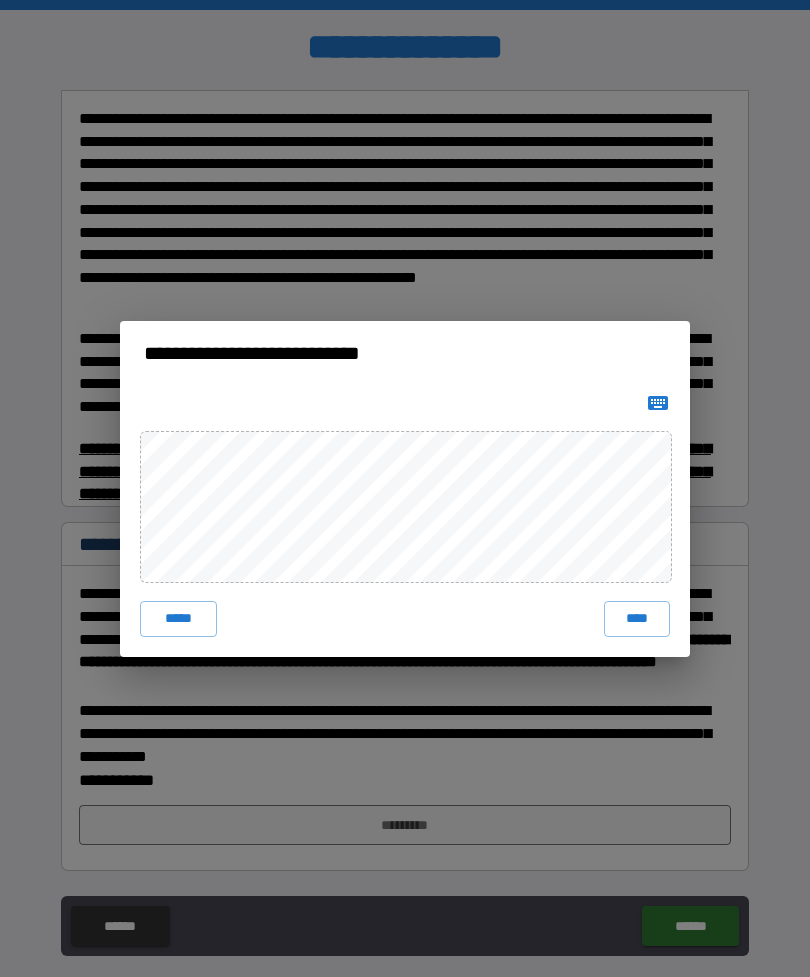 click on "****" at bounding box center (637, 619) 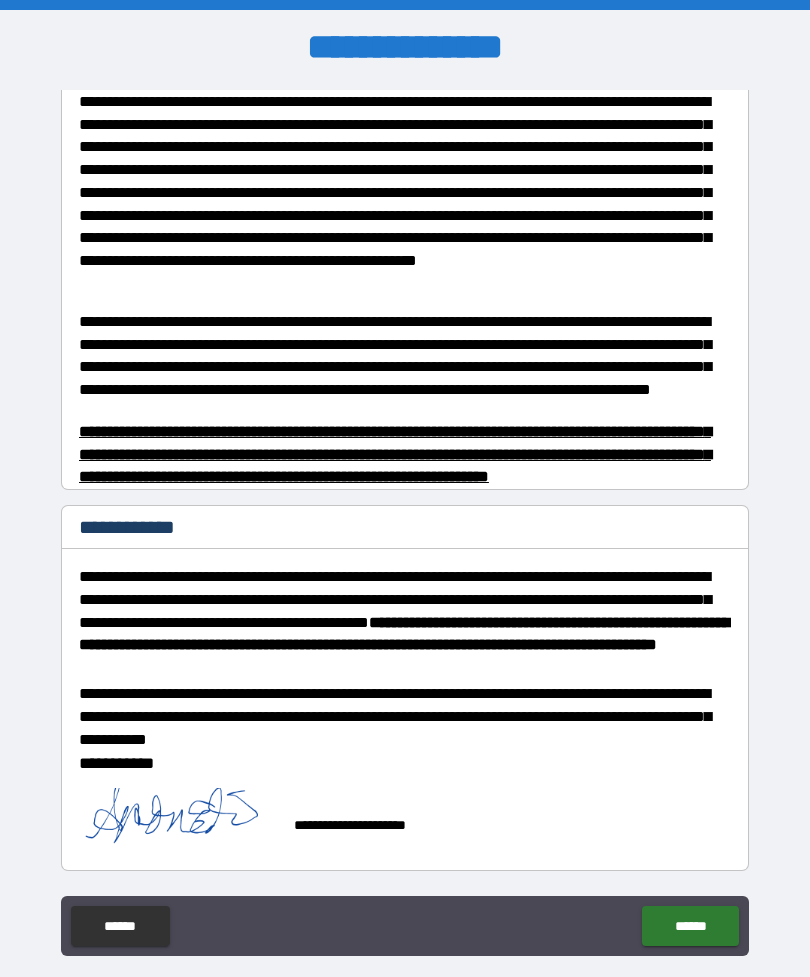 scroll, scrollTop: 461, scrollLeft: 0, axis: vertical 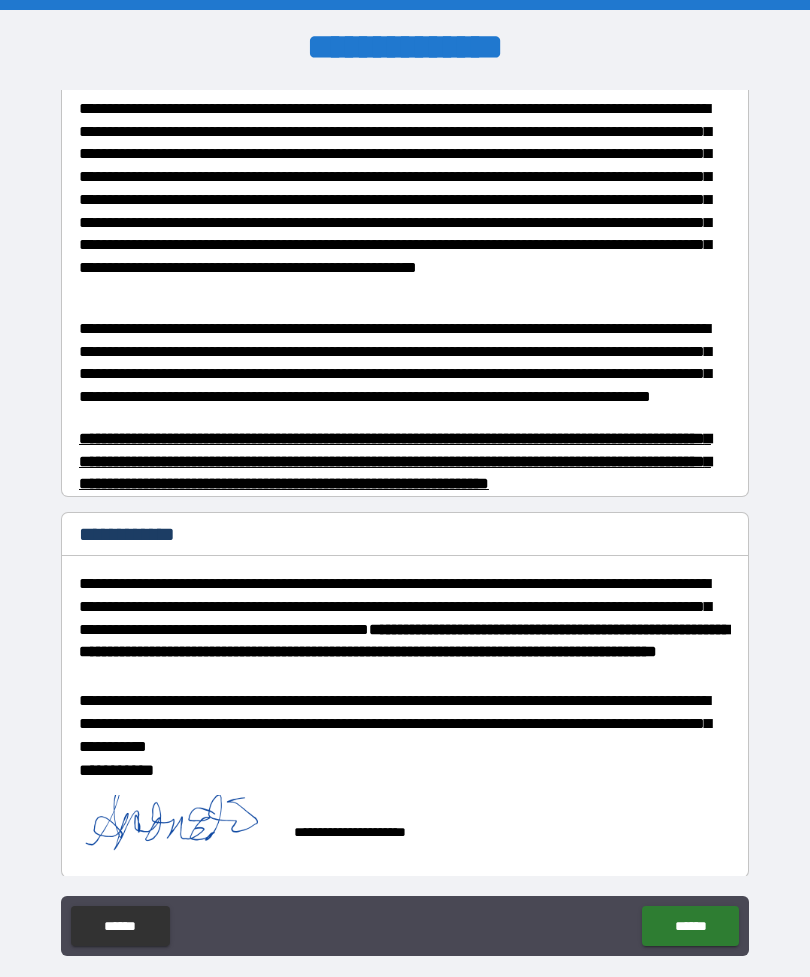click on "******" at bounding box center (690, 926) 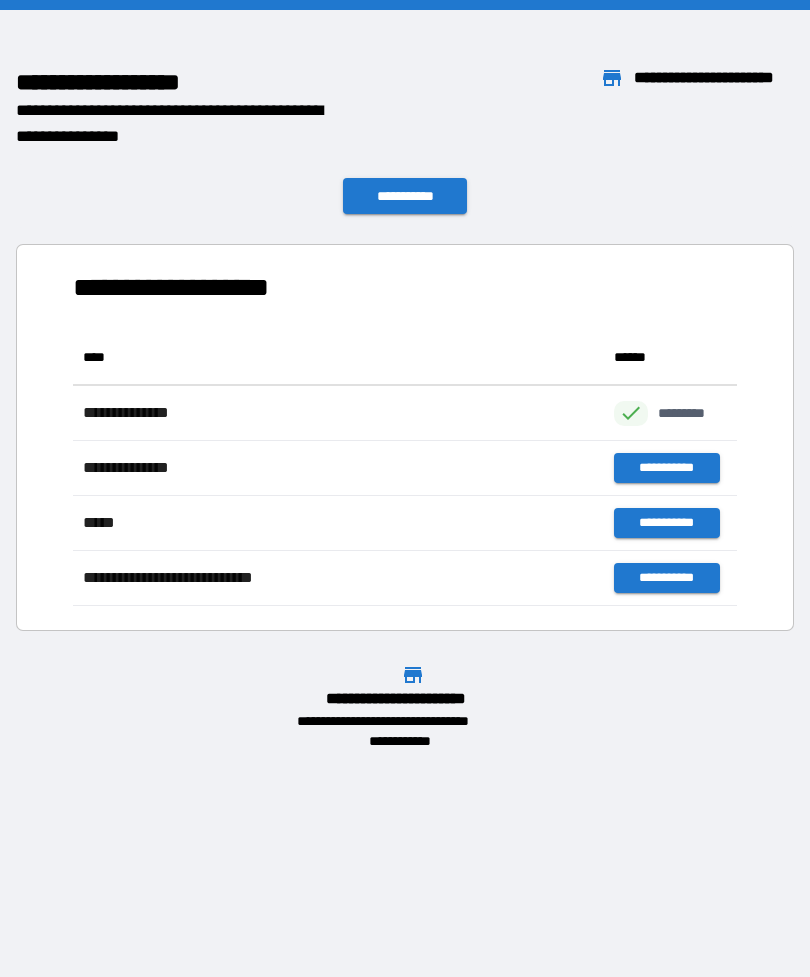 scroll, scrollTop: 1, scrollLeft: 1, axis: both 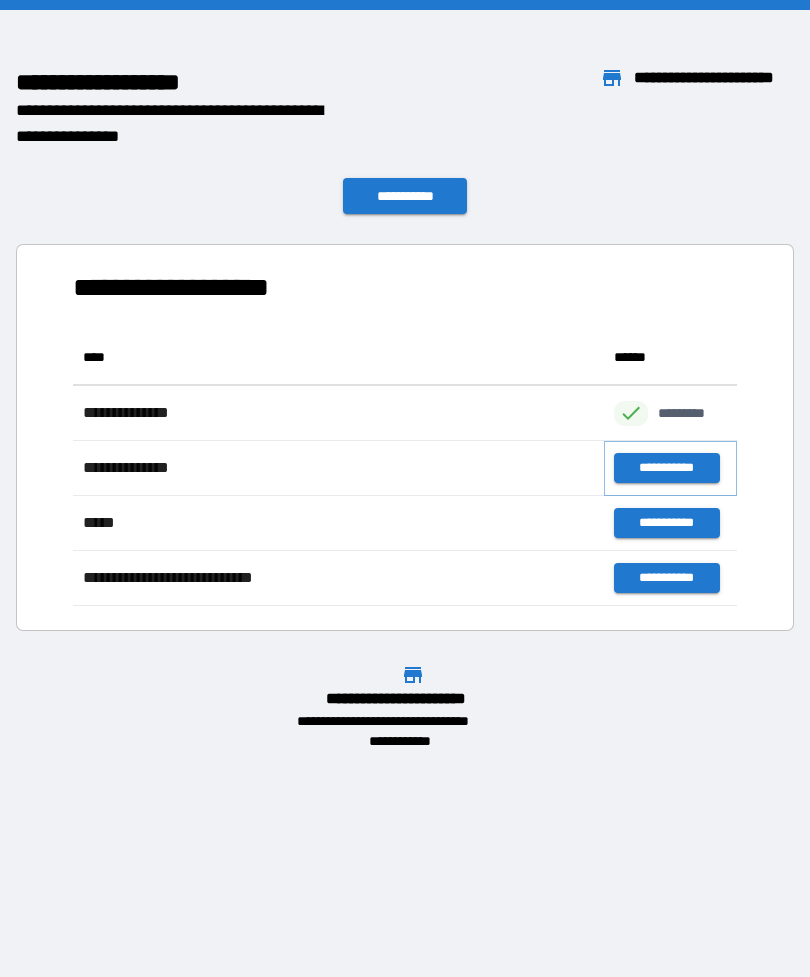 click on "**********" at bounding box center [666, 468] 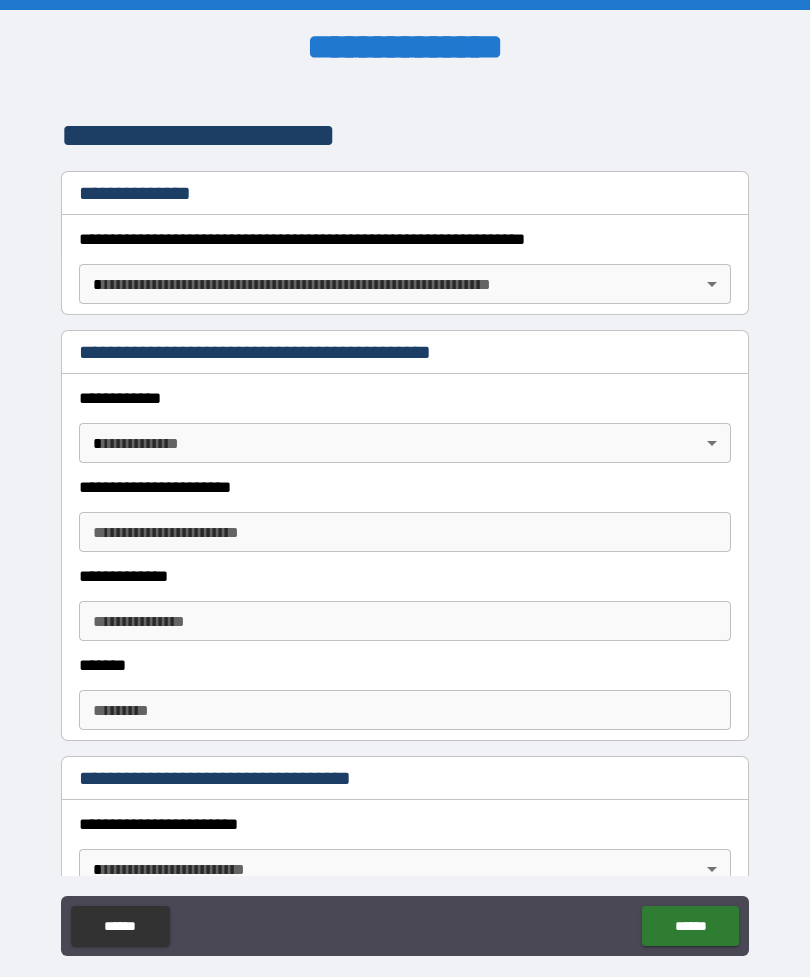 scroll, scrollTop: 255, scrollLeft: 0, axis: vertical 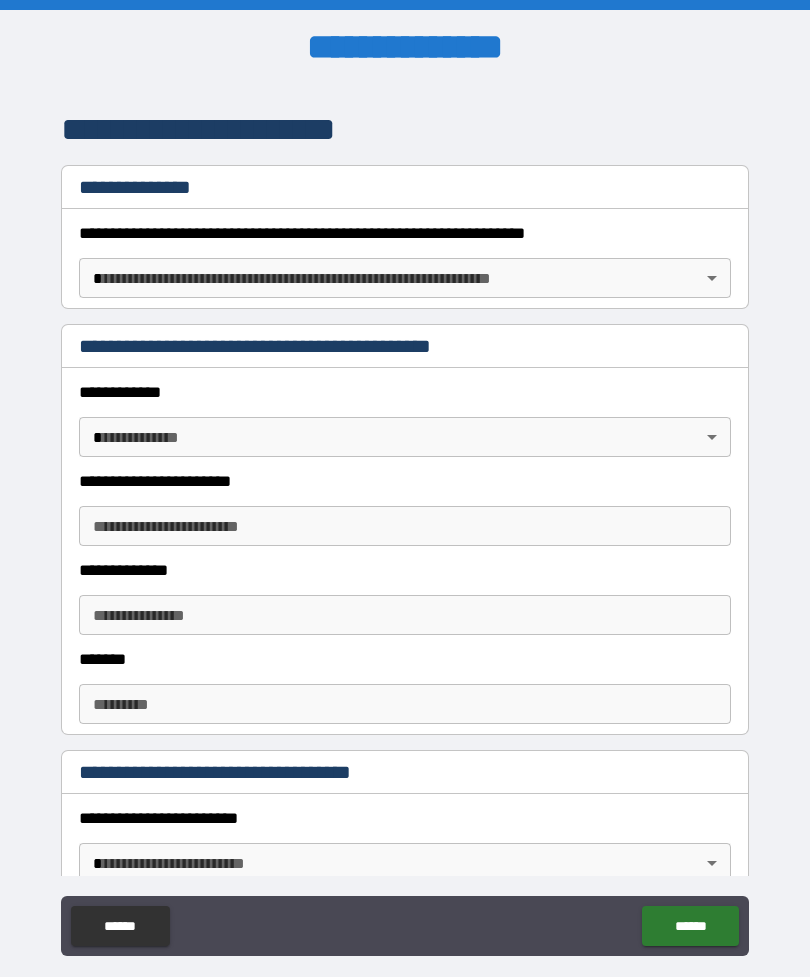 click on "**********" at bounding box center (405, 520) 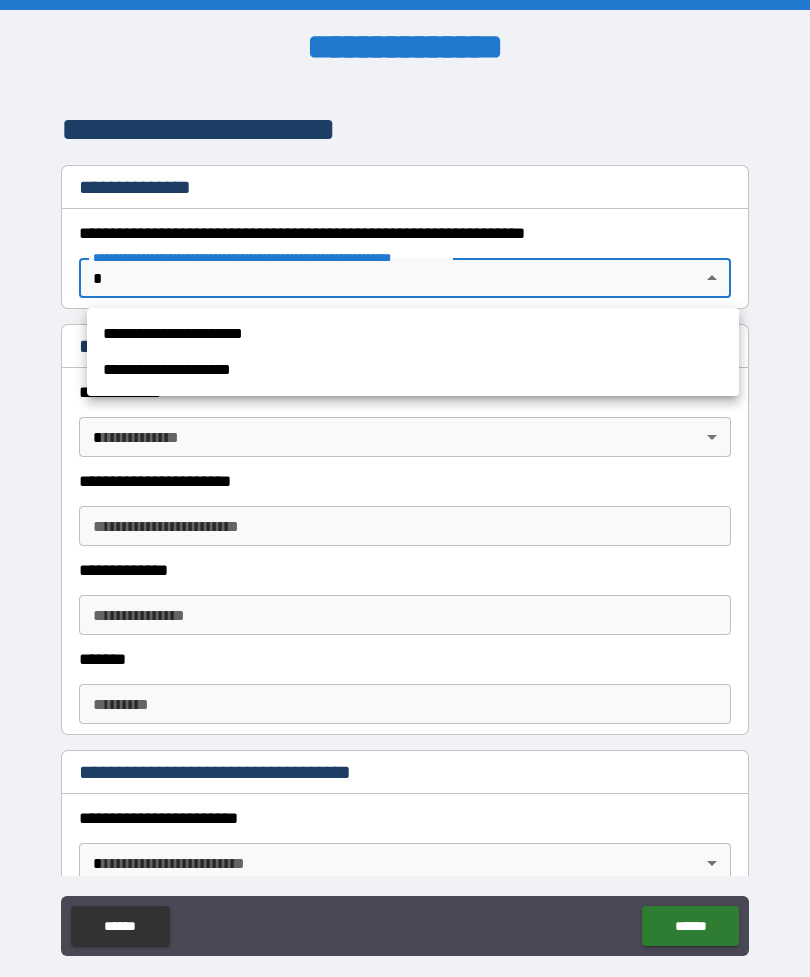 click on "**********" at bounding box center (413, 334) 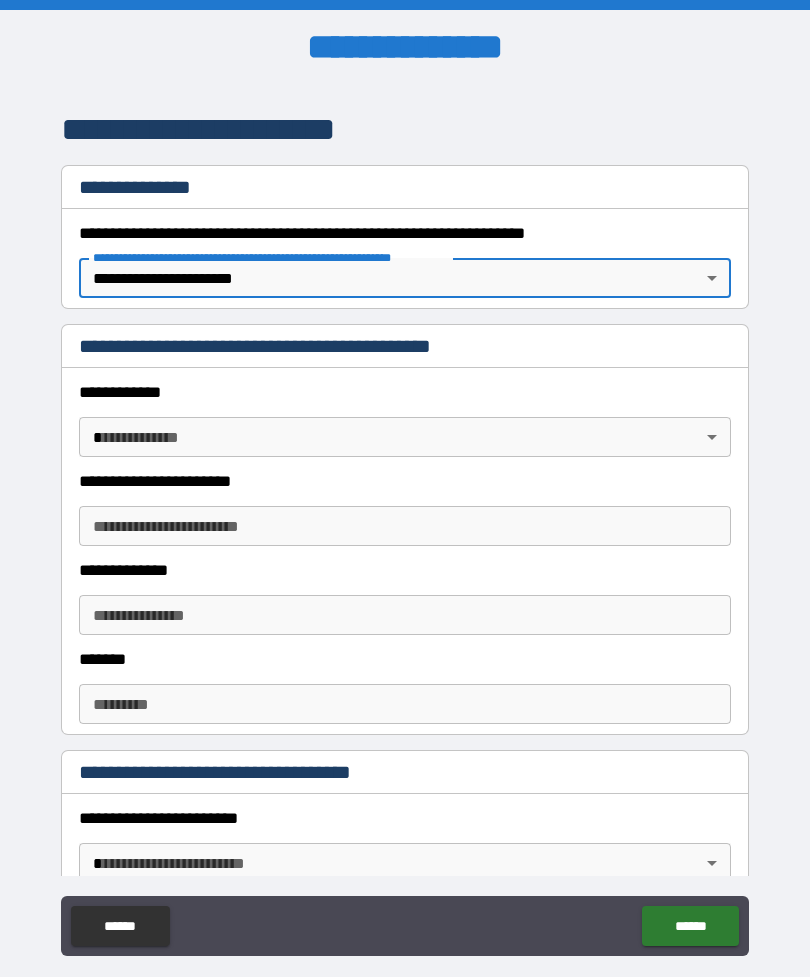 click on "**********" at bounding box center (405, 520) 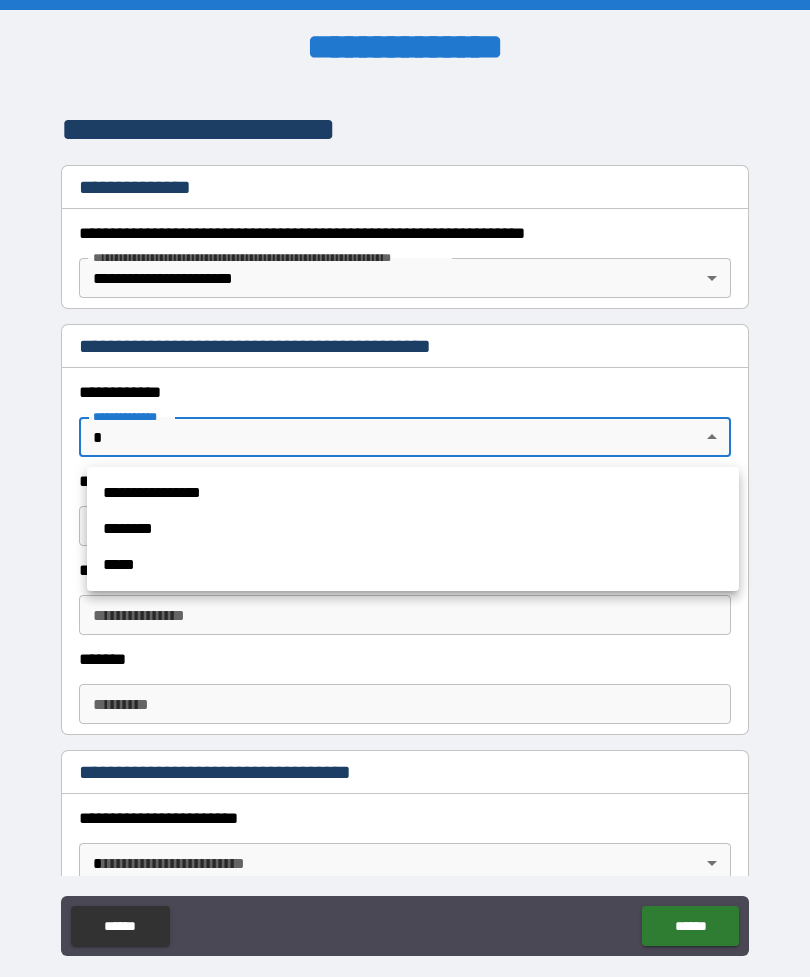 click on "**********" at bounding box center (413, 493) 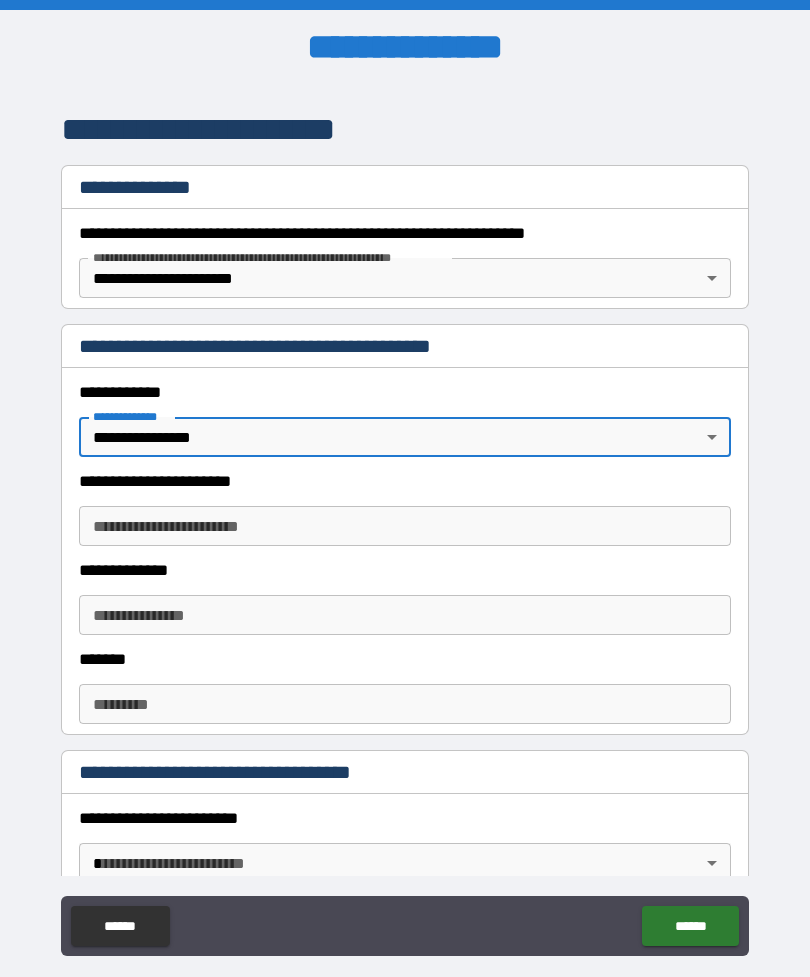 type on "*" 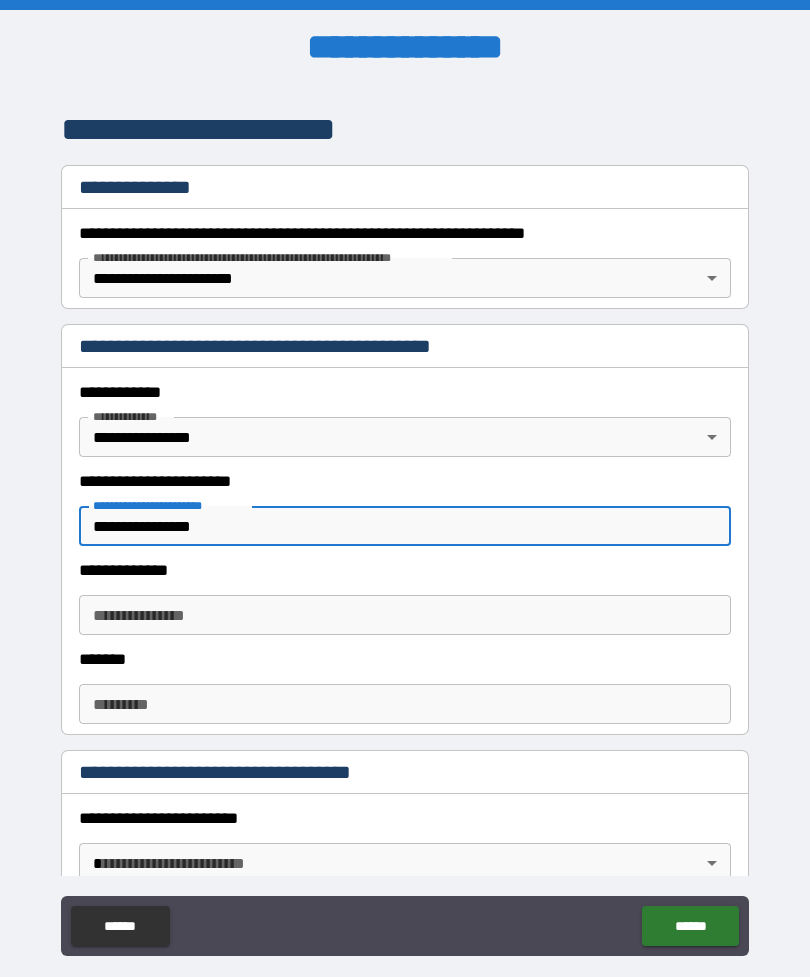 click on "**********" at bounding box center [405, 526] 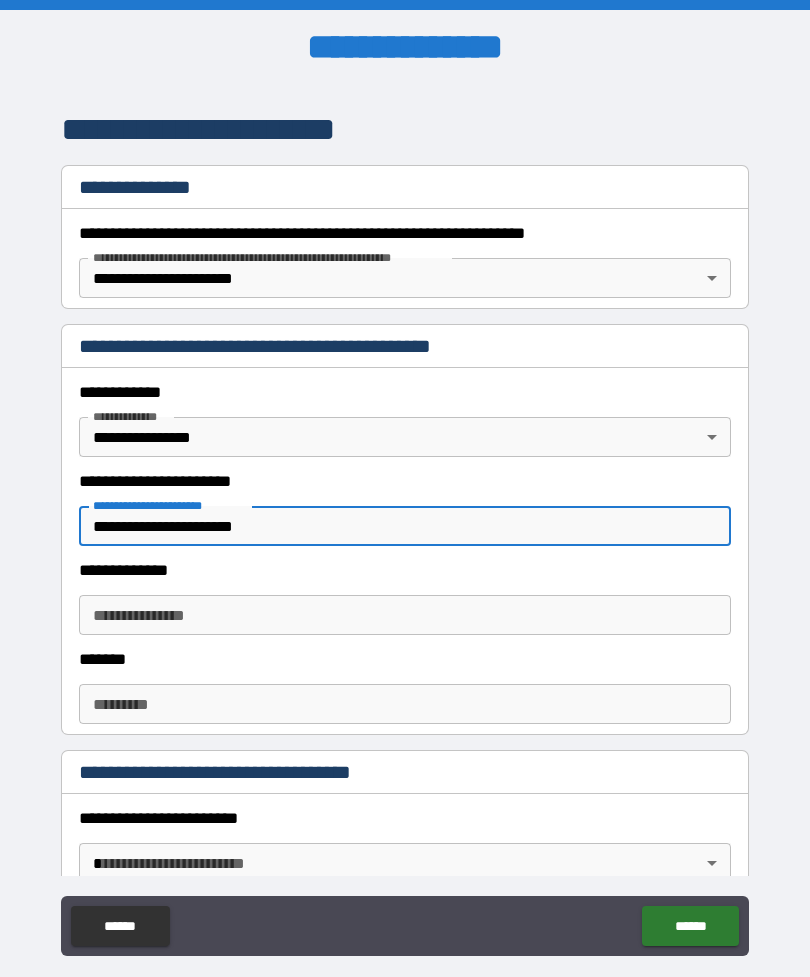 type on "**********" 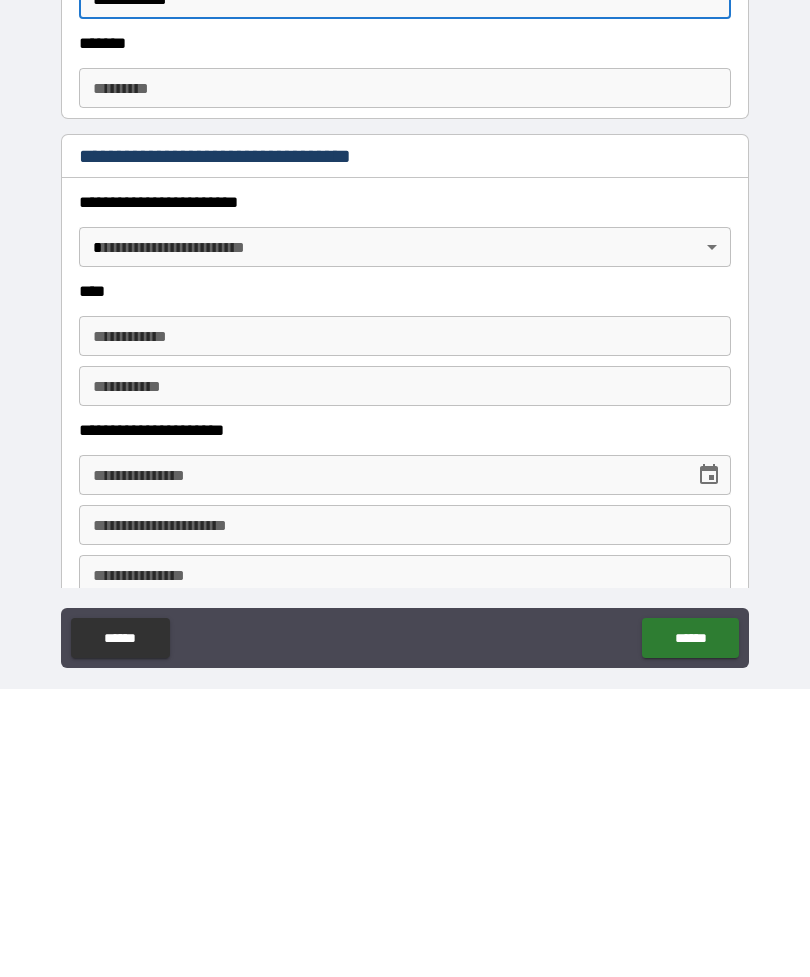 scroll, scrollTop: 587, scrollLeft: 0, axis: vertical 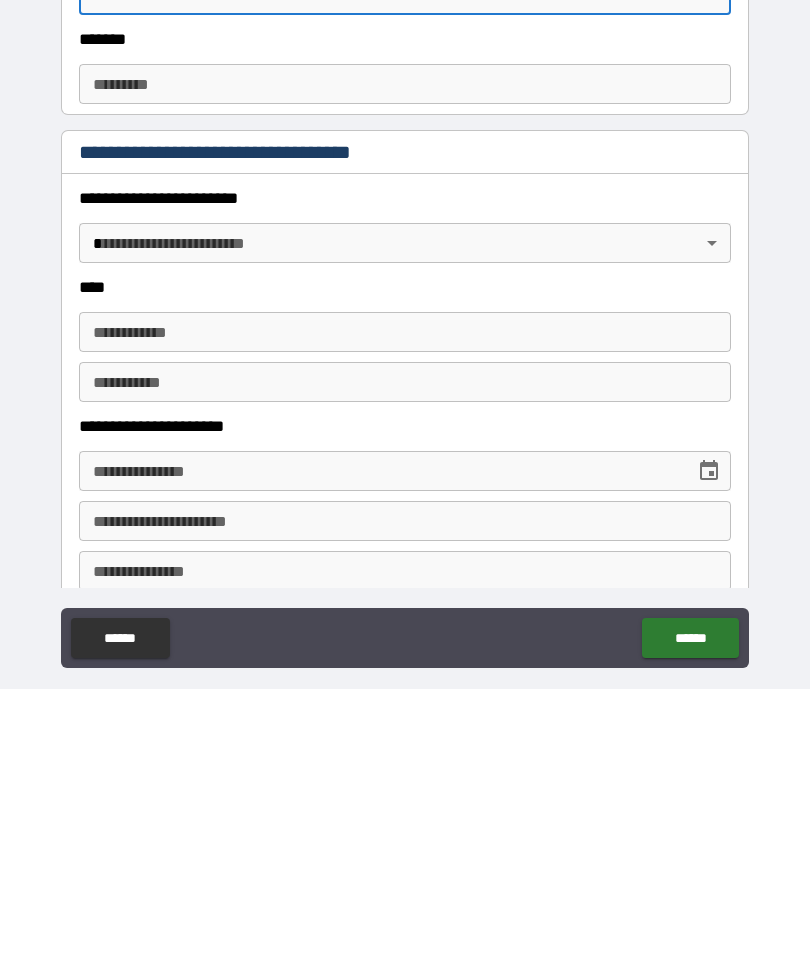 type on "**********" 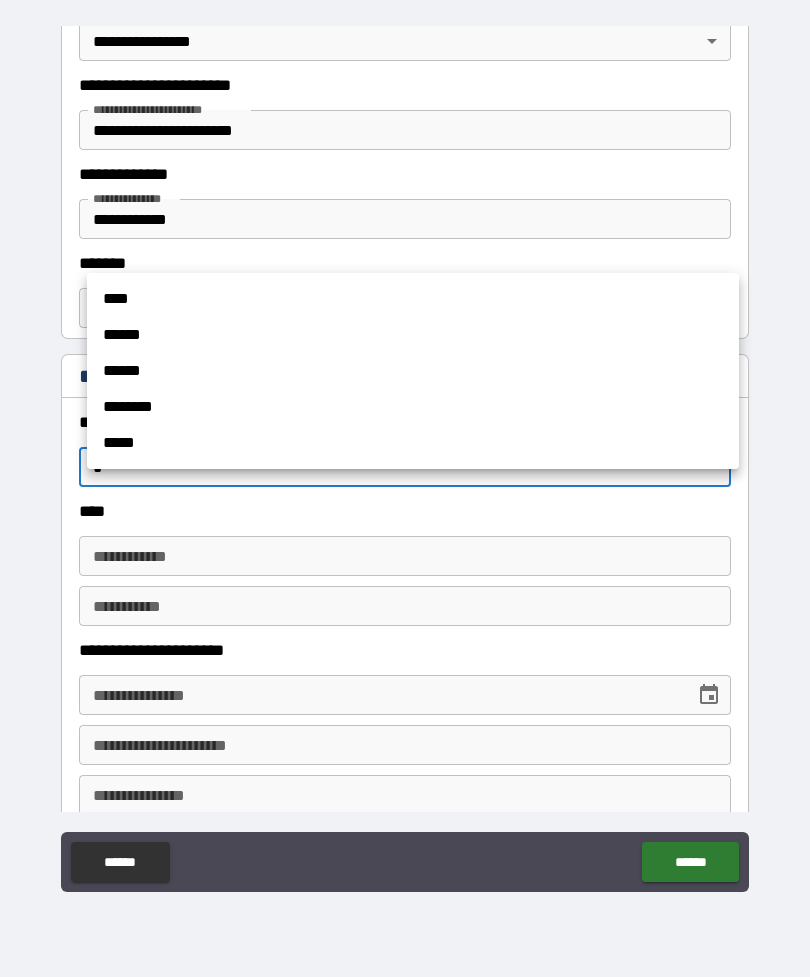 click on "******" at bounding box center [413, 371] 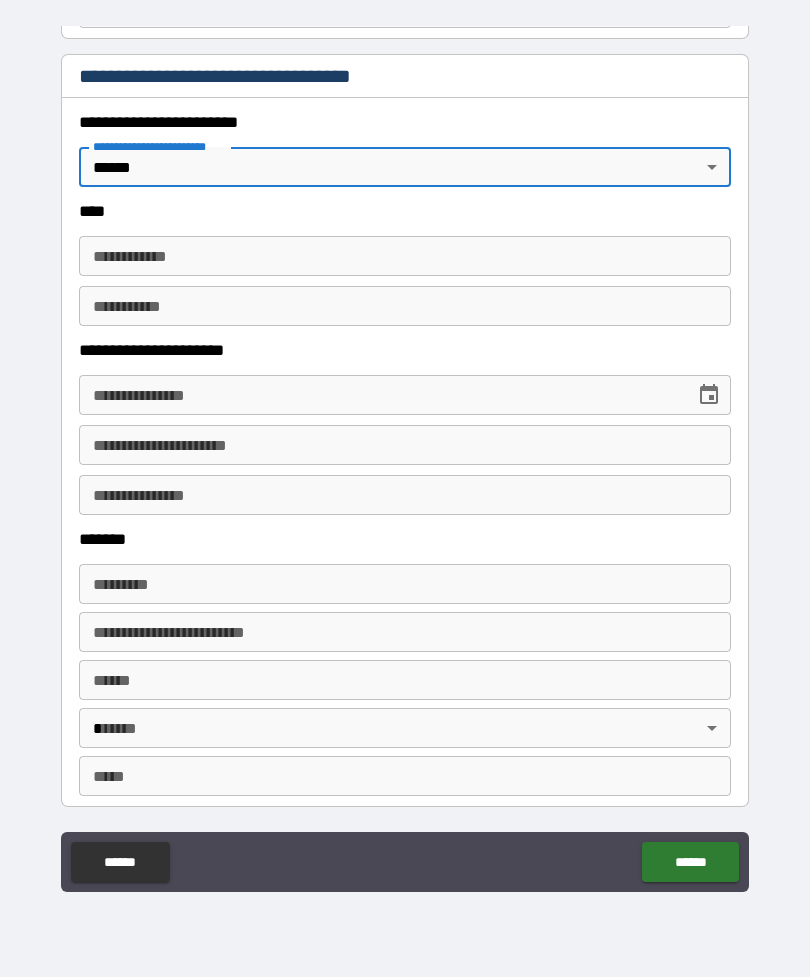 scroll, scrollTop: 888, scrollLeft: 0, axis: vertical 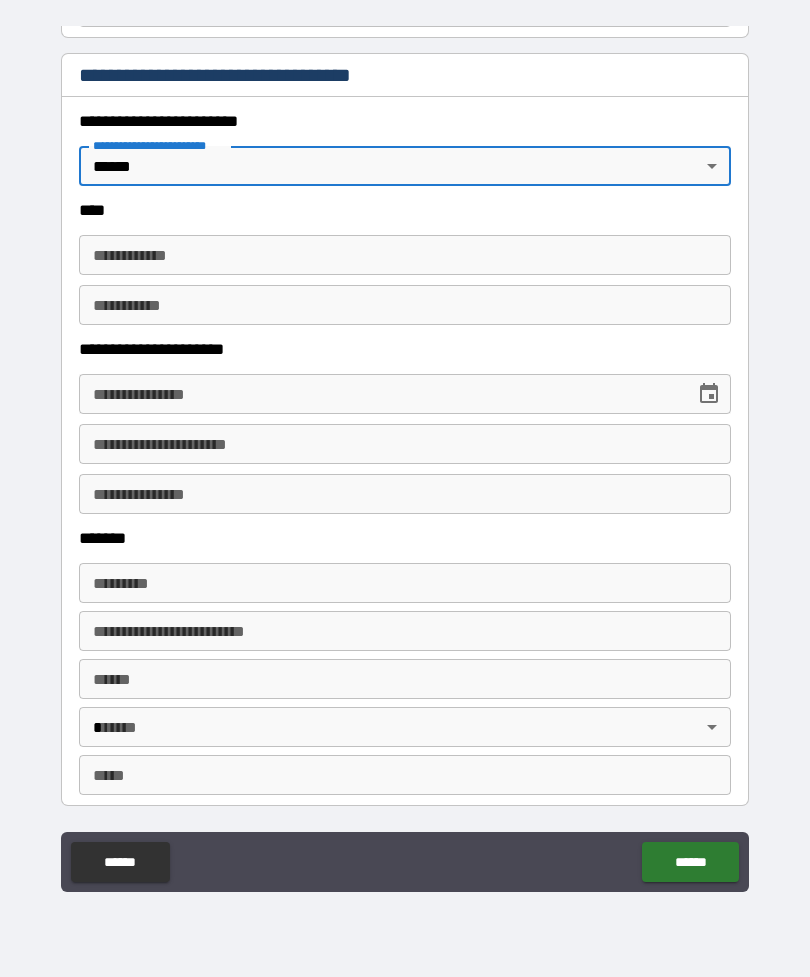 click on "**********" at bounding box center [405, 255] 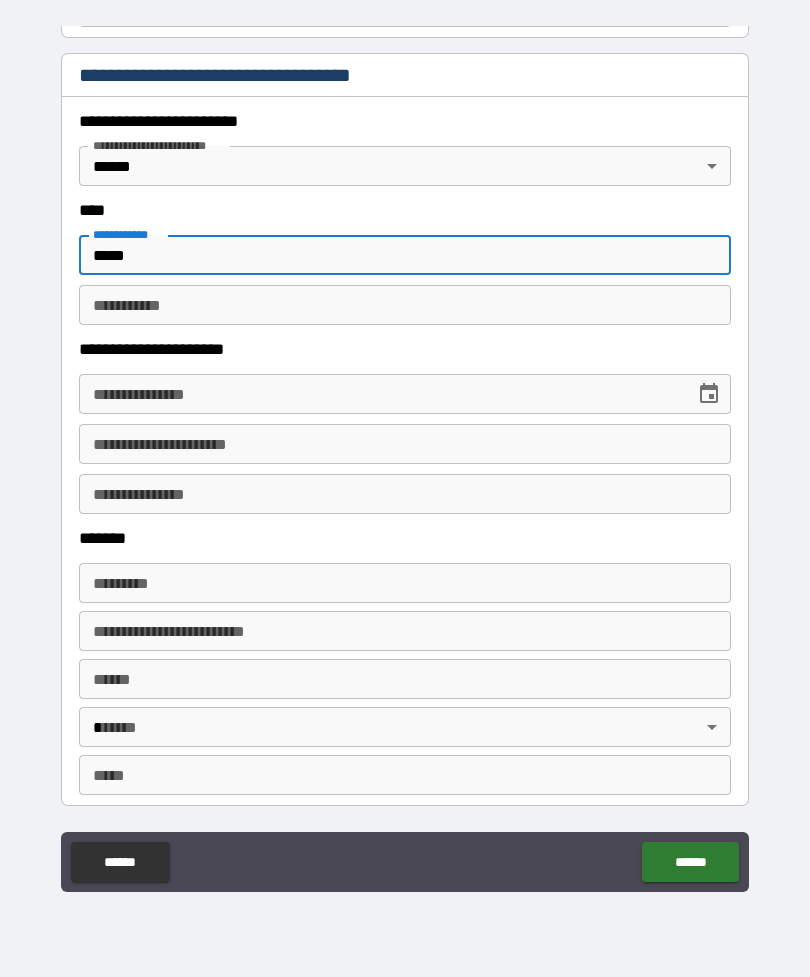 type on "*****" 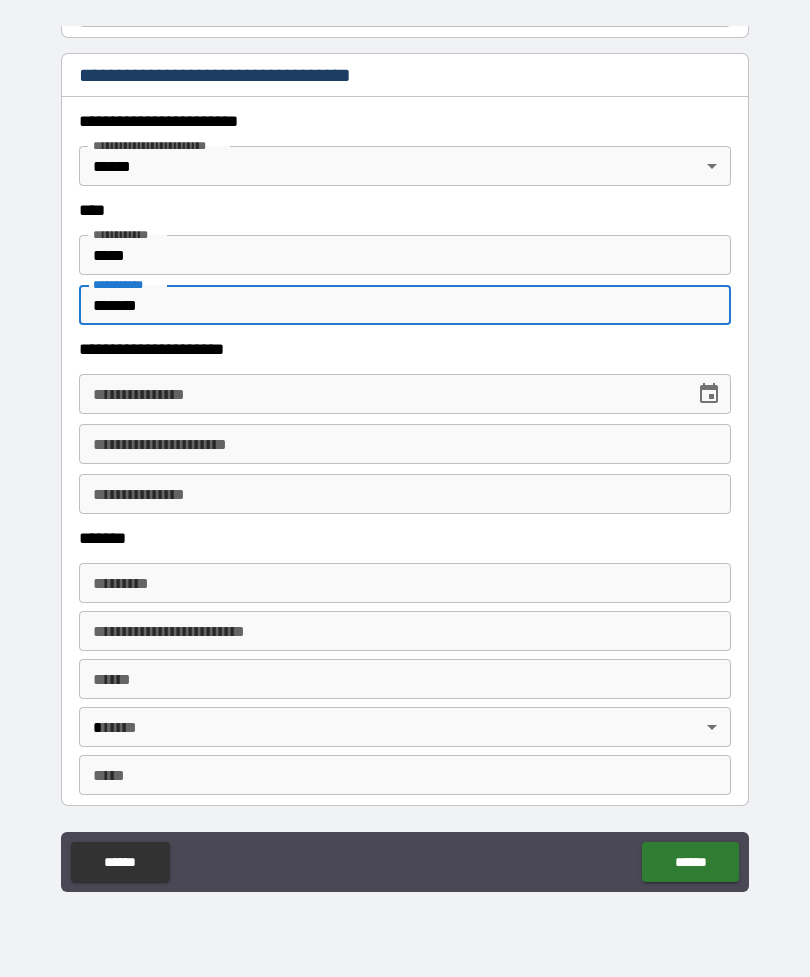 type on "*******" 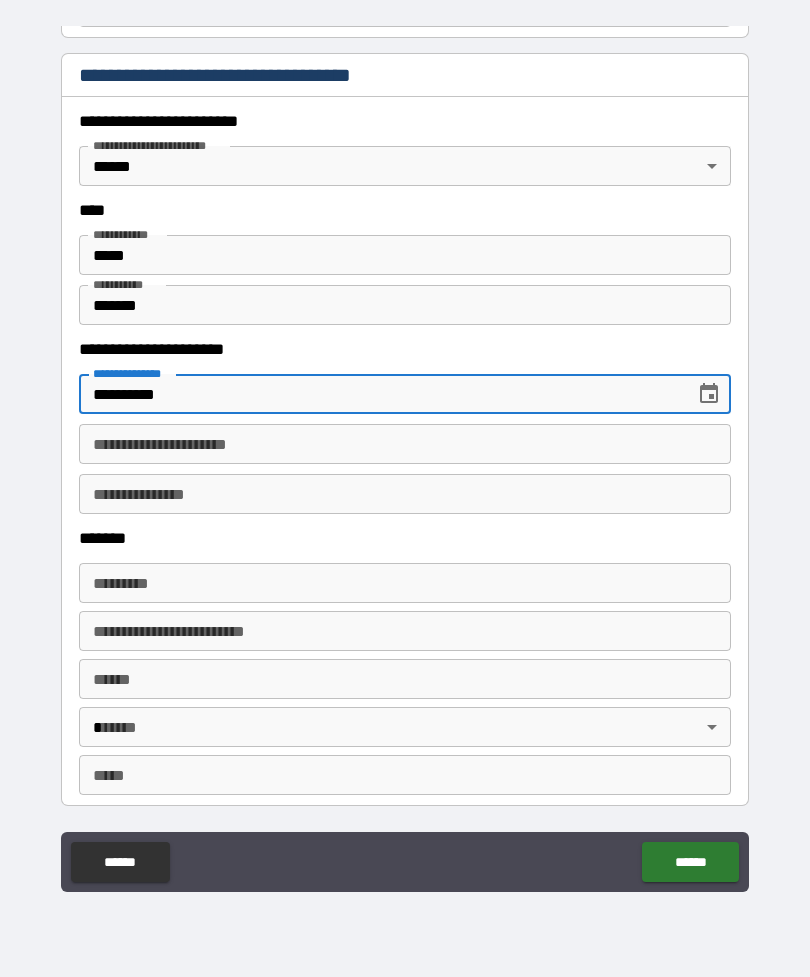 type on "**********" 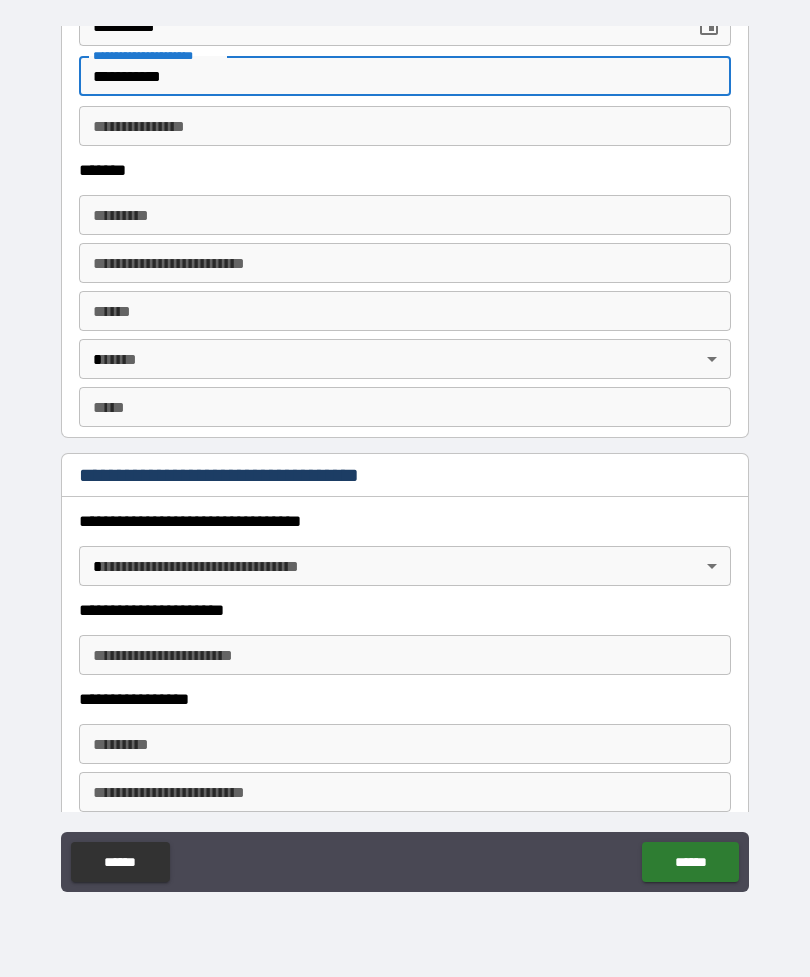 scroll, scrollTop: 1259, scrollLeft: 0, axis: vertical 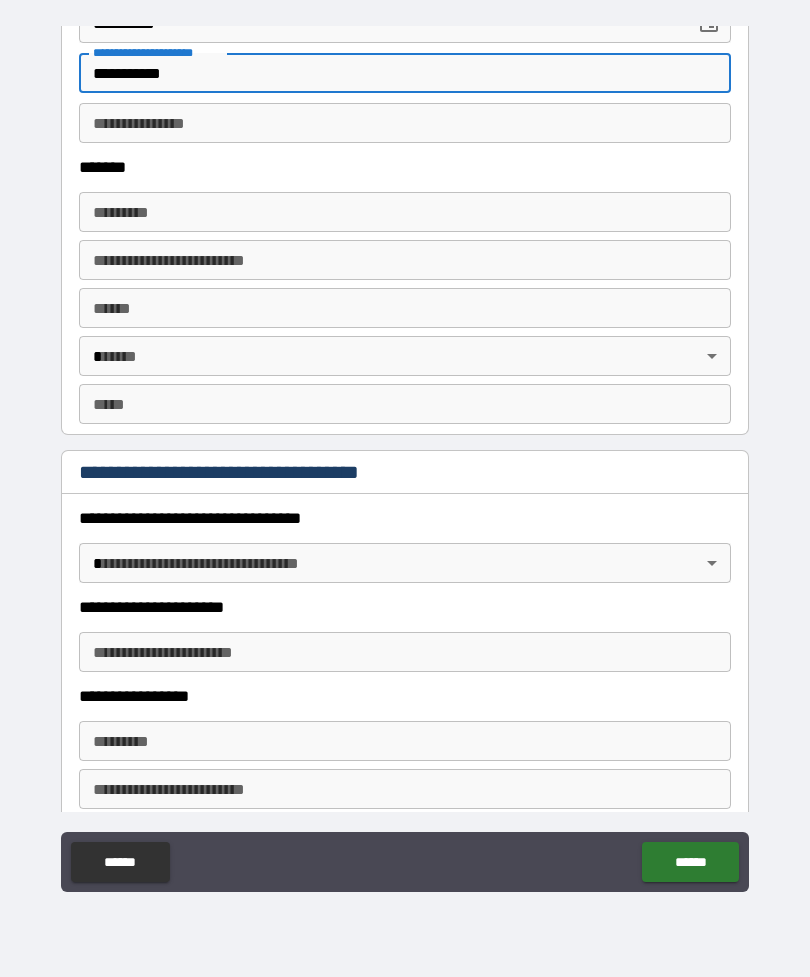 type on "**********" 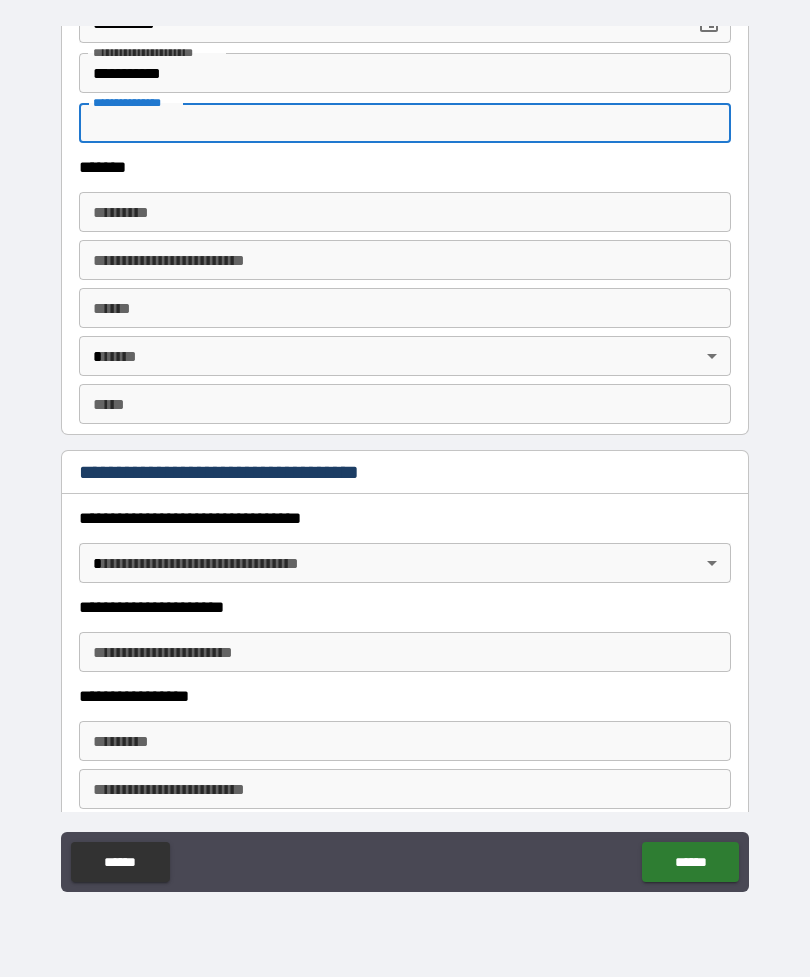 scroll, scrollTop: 0, scrollLeft: 0, axis: both 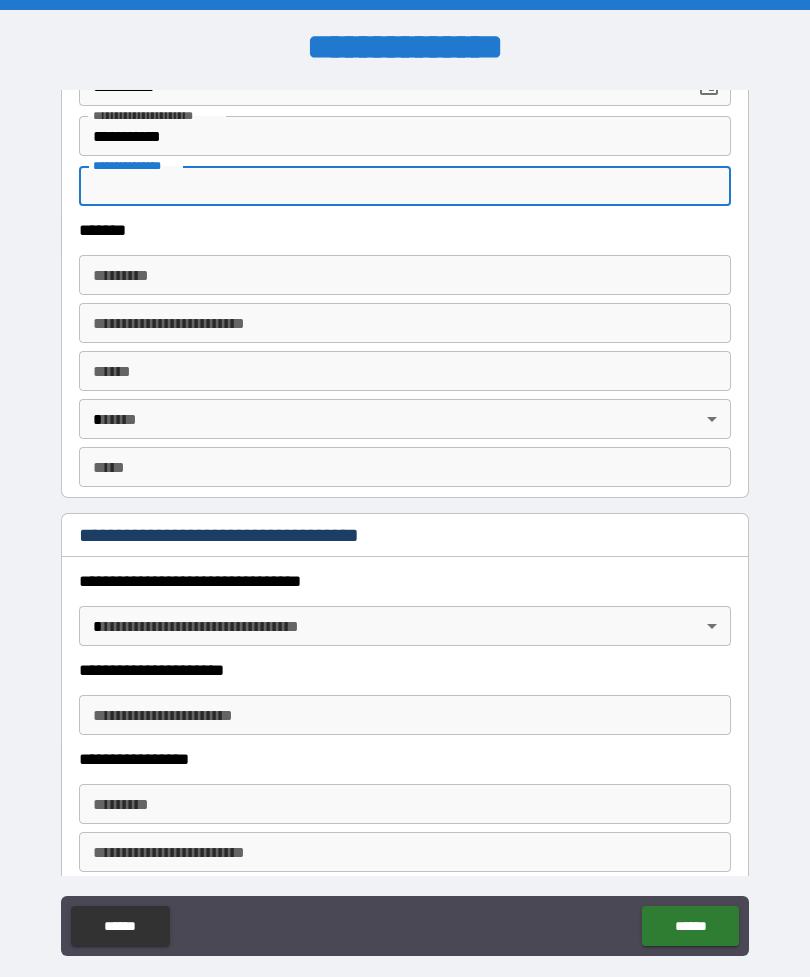 click on "*******   * *******   *" at bounding box center (405, 275) 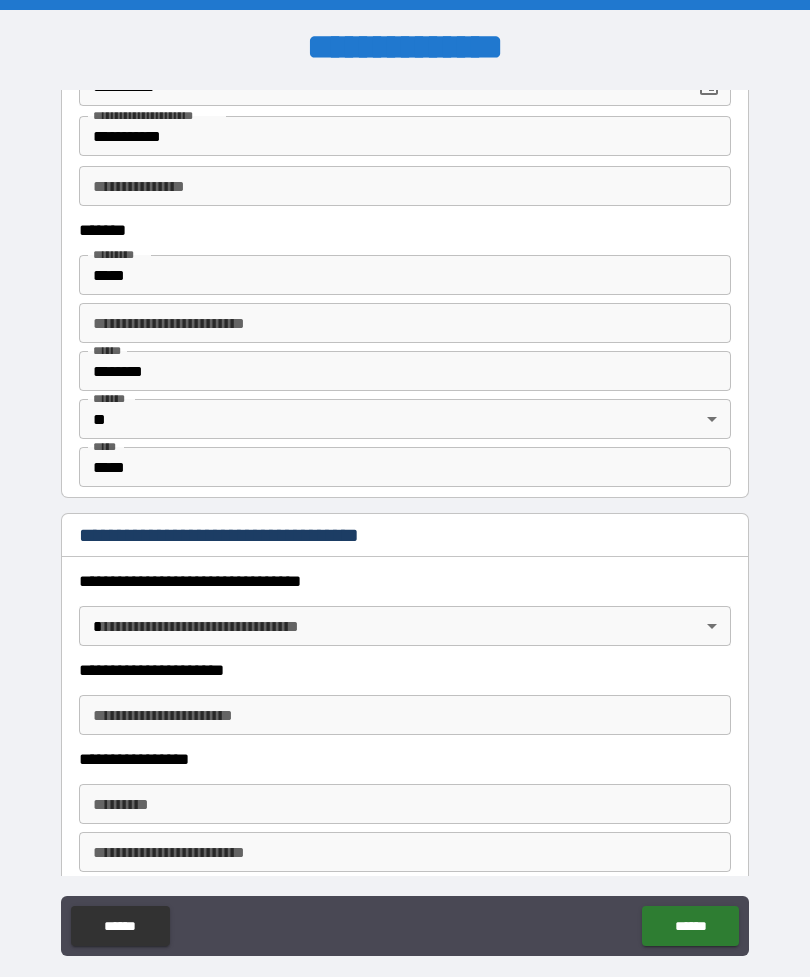 type on "**********" 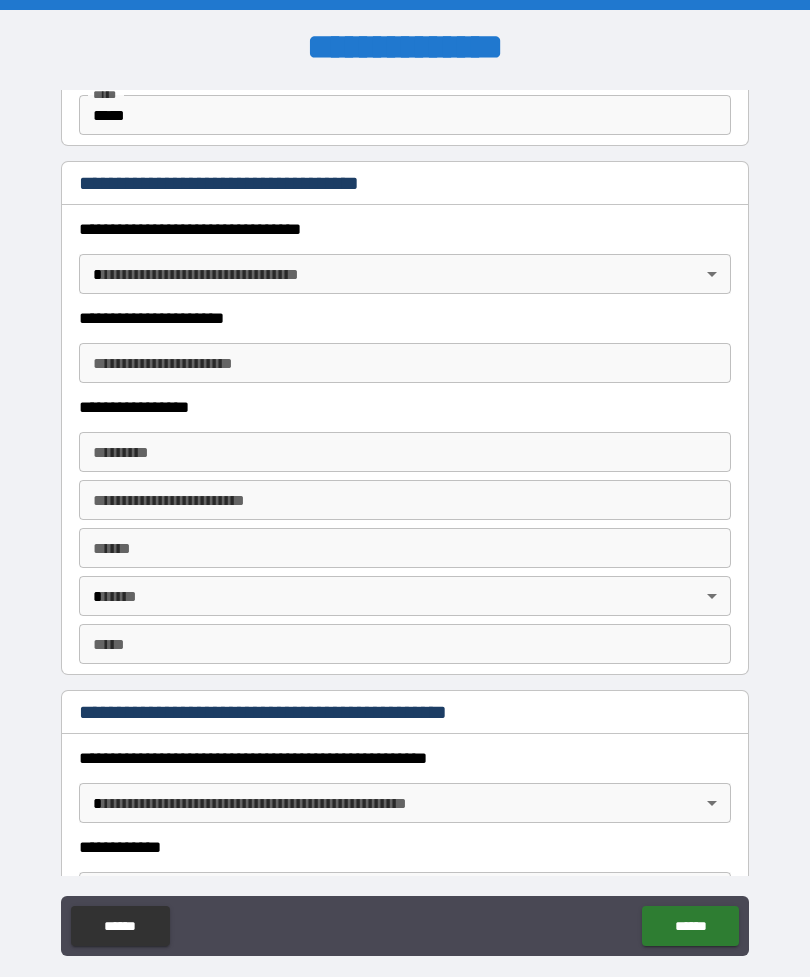 scroll, scrollTop: 1617, scrollLeft: 0, axis: vertical 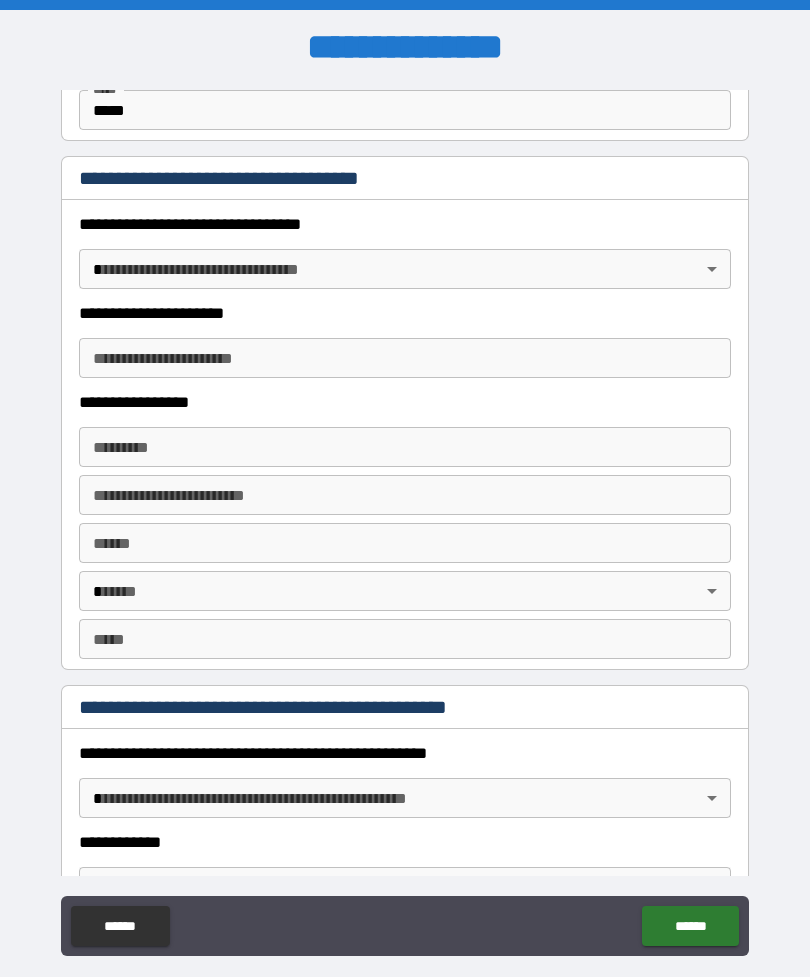 click on "**********" at bounding box center [405, 520] 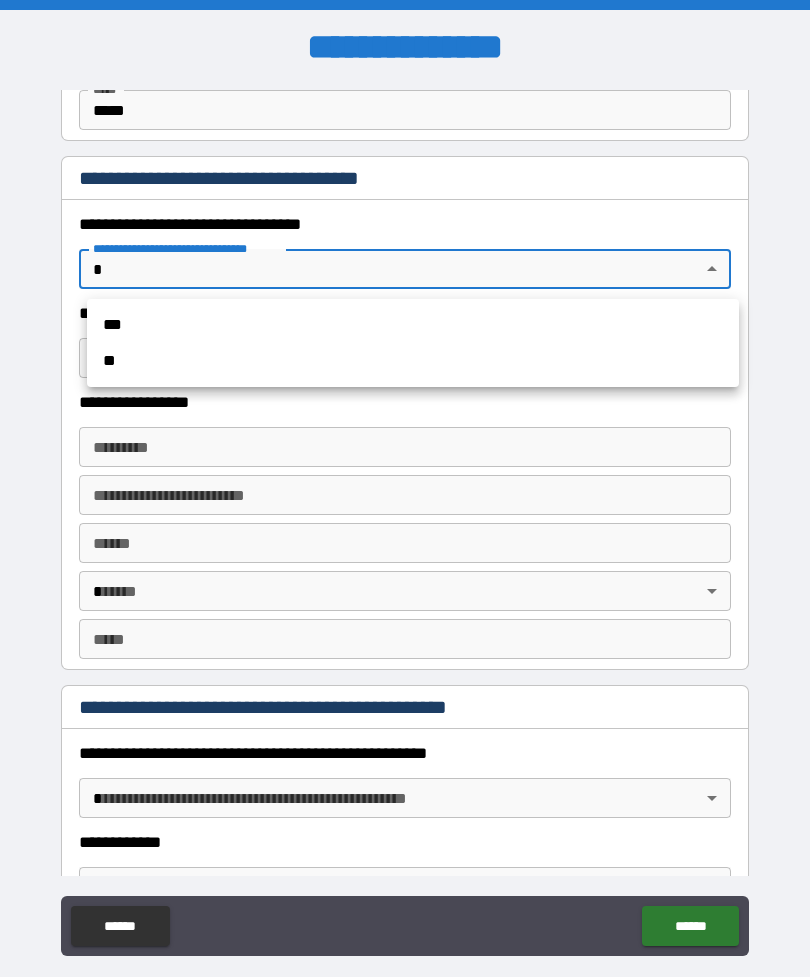 click on "***" at bounding box center [413, 325] 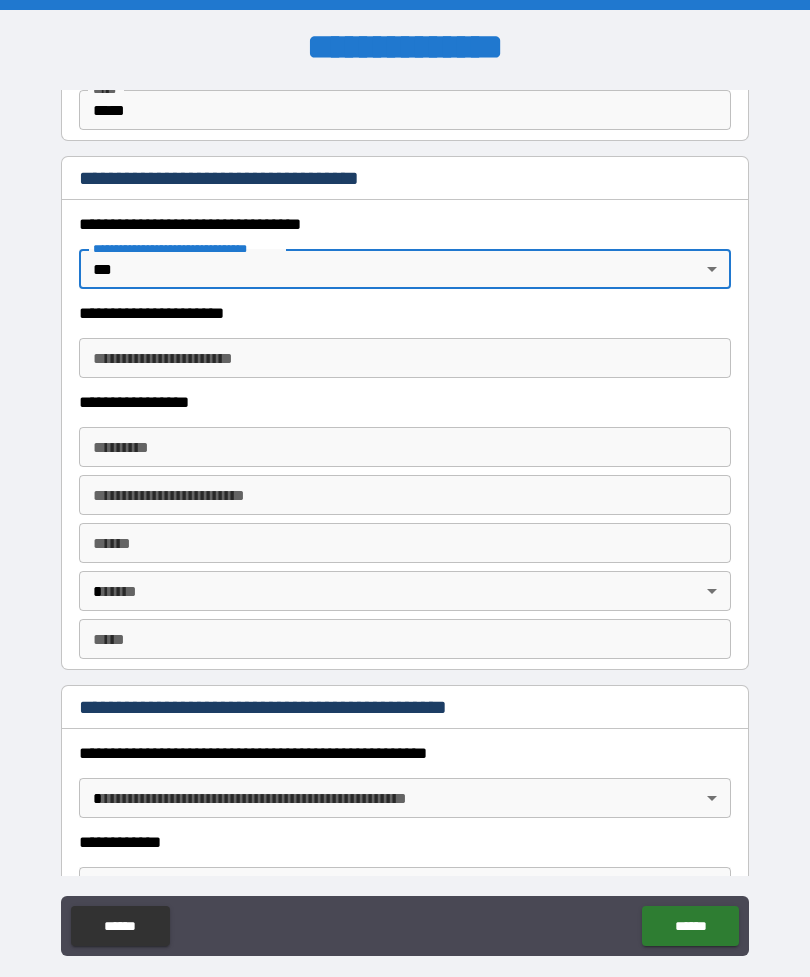 click on "**********" at bounding box center (405, 358) 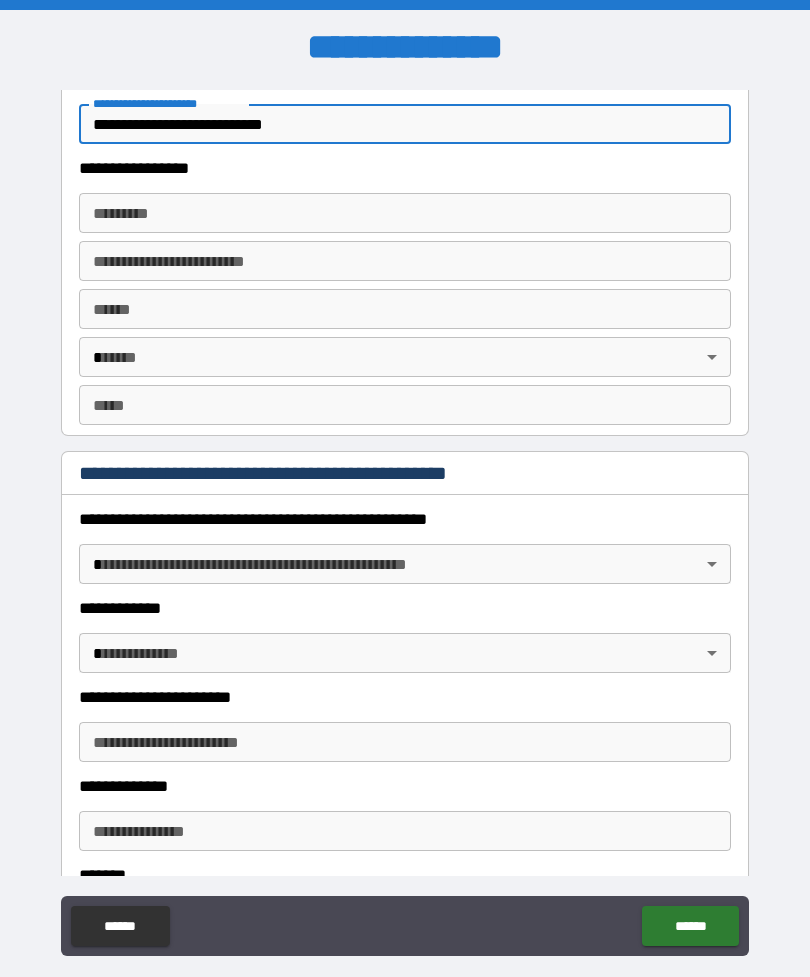scroll, scrollTop: 1856, scrollLeft: 0, axis: vertical 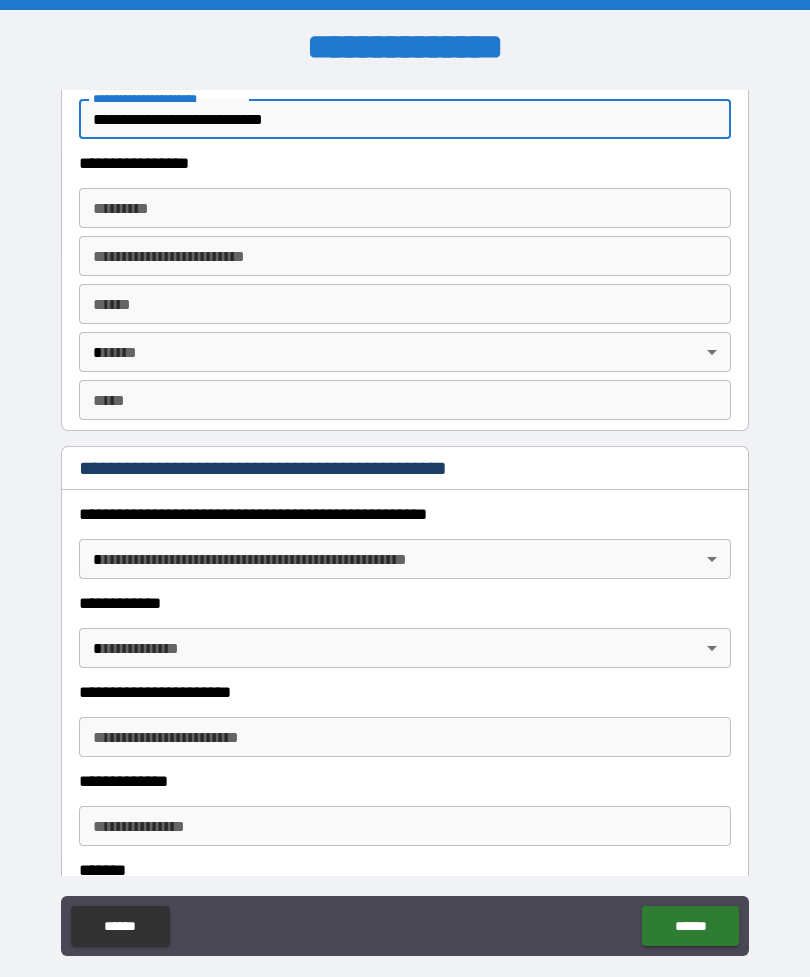 type on "**********" 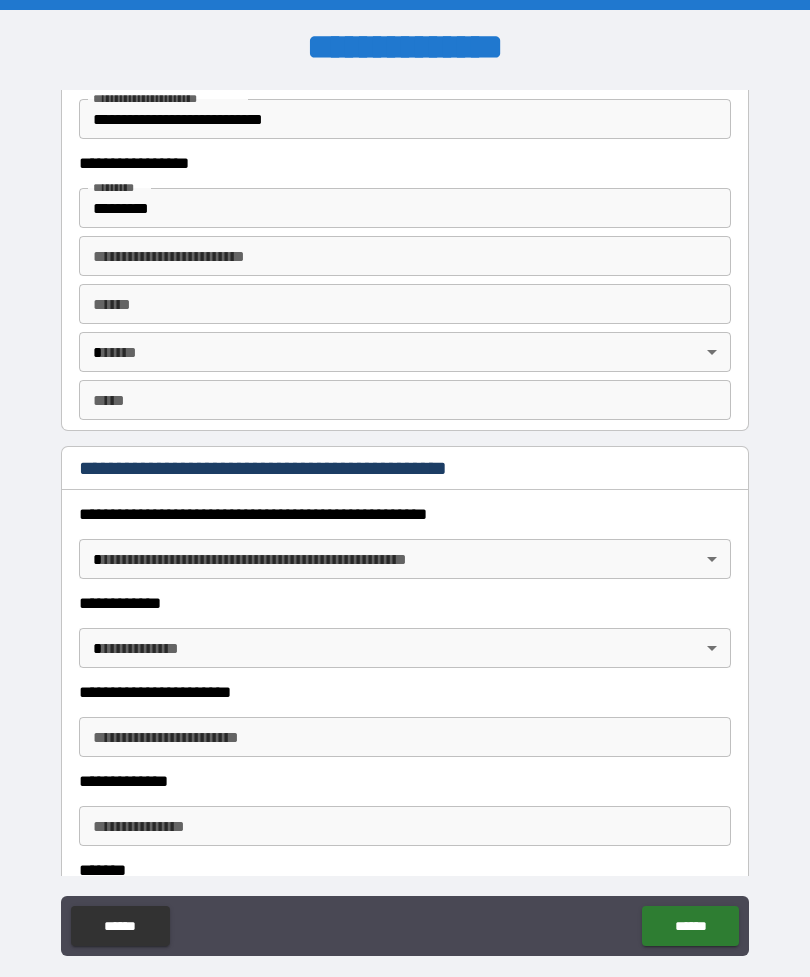 type on "**********" 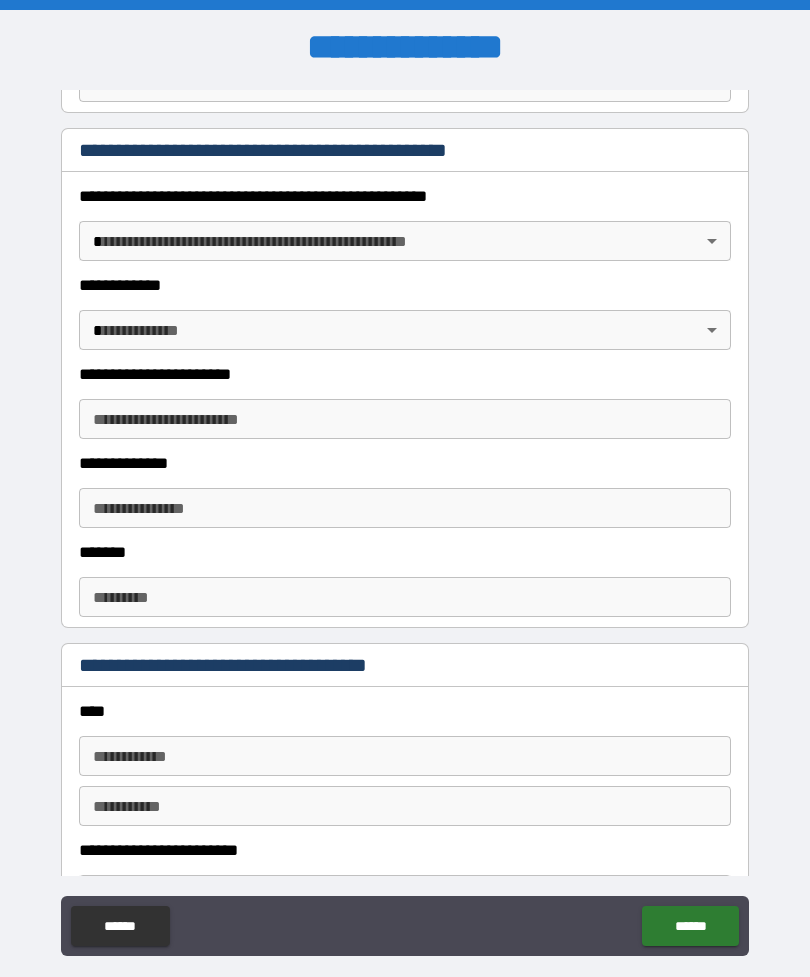 scroll, scrollTop: 2178, scrollLeft: 0, axis: vertical 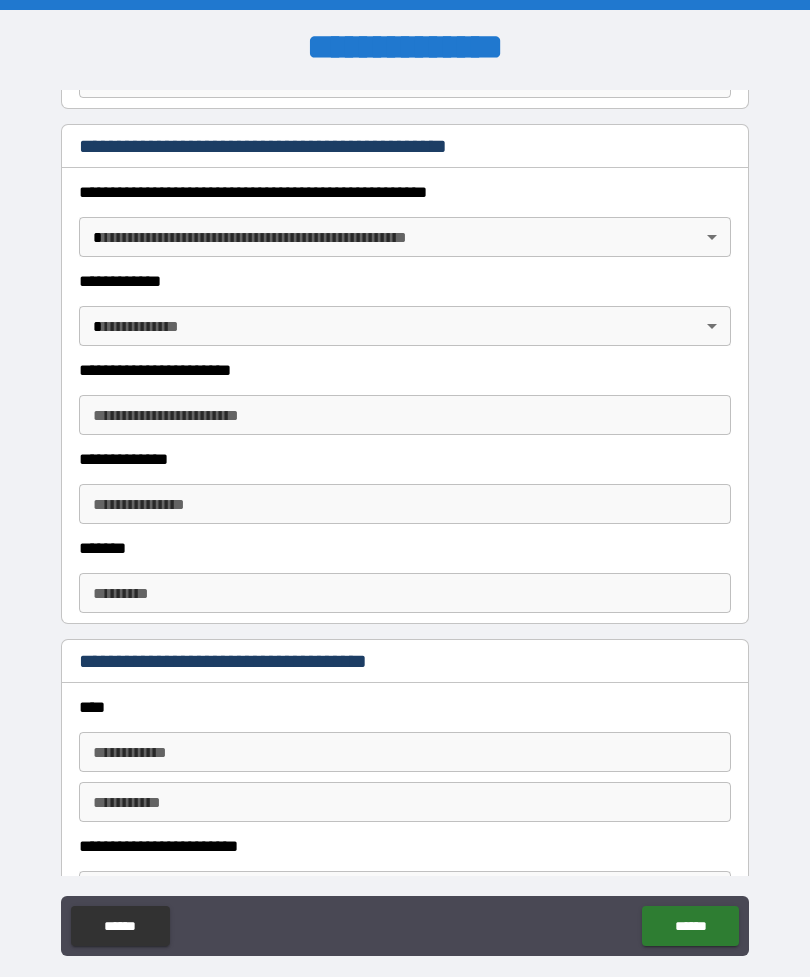click on "**********" at bounding box center [405, 520] 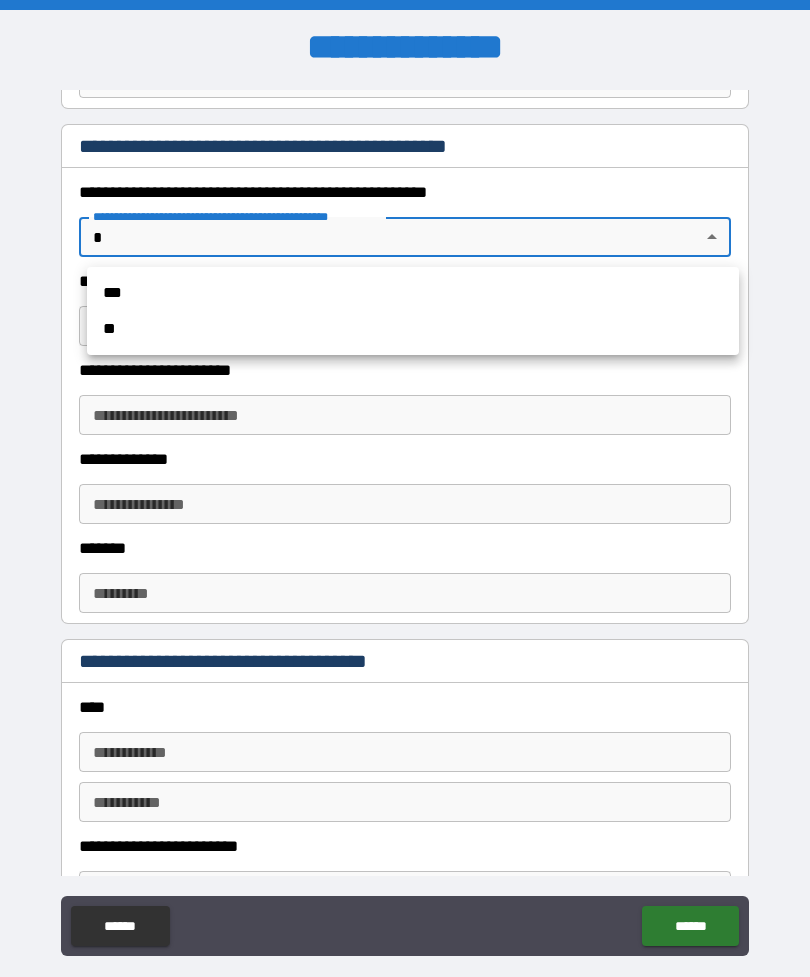 click on "**" at bounding box center (413, 329) 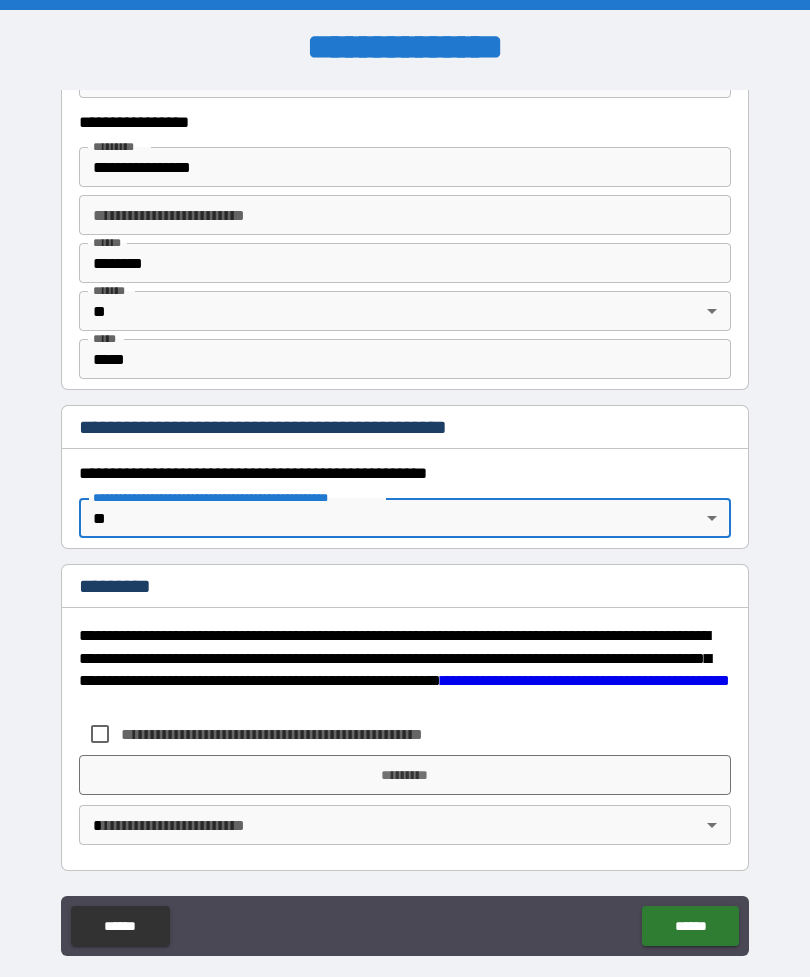 scroll, scrollTop: 1897, scrollLeft: 0, axis: vertical 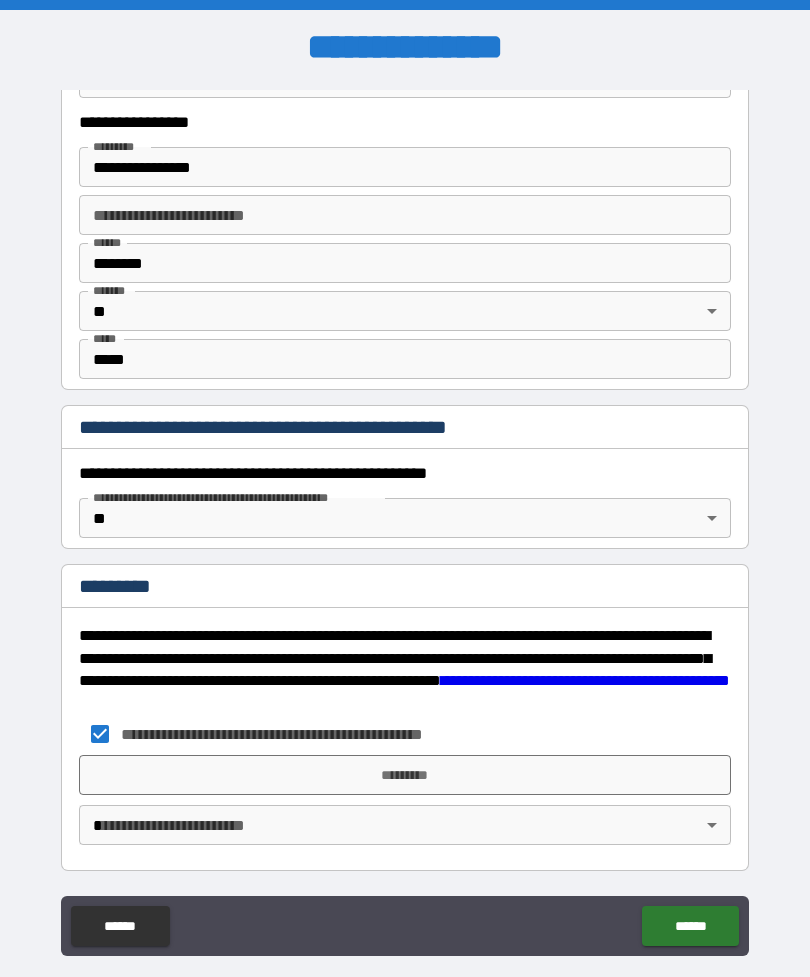 click on "*********" at bounding box center (405, 775) 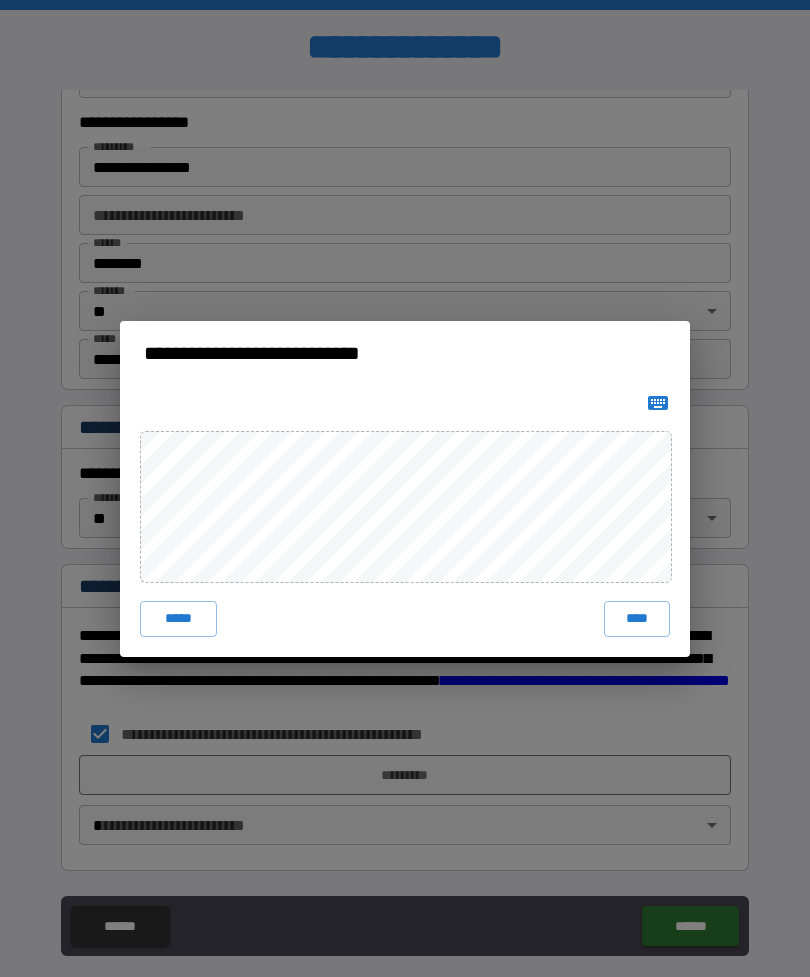 click on "****" at bounding box center [637, 619] 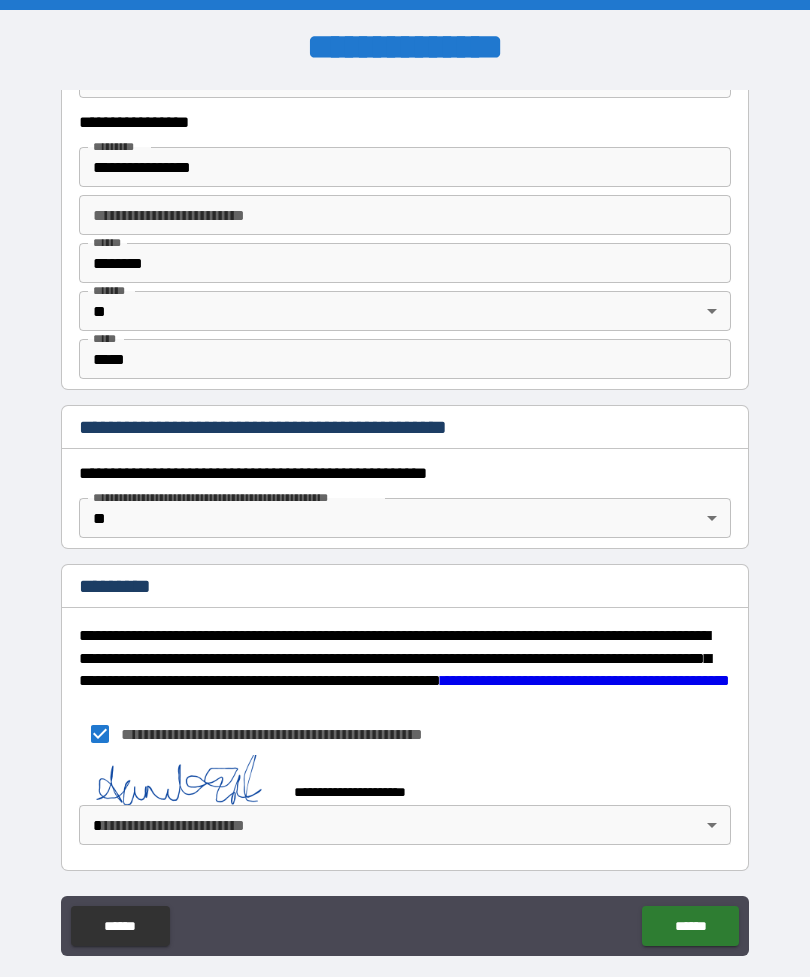 scroll, scrollTop: 1887, scrollLeft: 0, axis: vertical 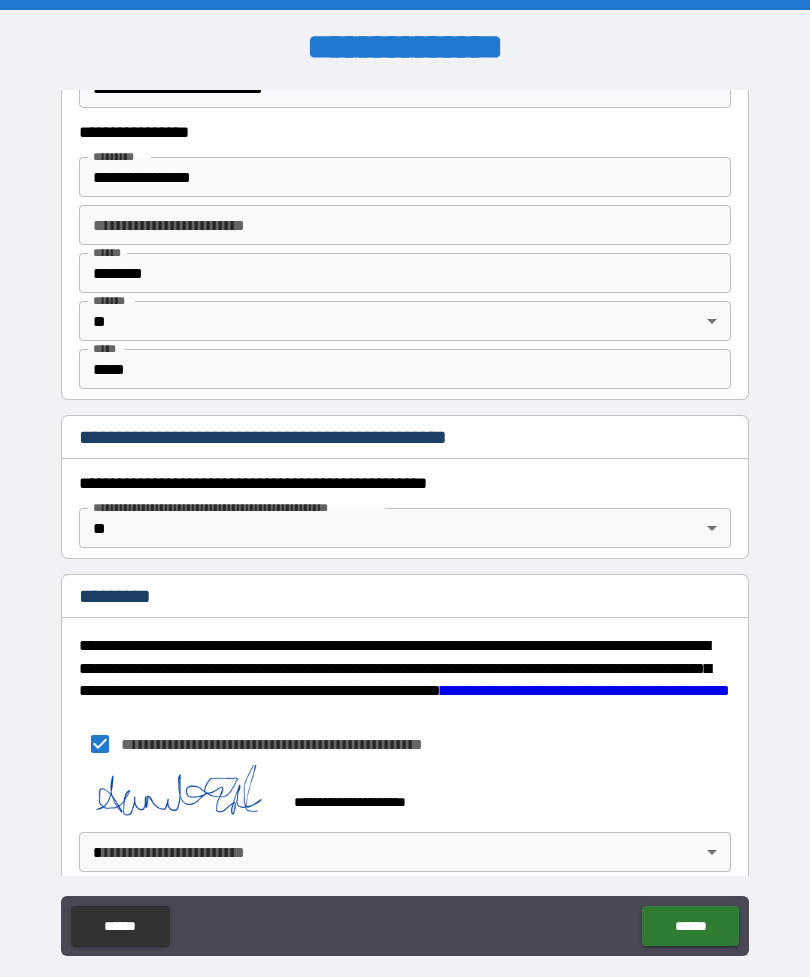 click on "**********" at bounding box center [405, 520] 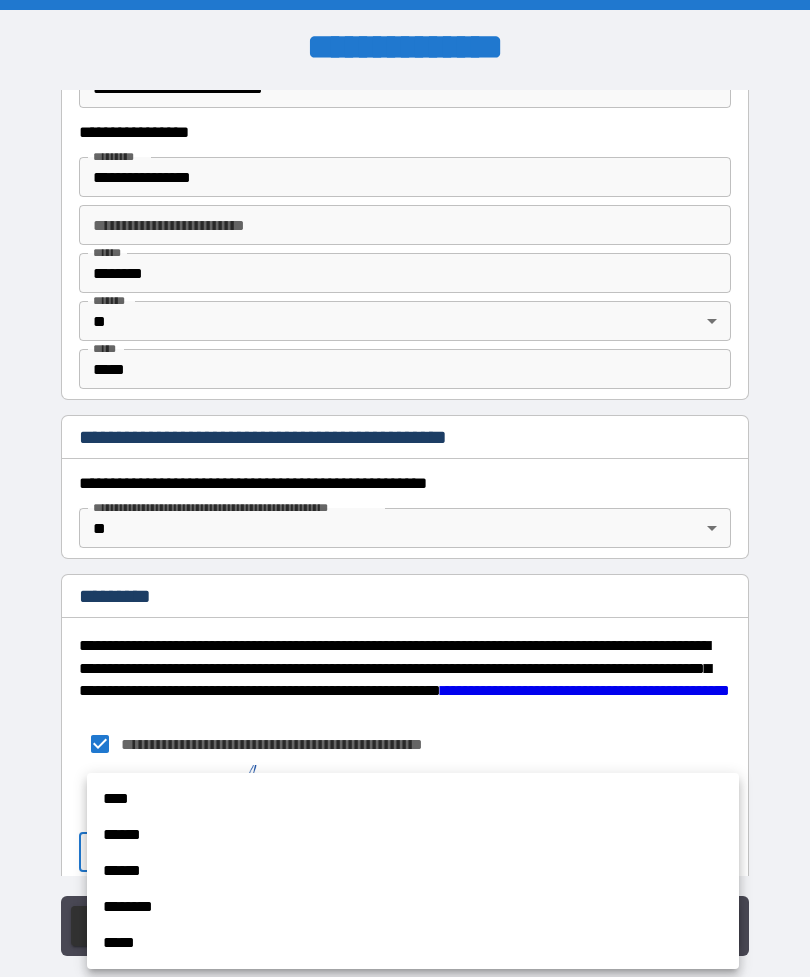 click on "****" at bounding box center (413, 799) 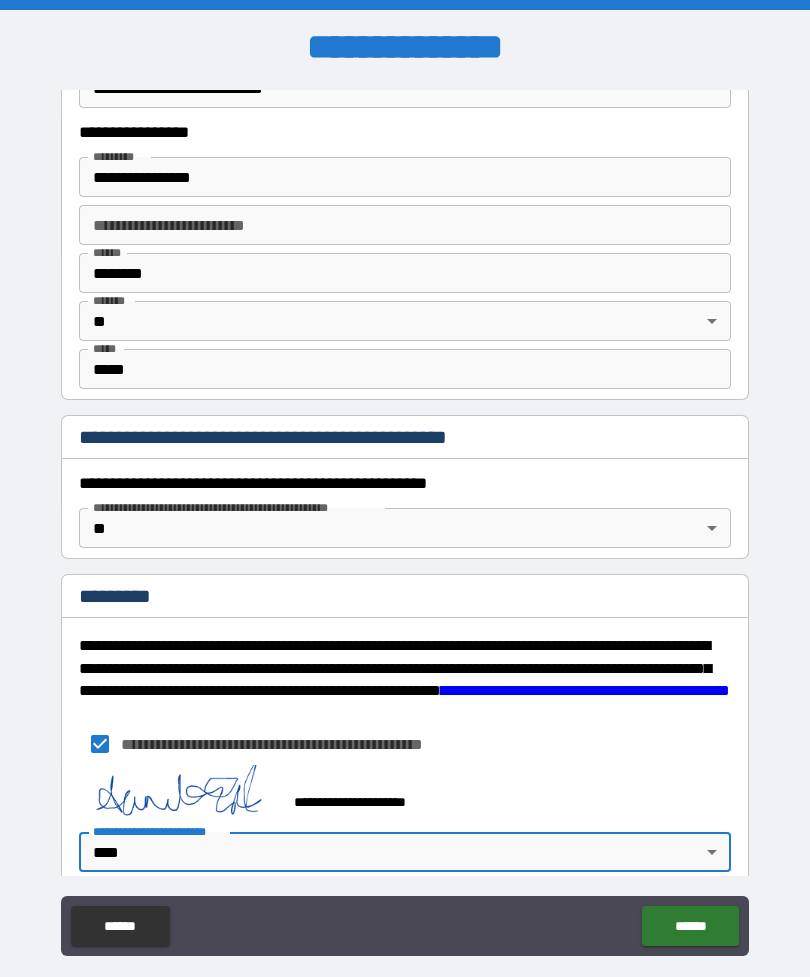 type on "*" 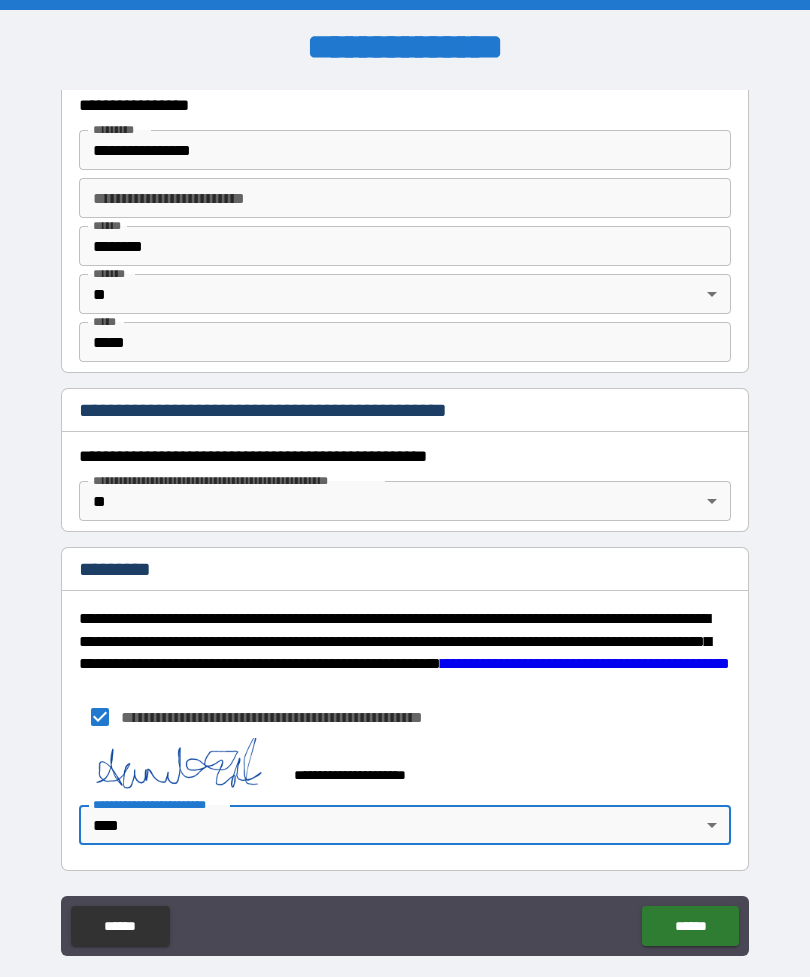 scroll, scrollTop: 1914, scrollLeft: 0, axis: vertical 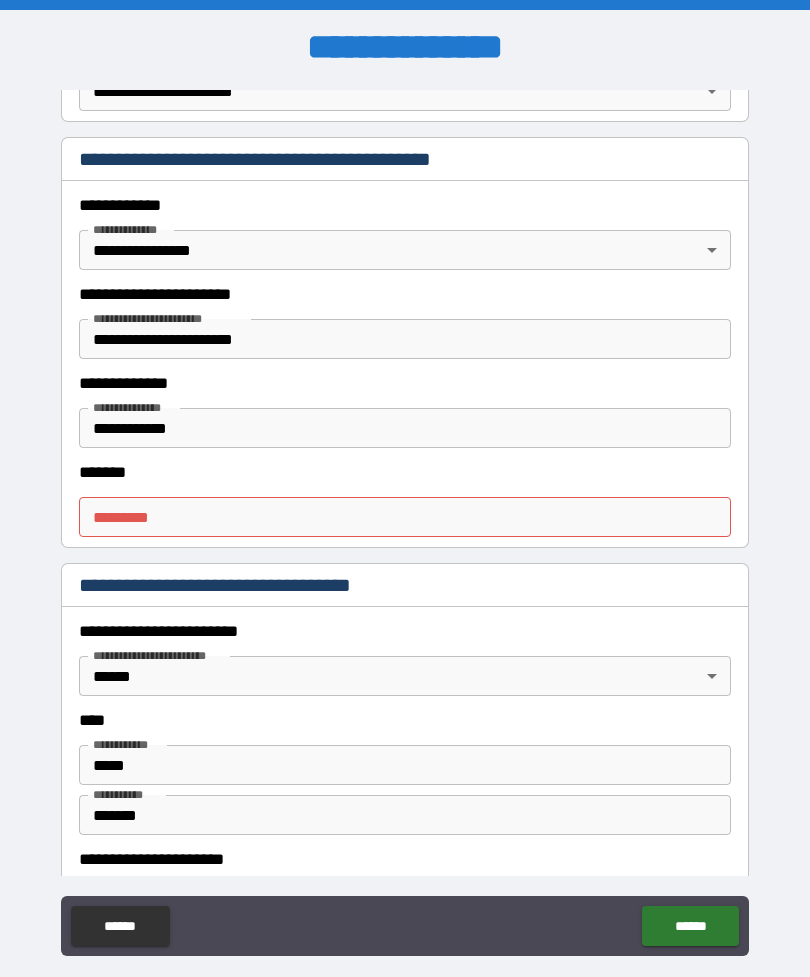 click on "*******   *" at bounding box center [405, 517] 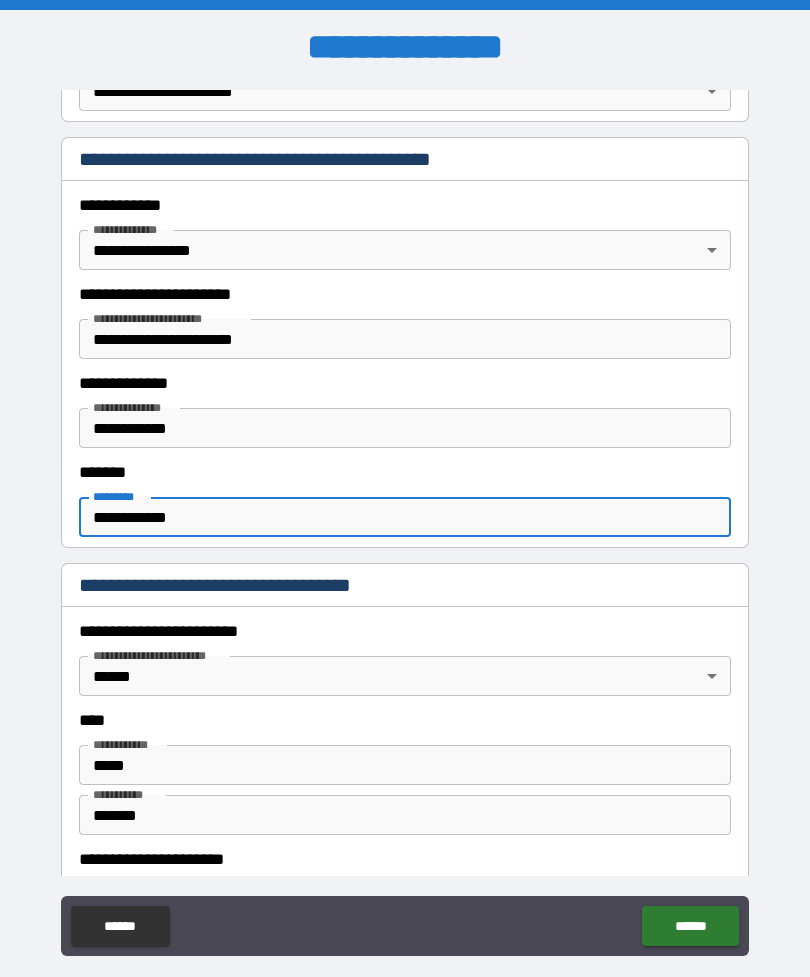 type on "**********" 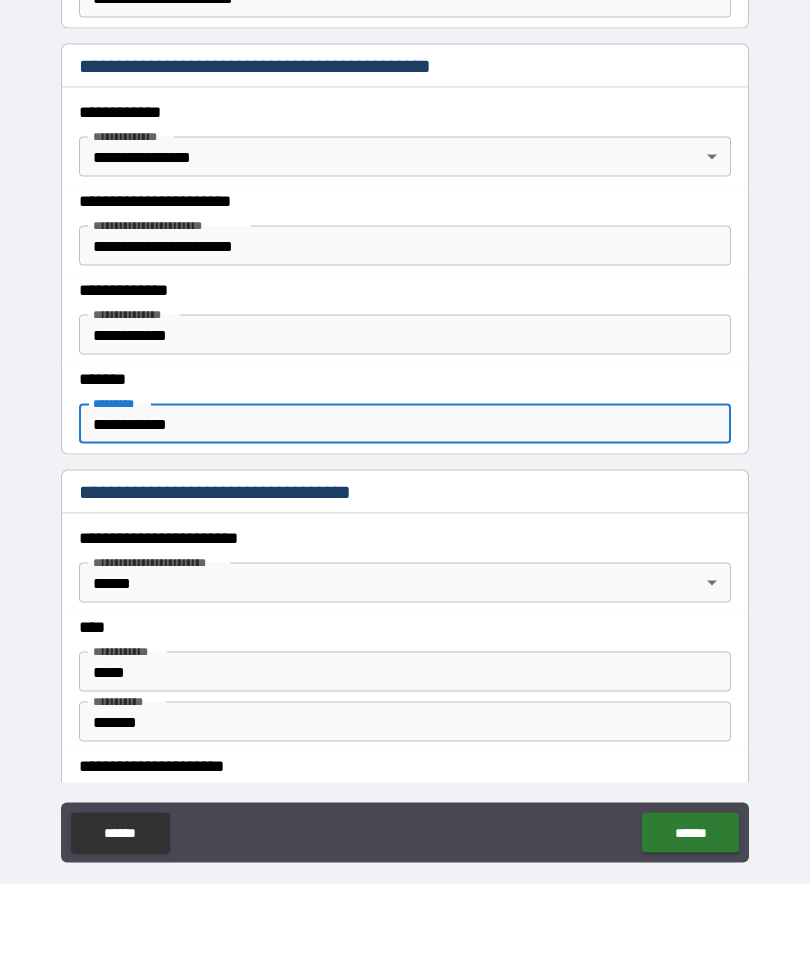 scroll, scrollTop: 64, scrollLeft: 0, axis: vertical 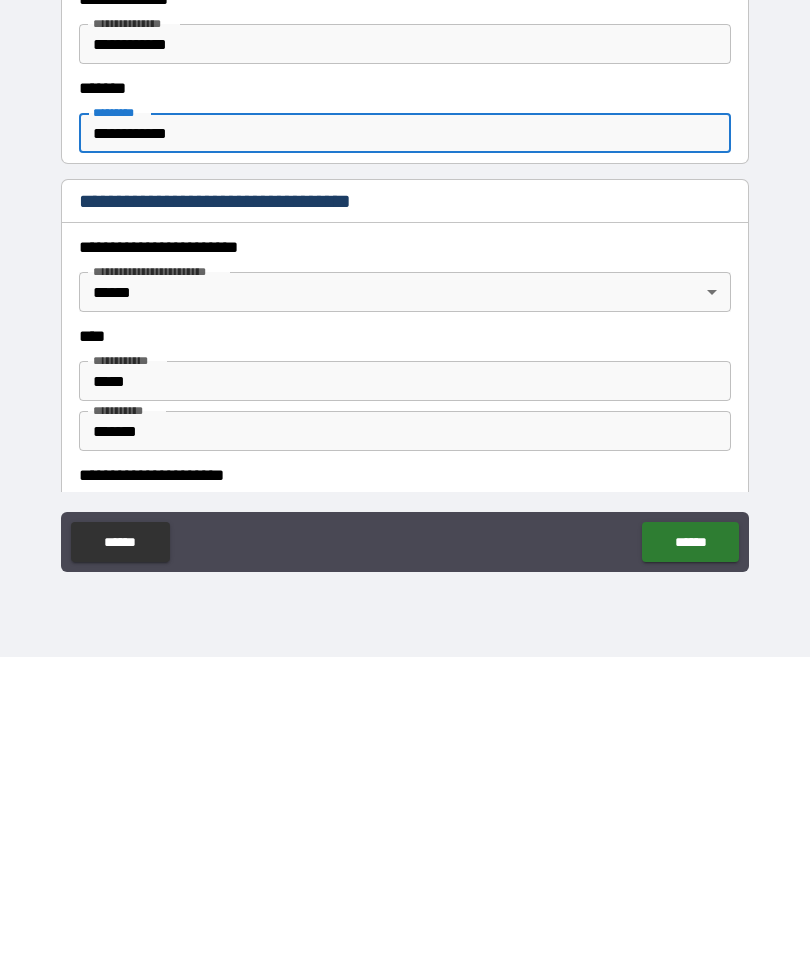 click on "******" at bounding box center [690, 862] 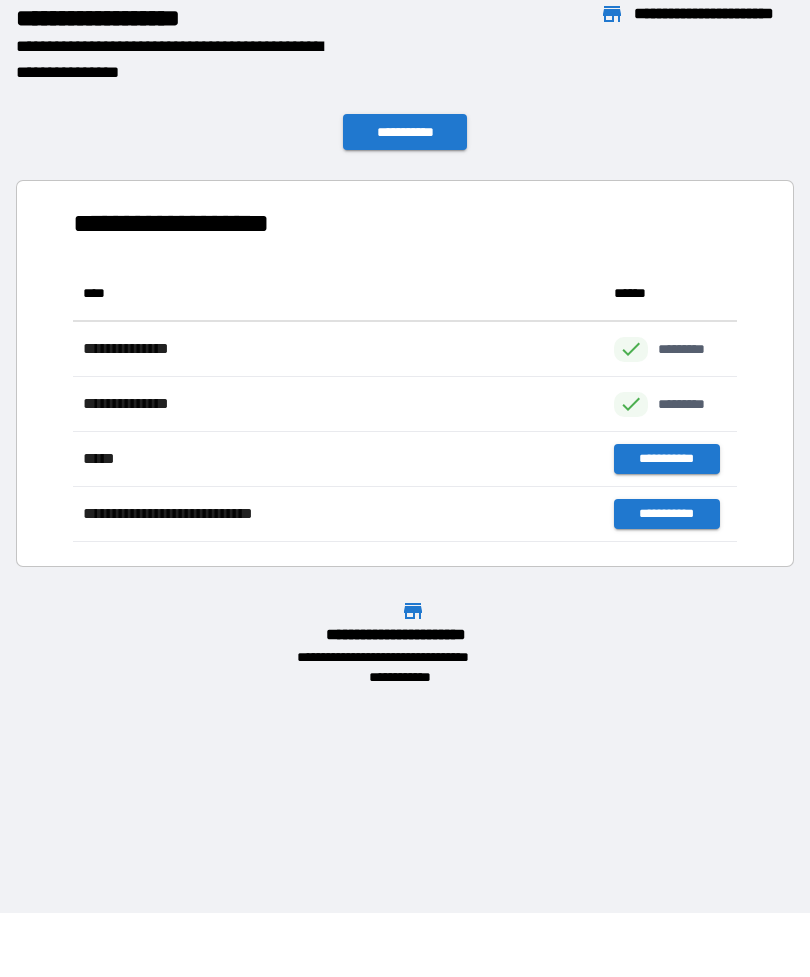 scroll, scrollTop: 276, scrollLeft: 664, axis: both 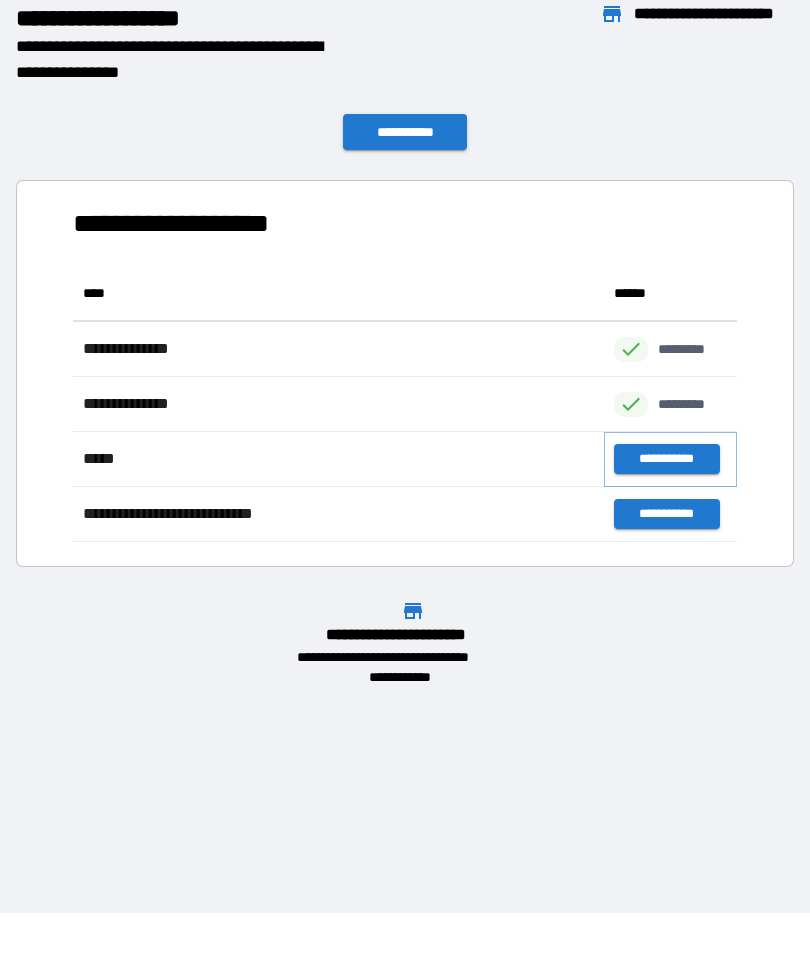 click on "**********" at bounding box center (666, 459) 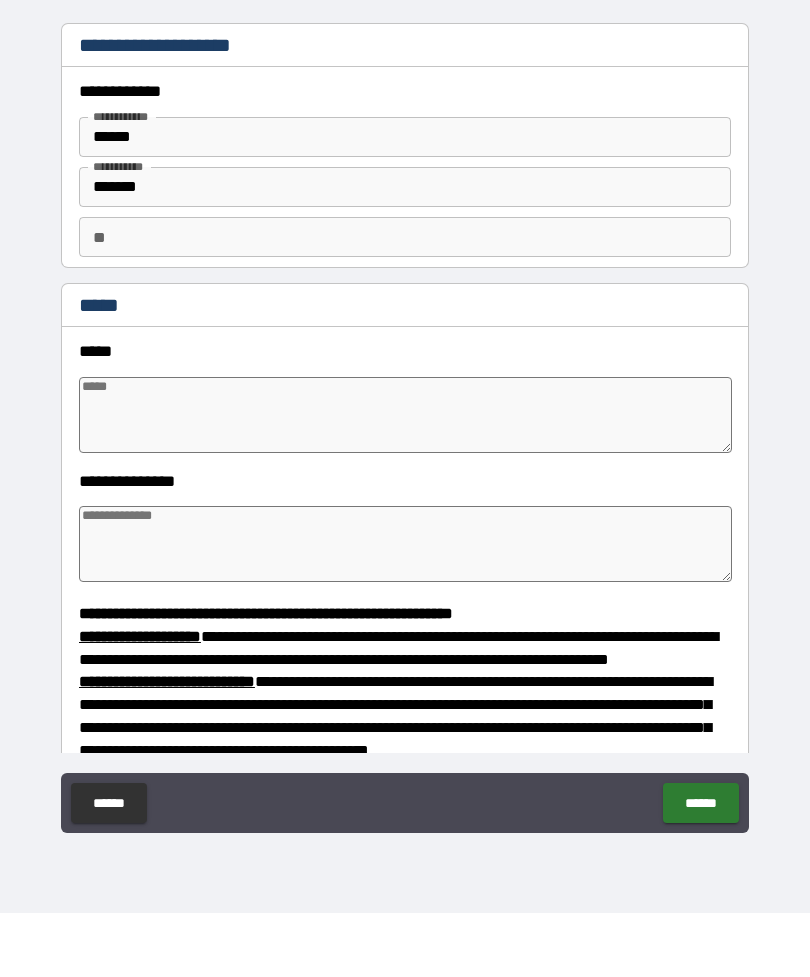 type on "*" 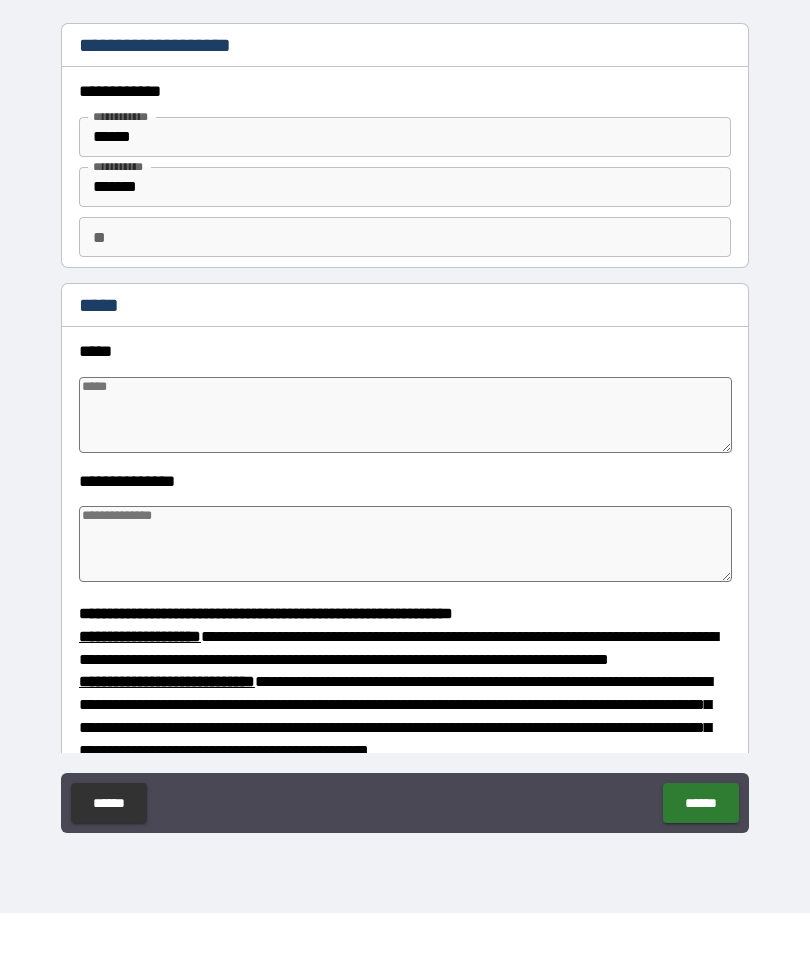 type on "*" 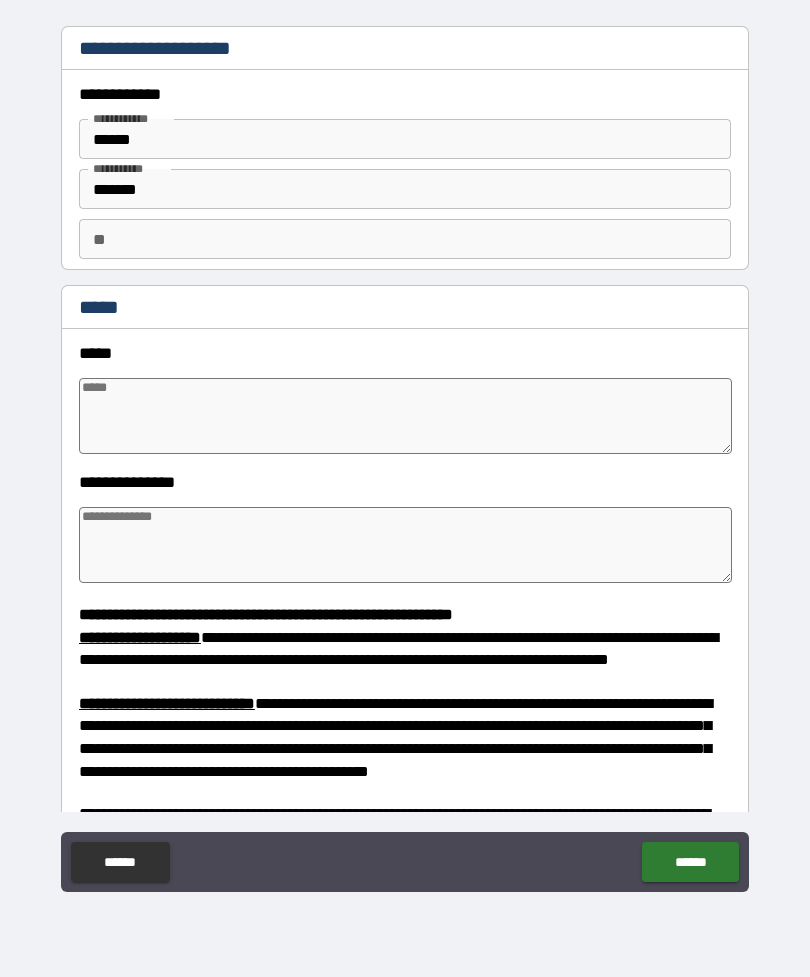 click at bounding box center (405, 416) 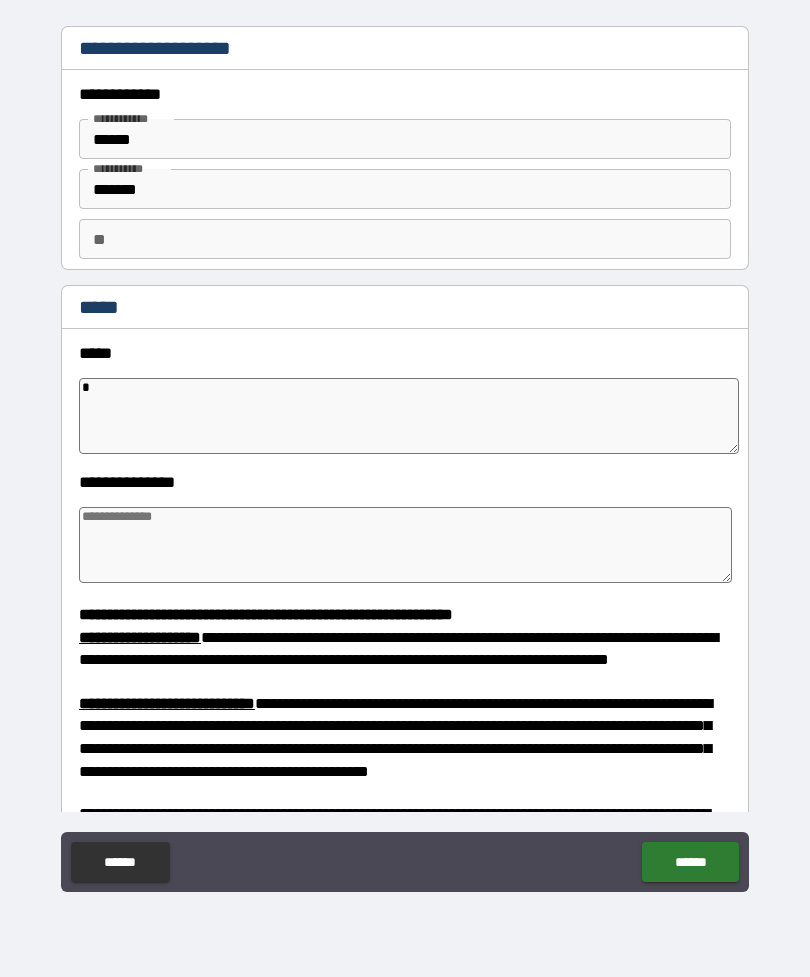 type on "**" 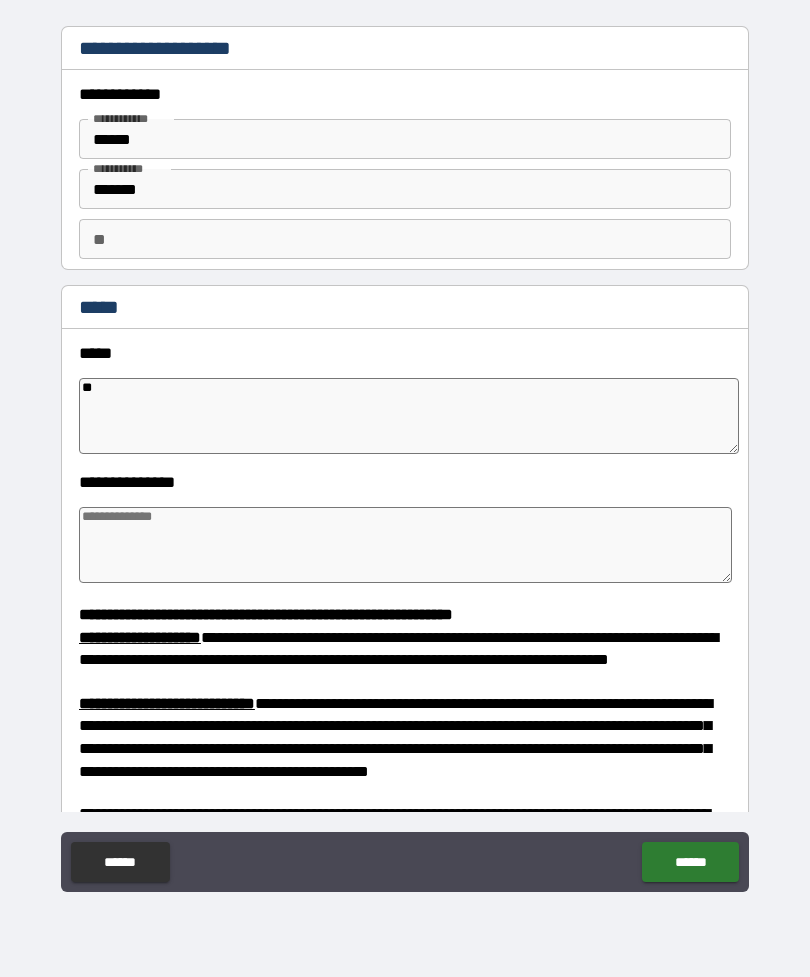 type on "*" 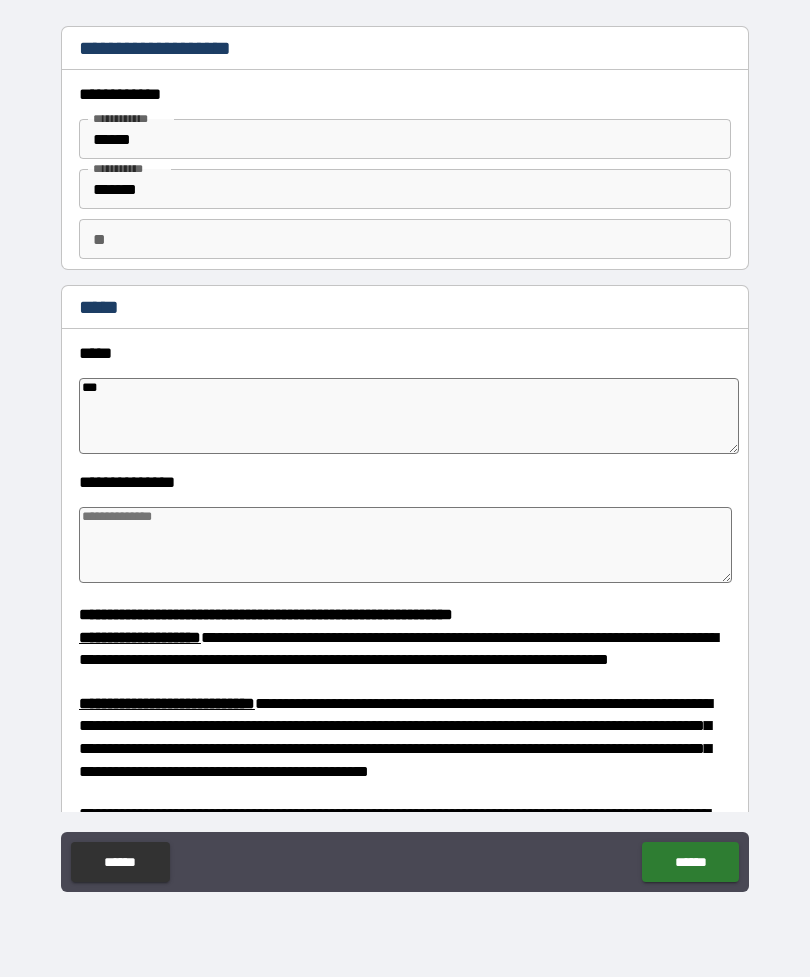 type on "*" 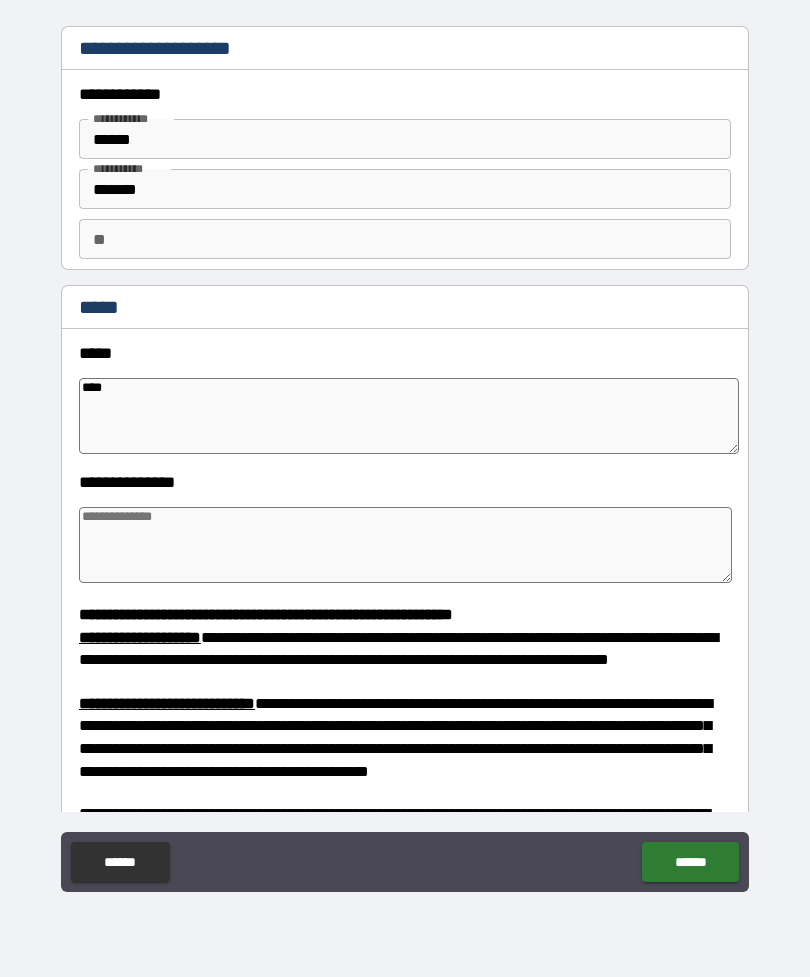 type on "*" 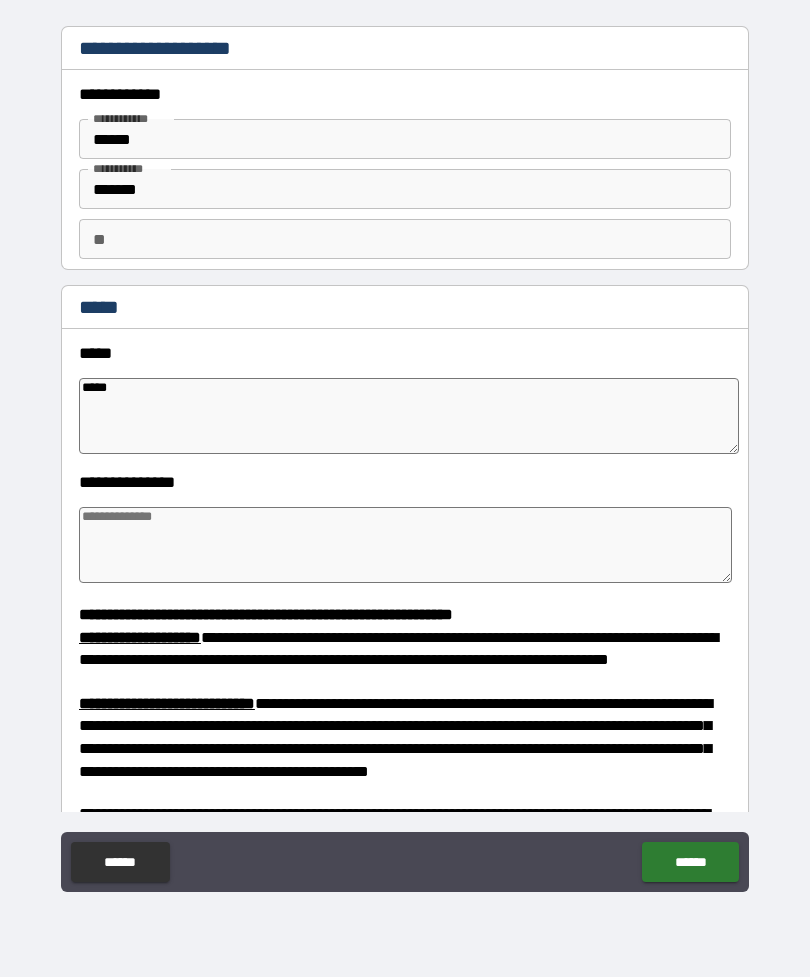 type on "*" 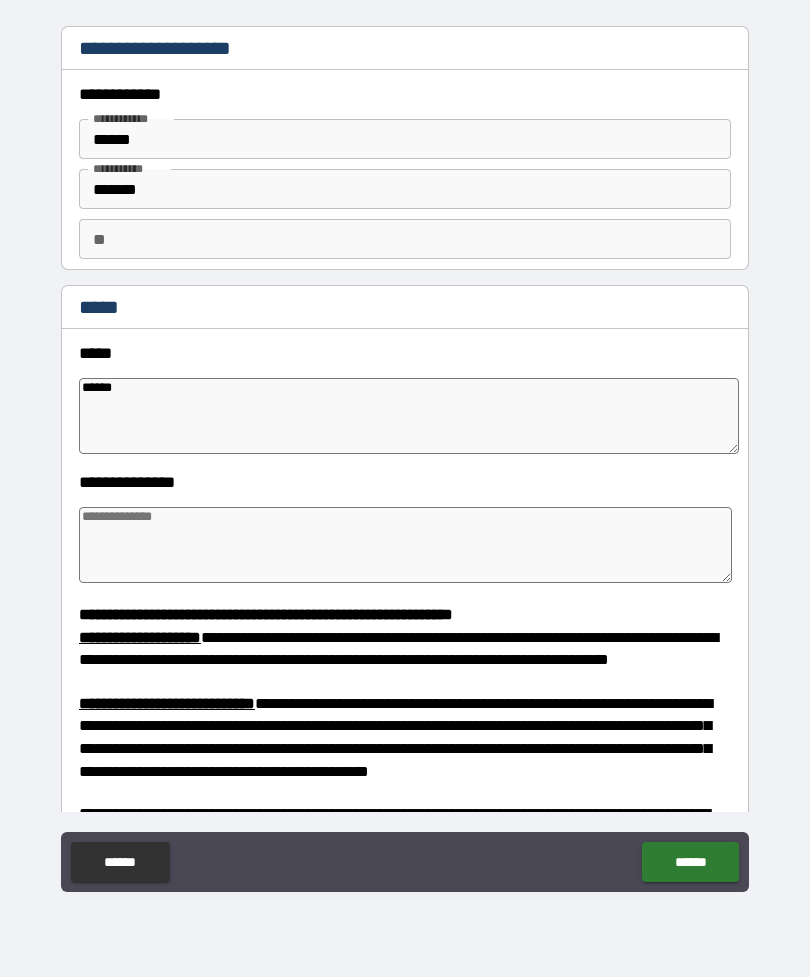 type on "*" 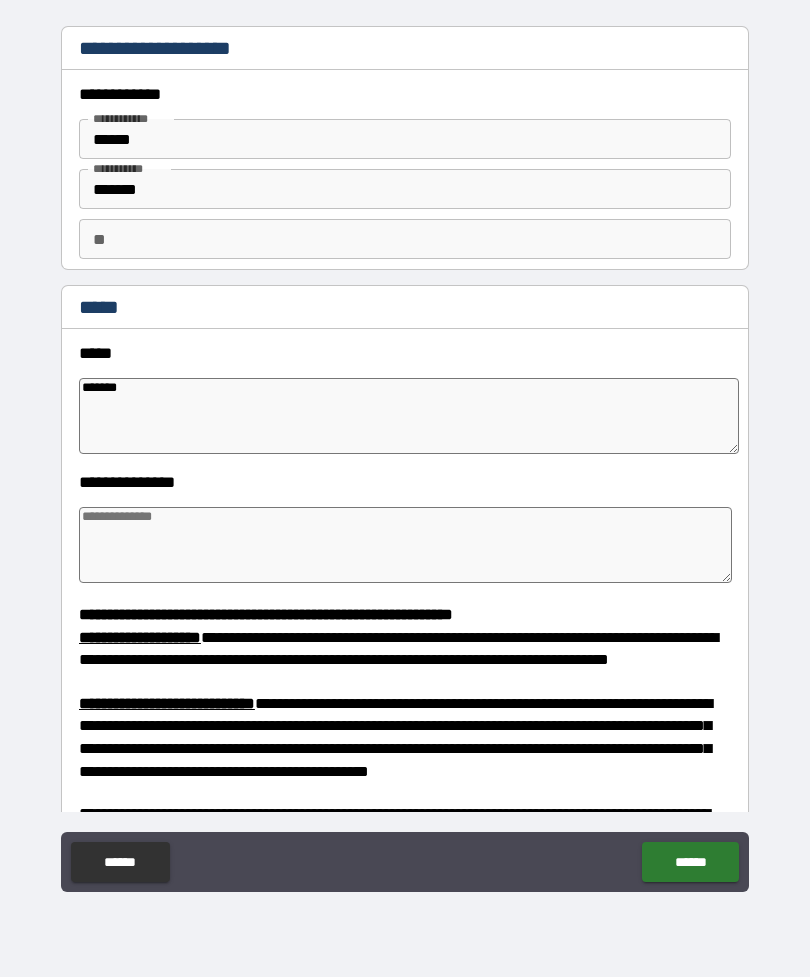 type on "*" 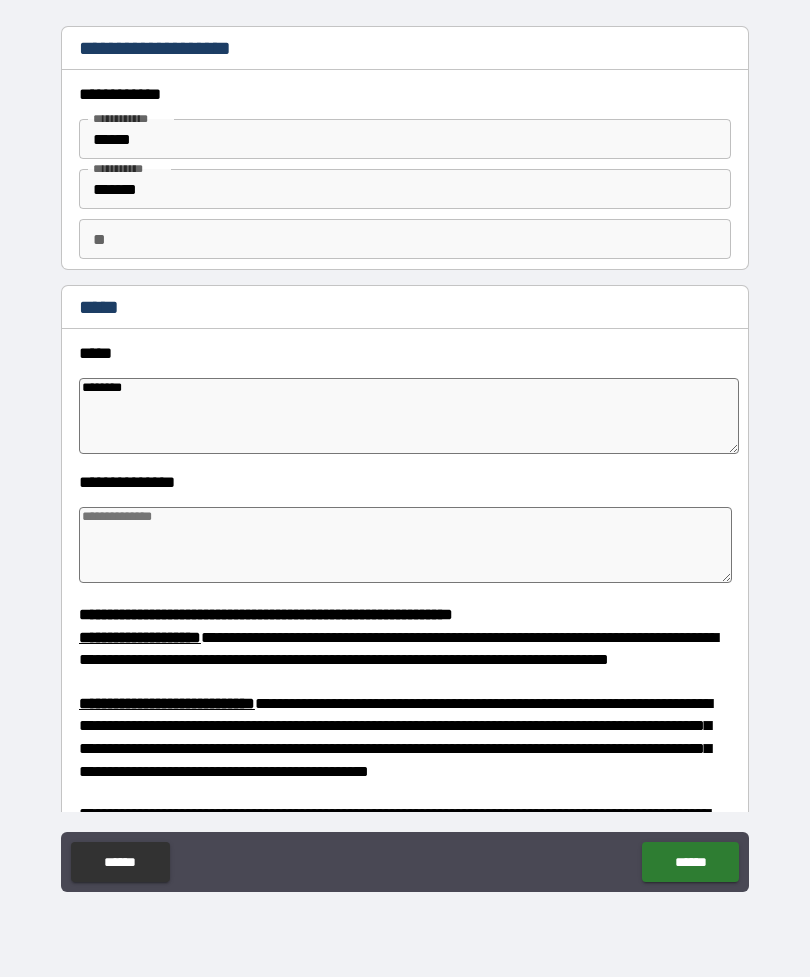 type on "*" 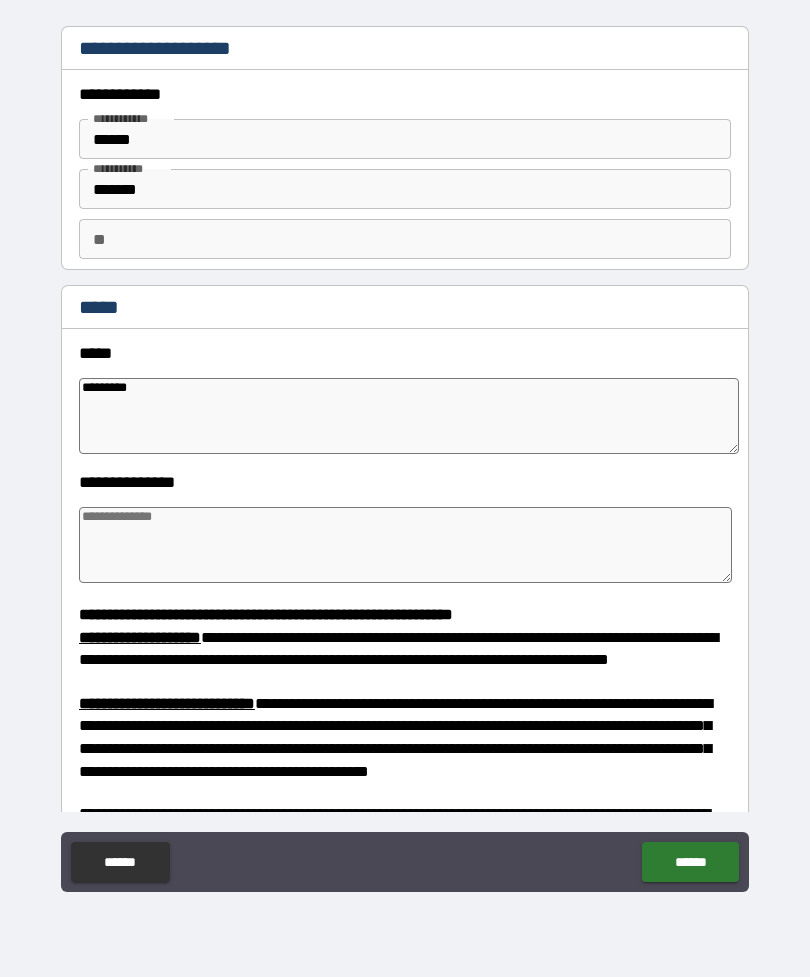 type on "*" 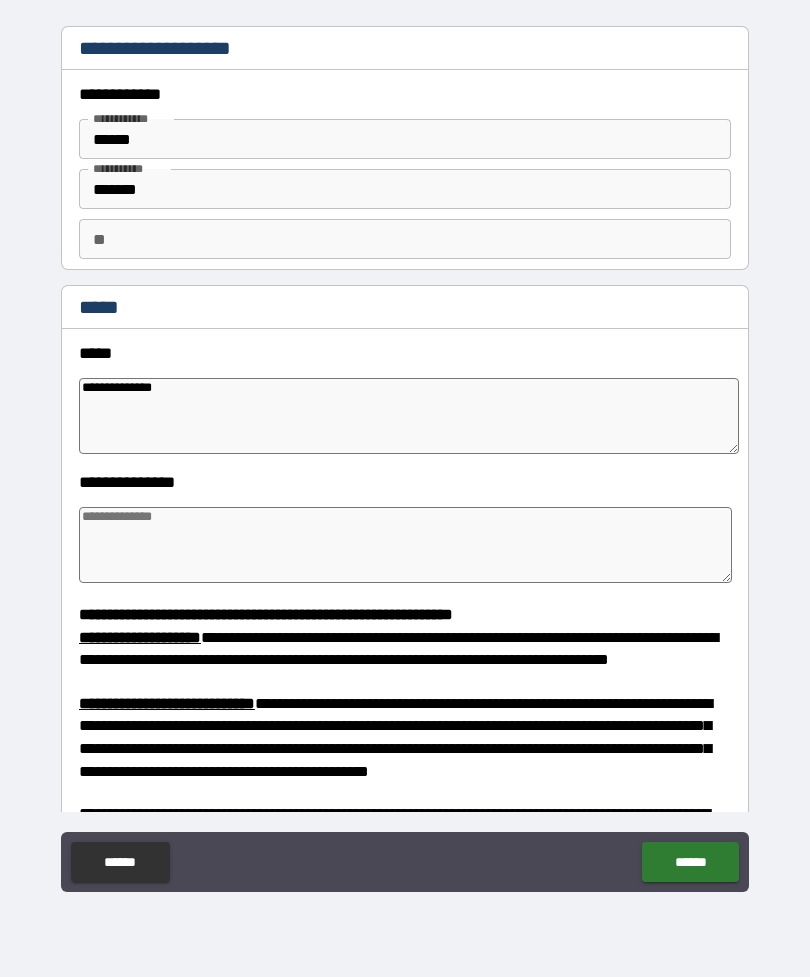 click at bounding box center (405, 545) 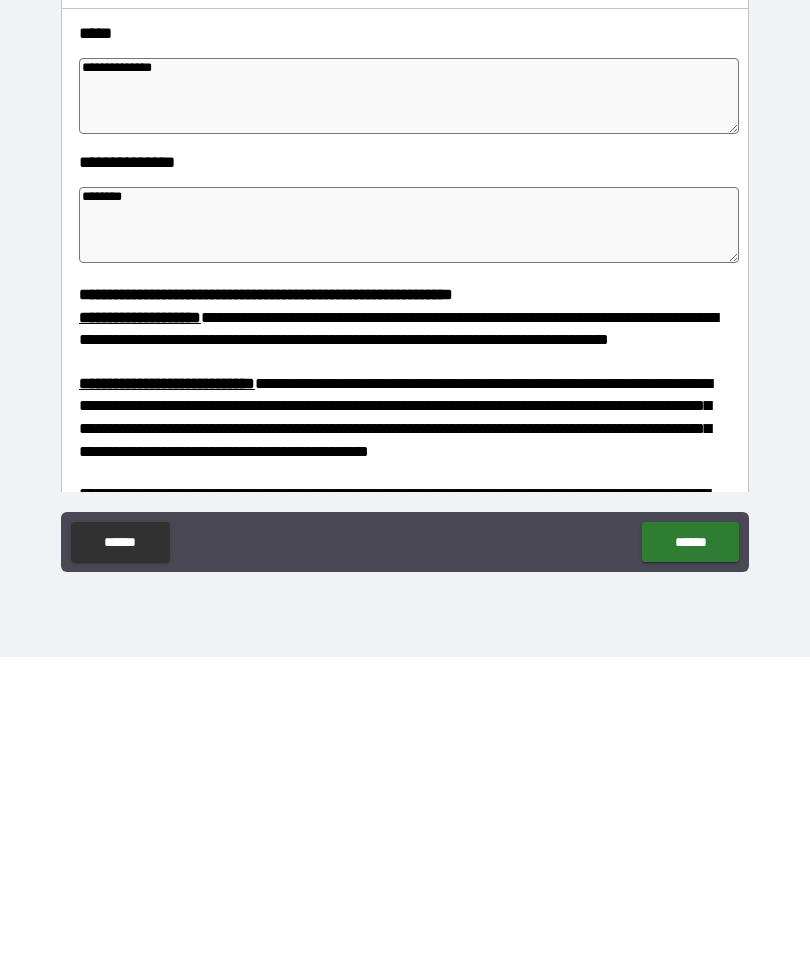 click on "******" at bounding box center [690, 862] 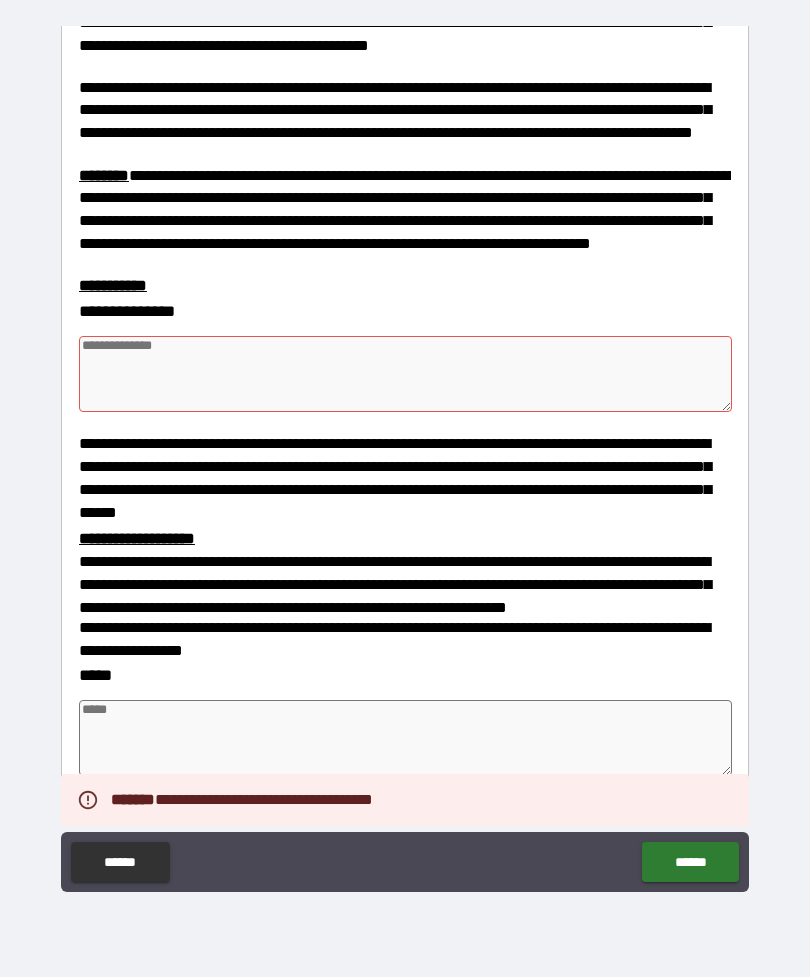 scroll, scrollTop: 734, scrollLeft: 0, axis: vertical 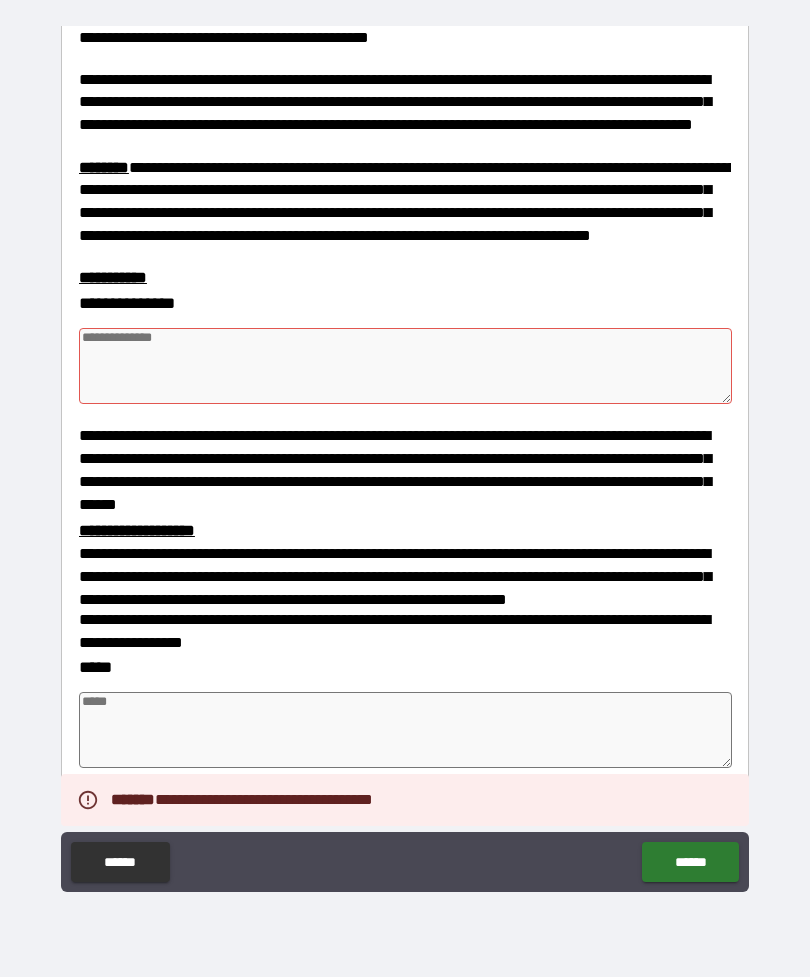 click at bounding box center [405, 366] 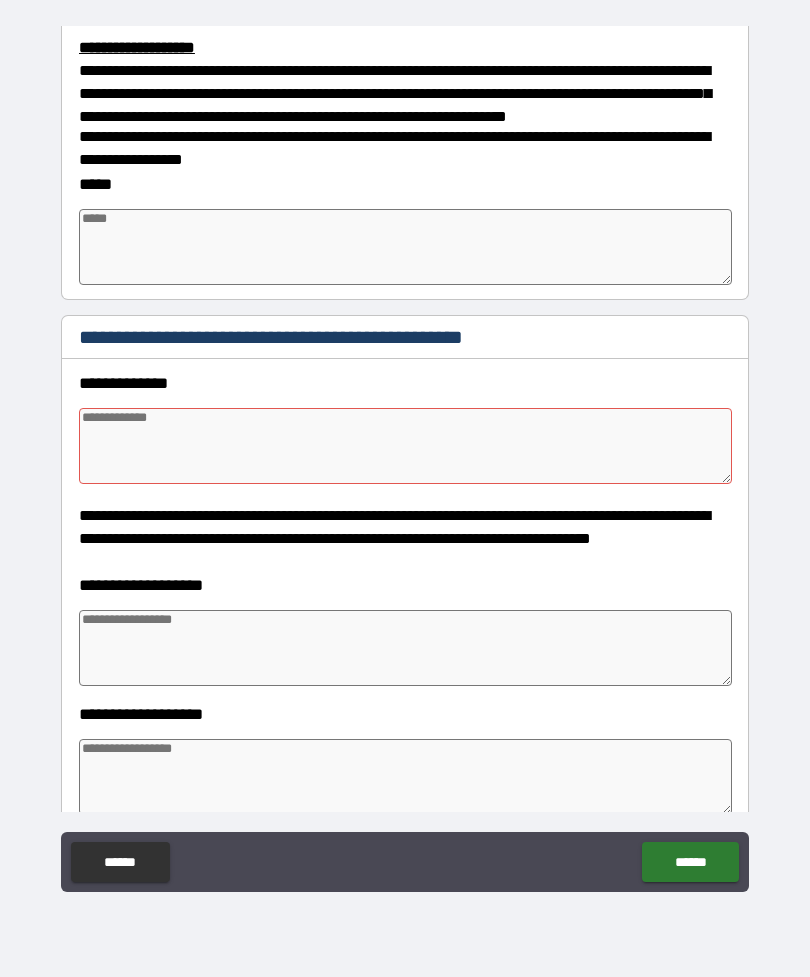 scroll, scrollTop: 1221, scrollLeft: 0, axis: vertical 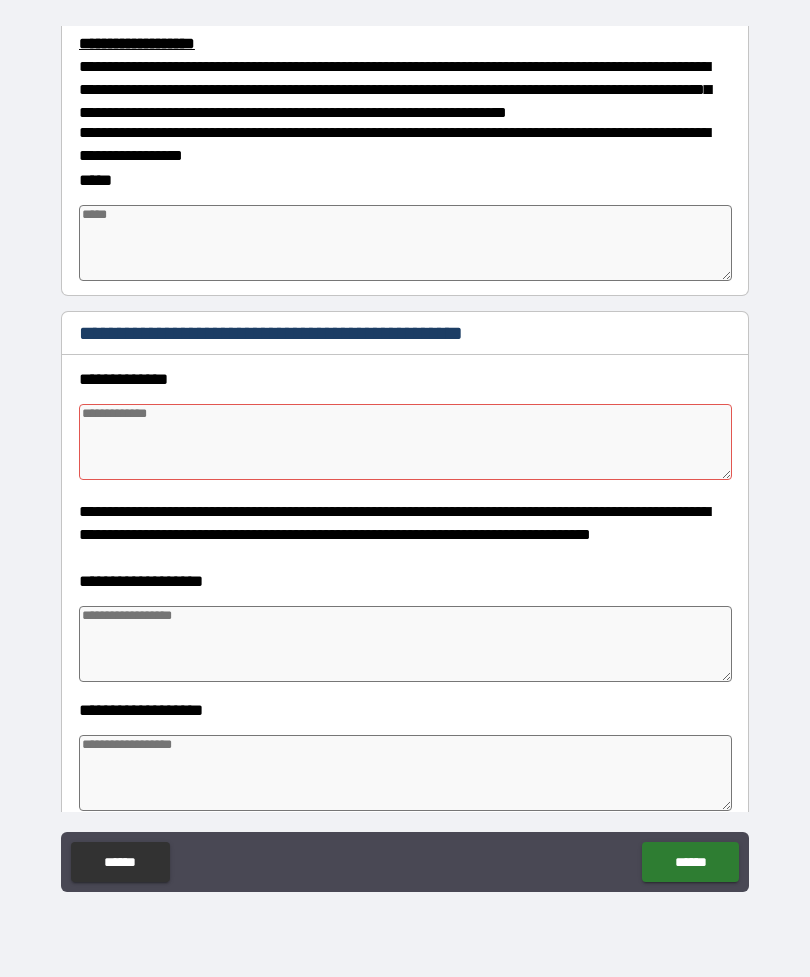 click at bounding box center (405, 243) 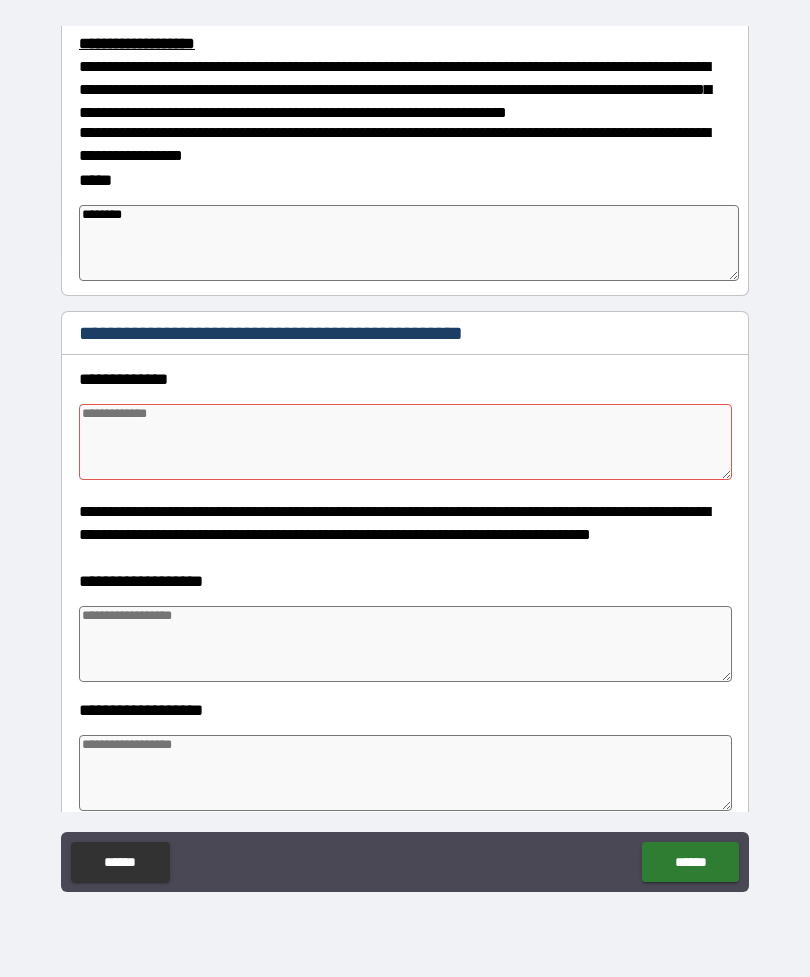 click at bounding box center (405, 442) 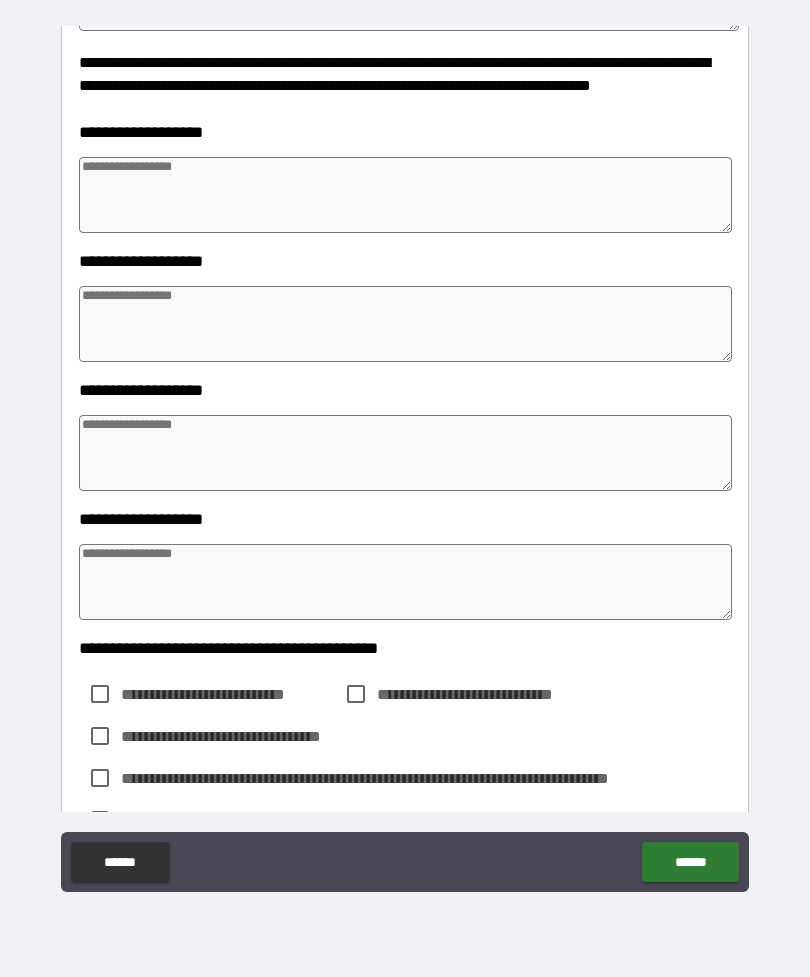 scroll, scrollTop: 1673, scrollLeft: 0, axis: vertical 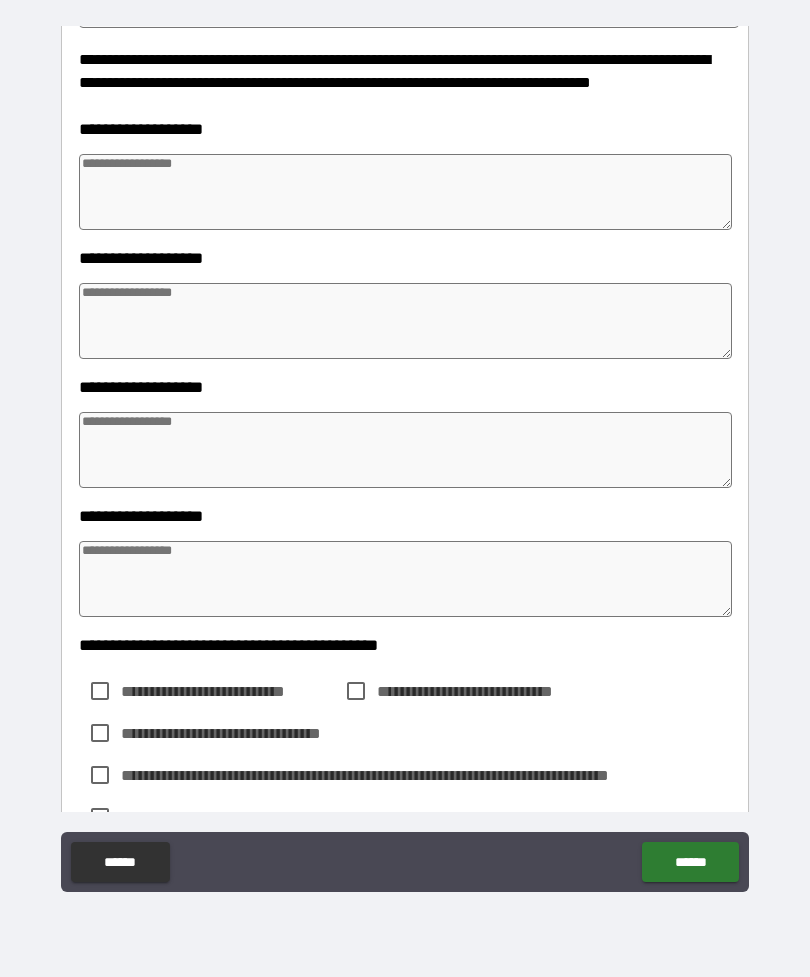click at bounding box center (405, 192) 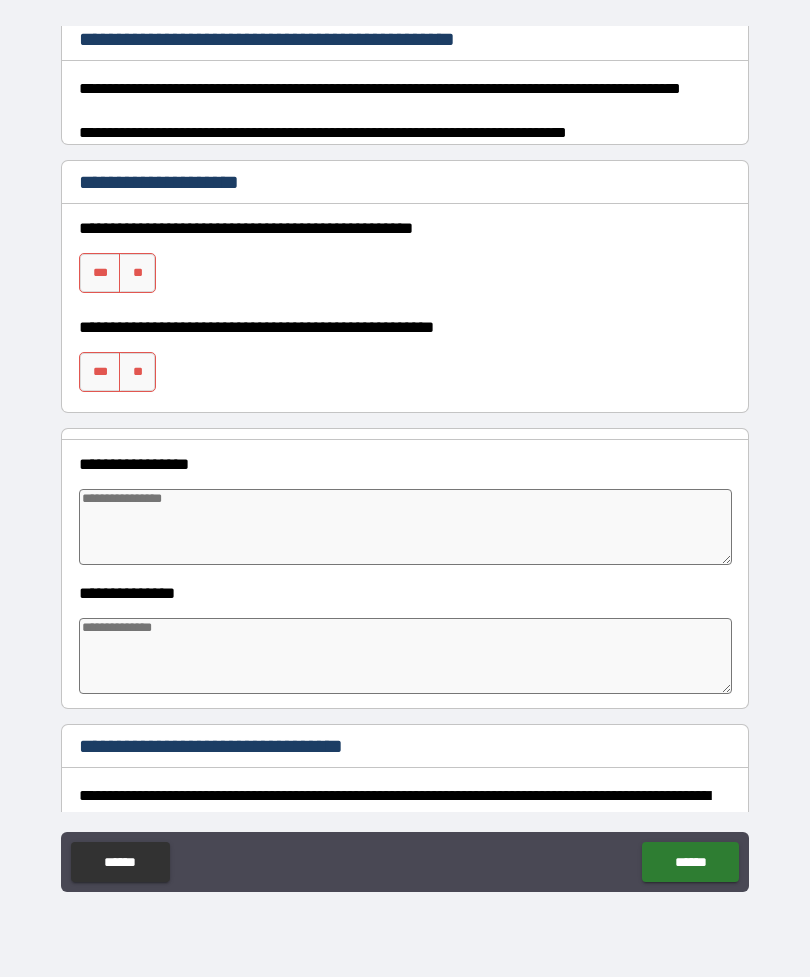 scroll, scrollTop: 2572, scrollLeft: 0, axis: vertical 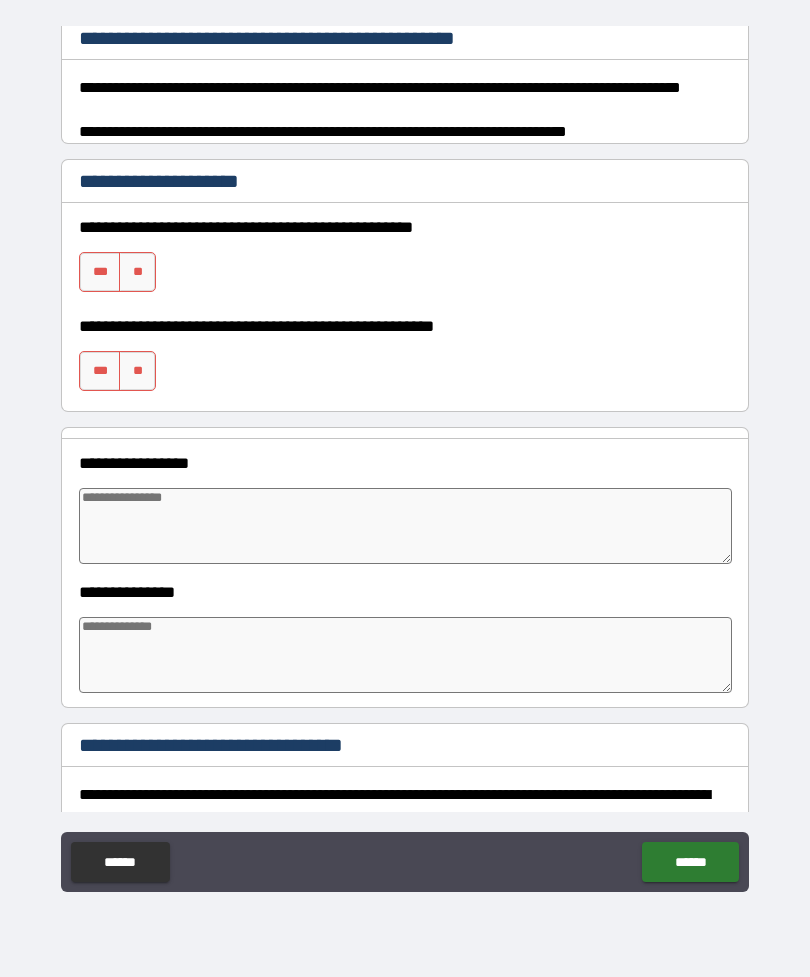 click on "***" at bounding box center (100, 371) 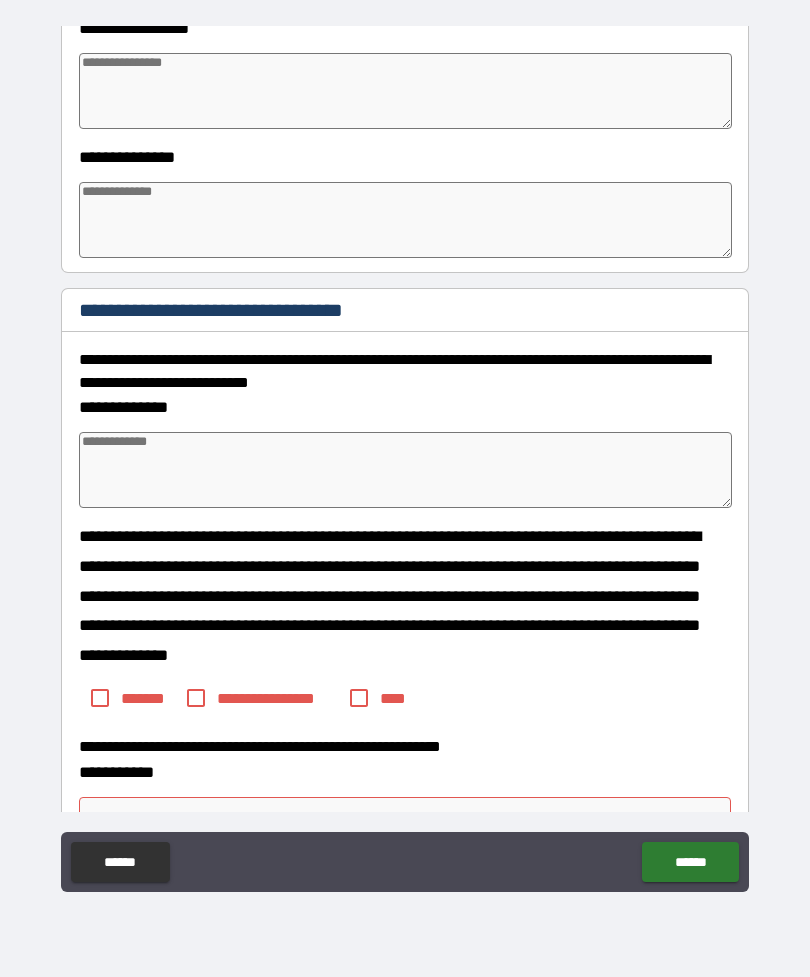 scroll, scrollTop: 3019, scrollLeft: 0, axis: vertical 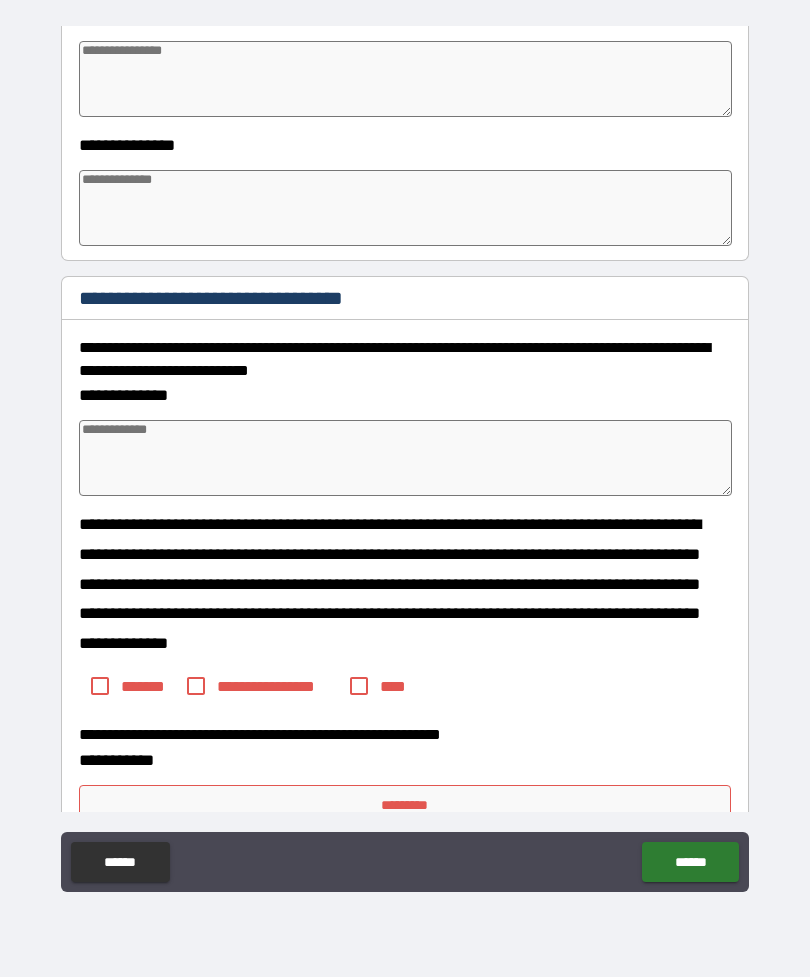 click at bounding box center [405, 208] 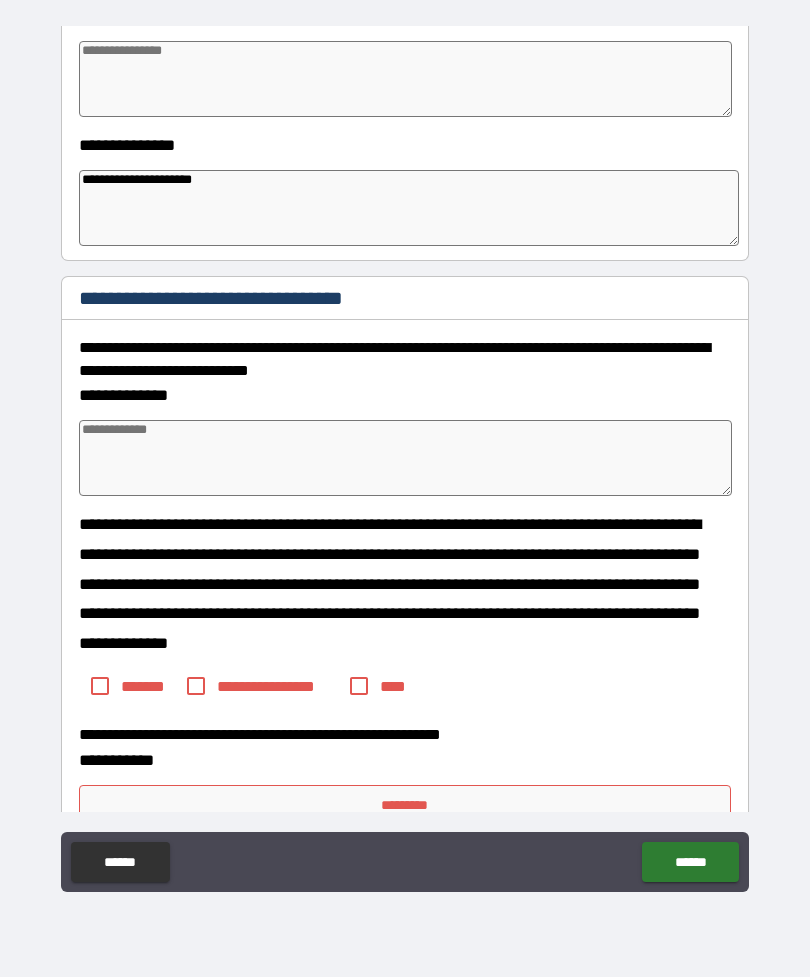 click at bounding box center (405, 458) 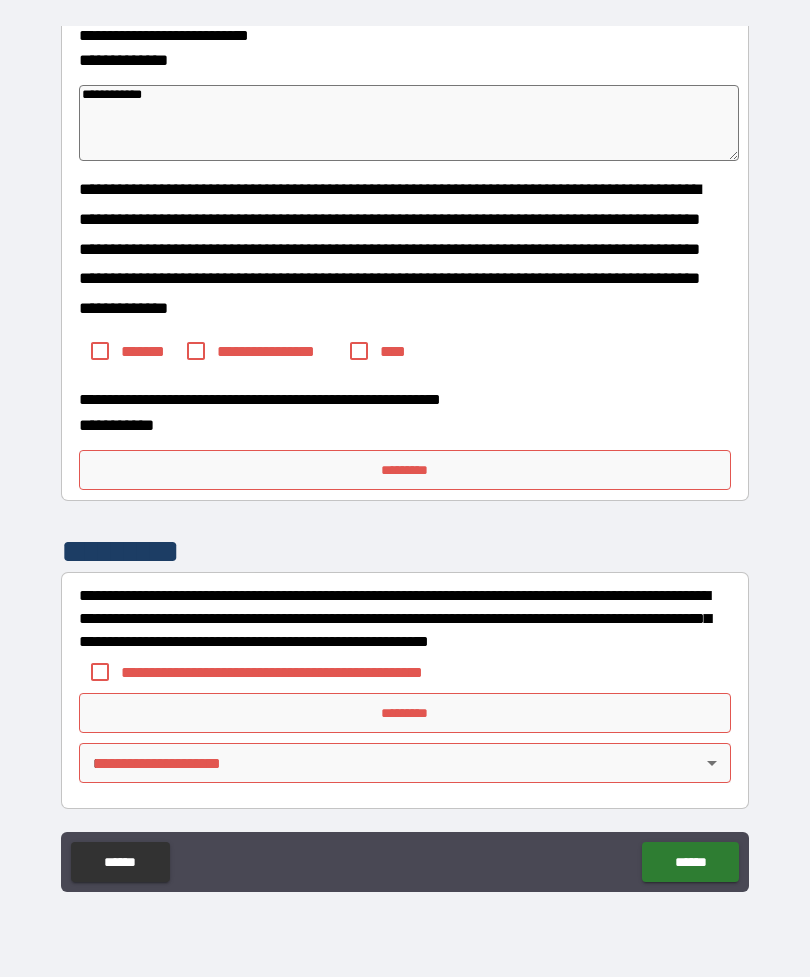 scroll, scrollTop: 3354, scrollLeft: 0, axis: vertical 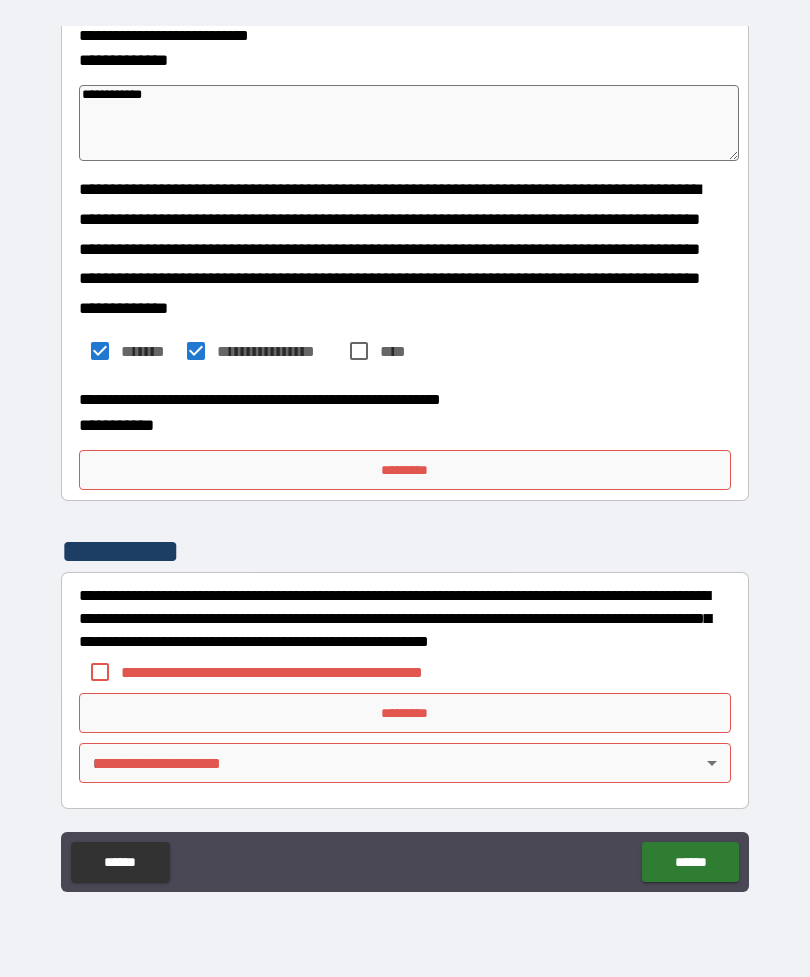 click on "*********" at bounding box center [405, 470] 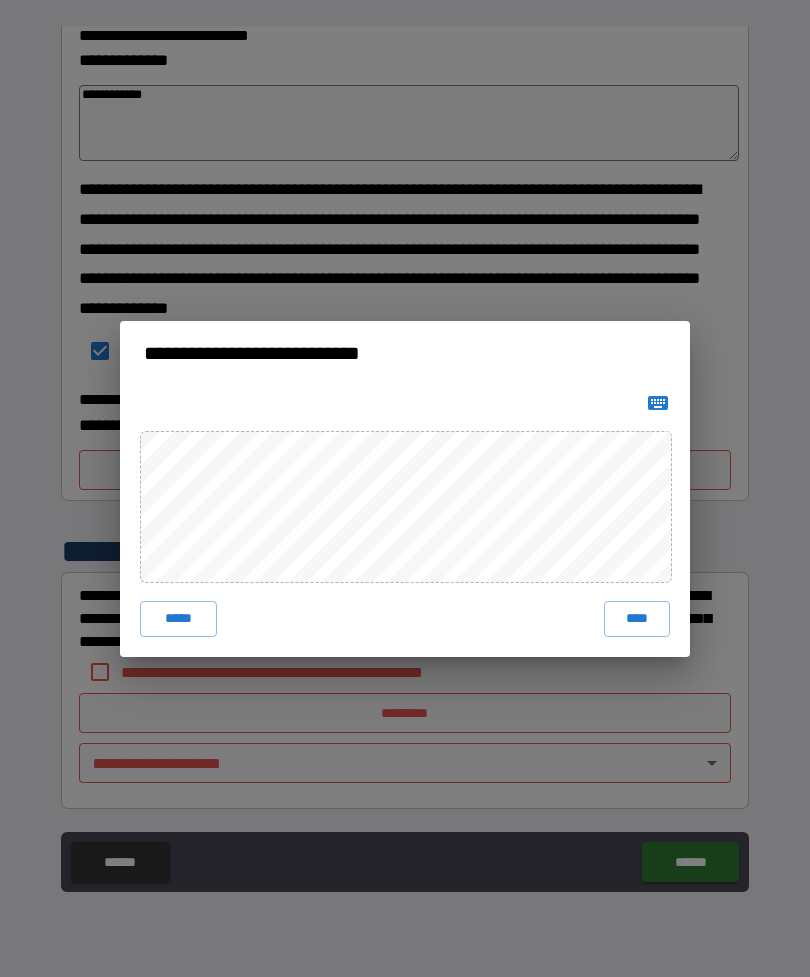 click on "****" at bounding box center (637, 619) 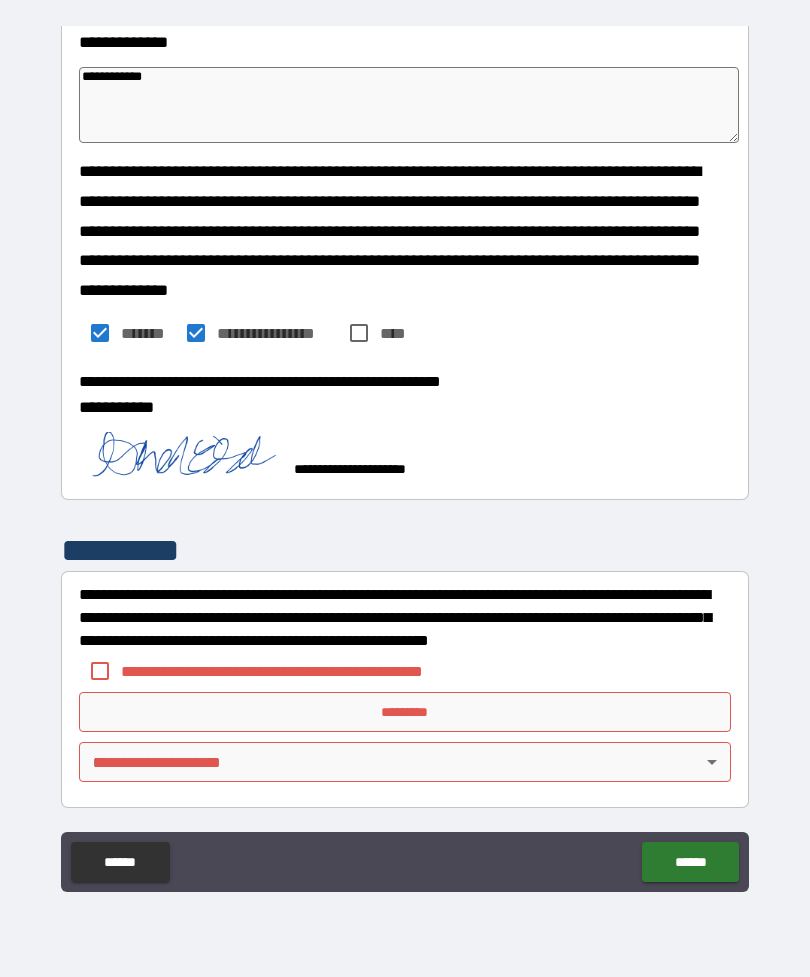 scroll, scrollTop: 3371, scrollLeft: 0, axis: vertical 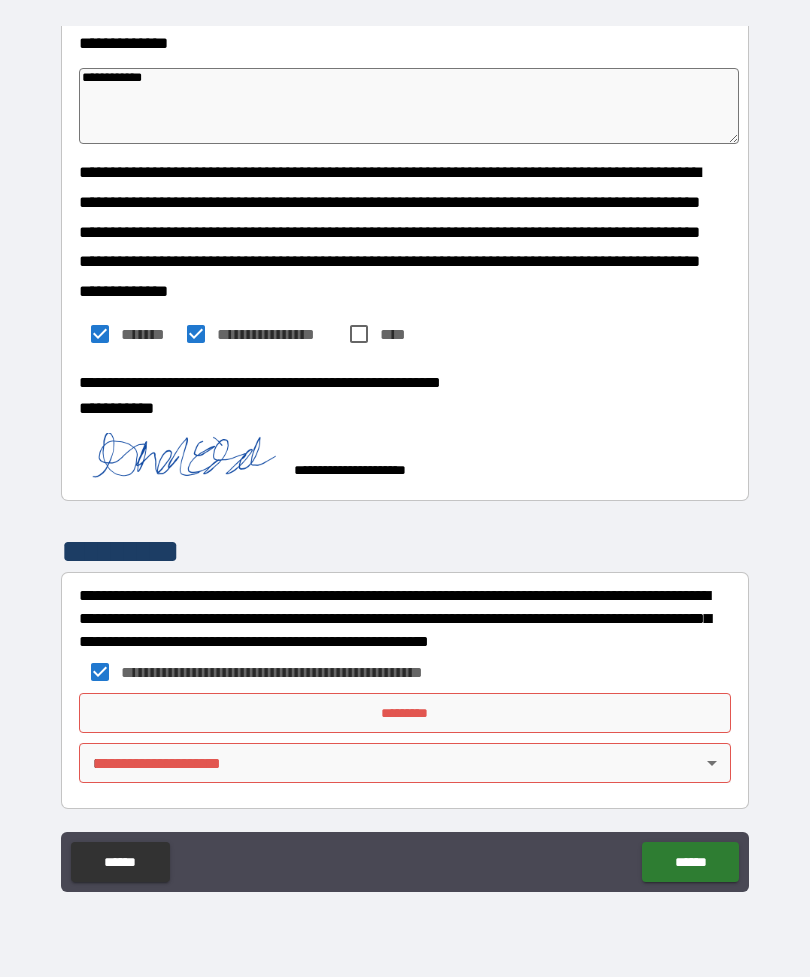 click on "*********" at bounding box center (405, 713) 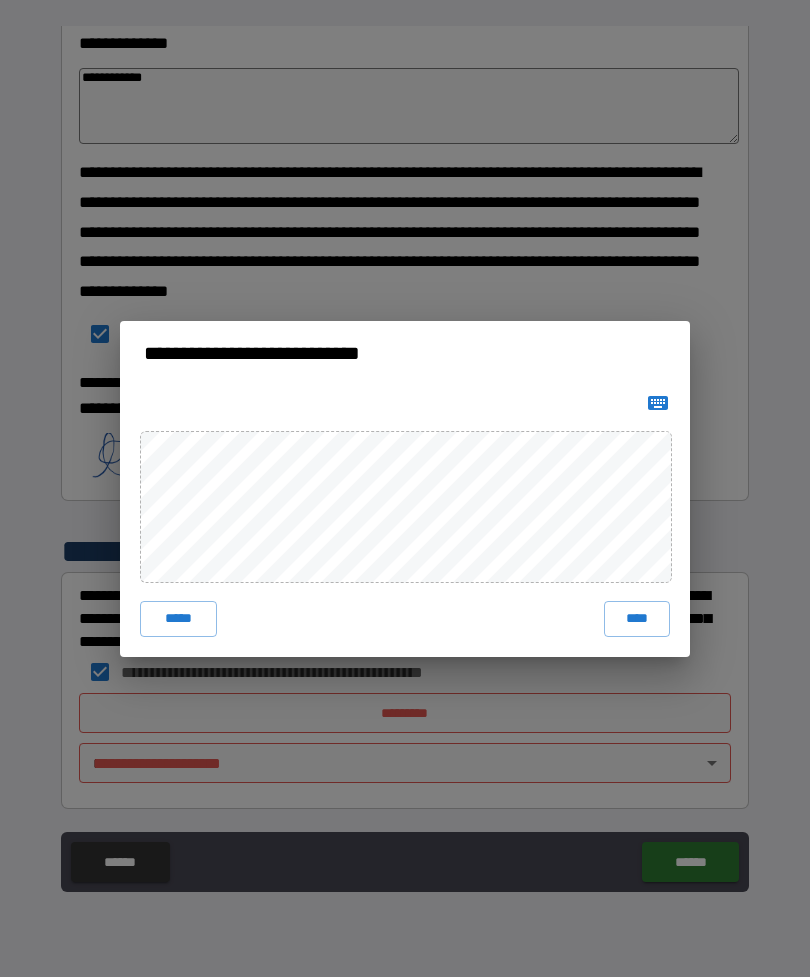 click on "****" at bounding box center [637, 619] 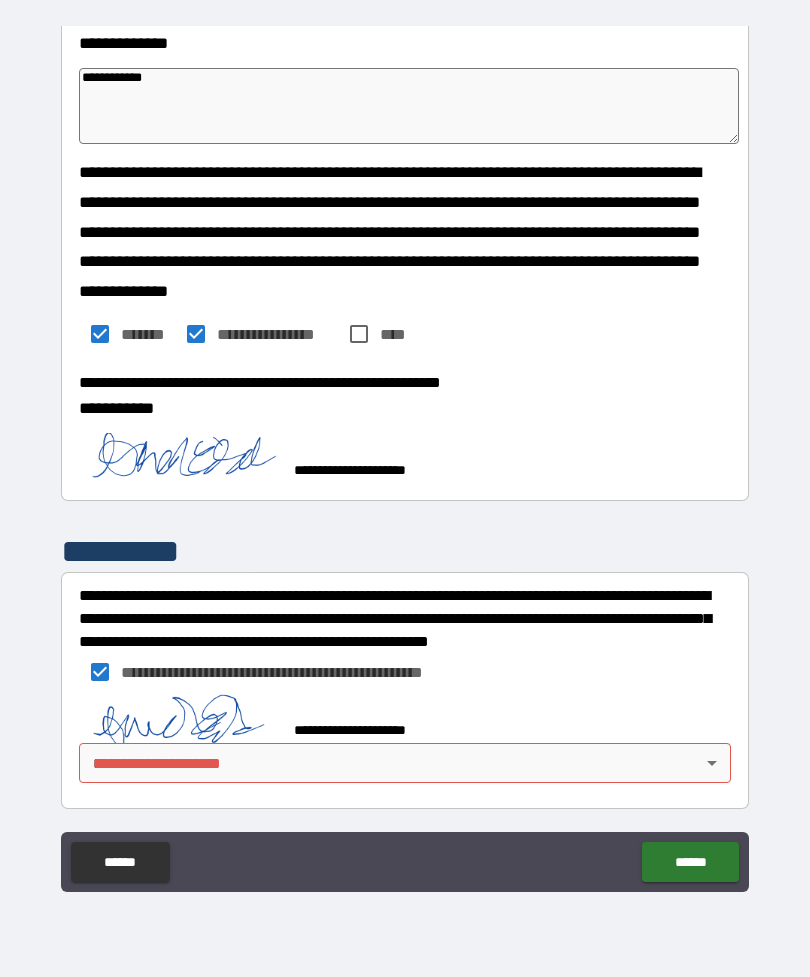 scroll, scrollTop: 3361, scrollLeft: 0, axis: vertical 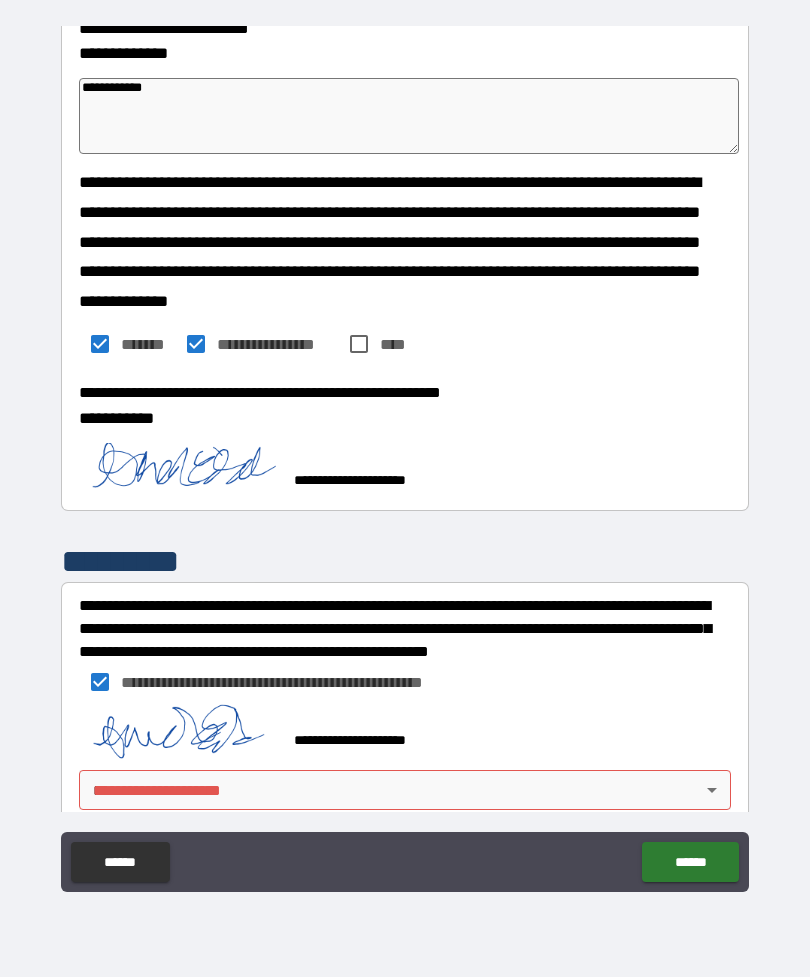 click on "**********" at bounding box center [405, 456] 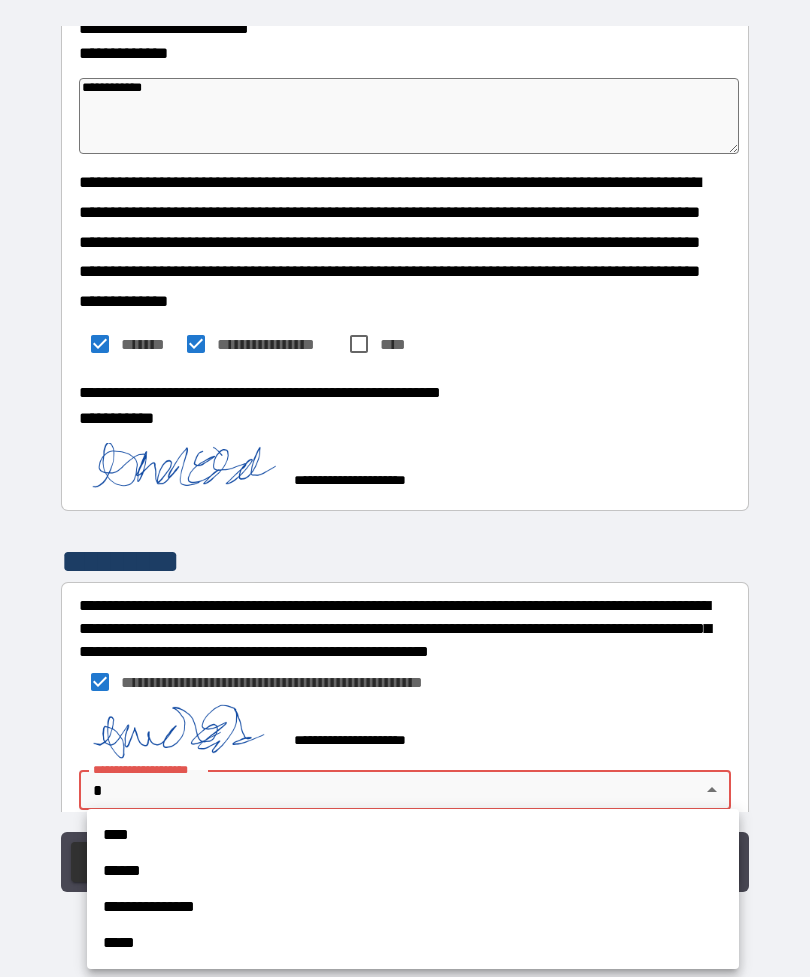 click on "****" at bounding box center (413, 835) 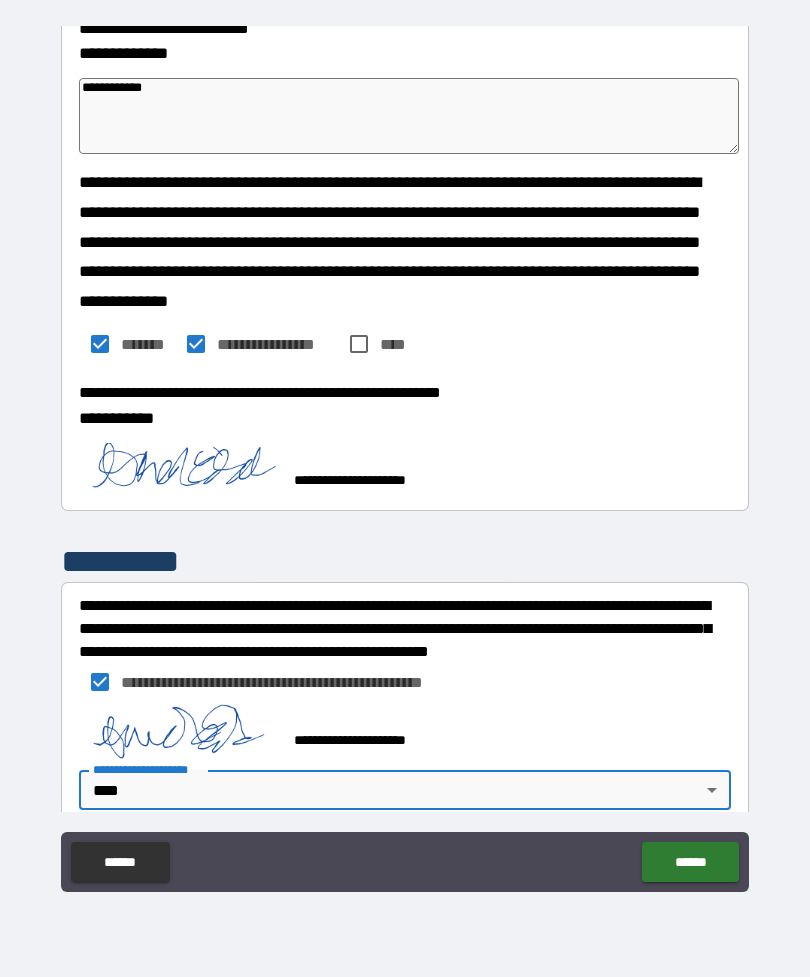 click on "******" at bounding box center (690, 862) 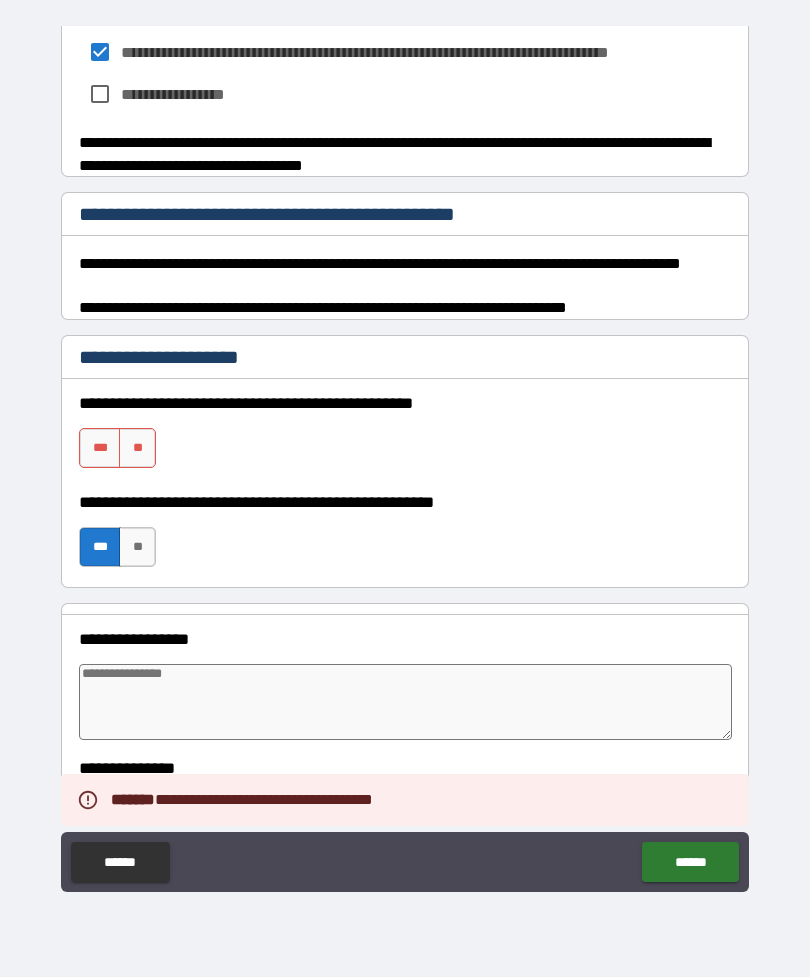 scroll, scrollTop: 2386, scrollLeft: 0, axis: vertical 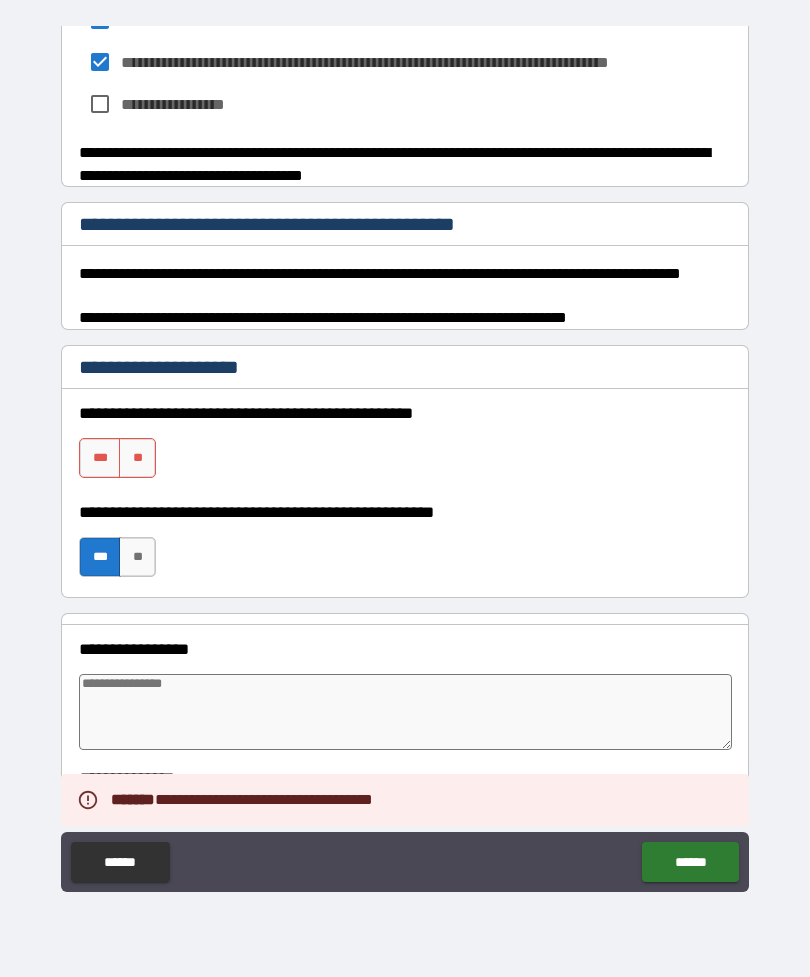 click on "**" at bounding box center [137, 458] 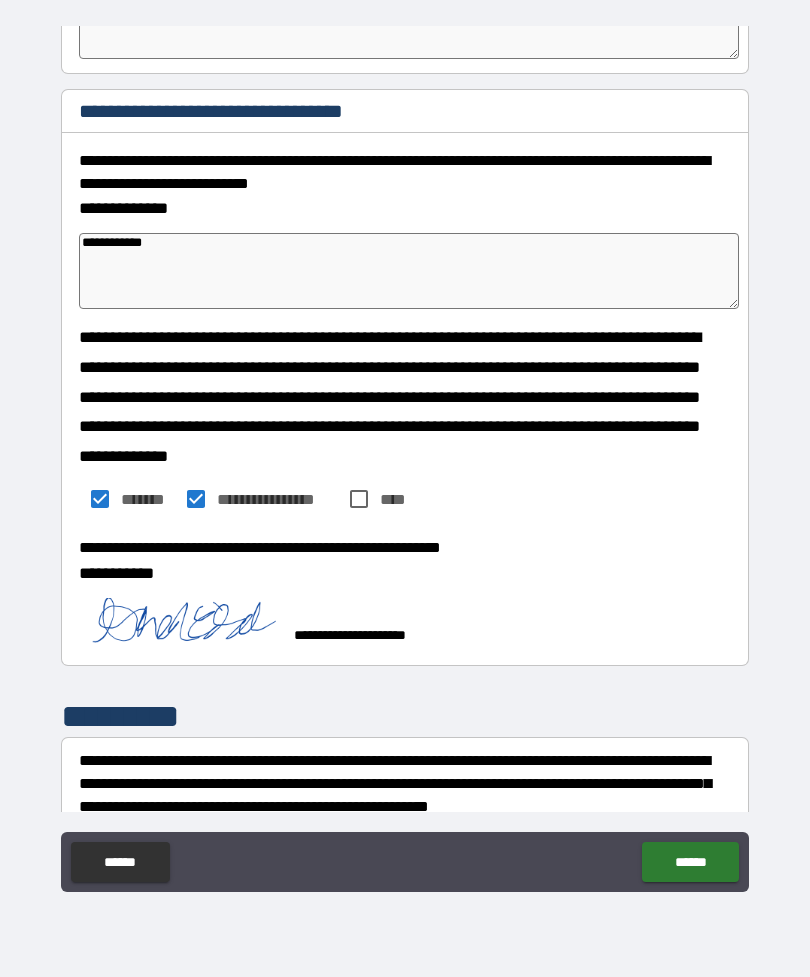 scroll, scrollTop: 3247, scrollLeft: 0, axis: vertical 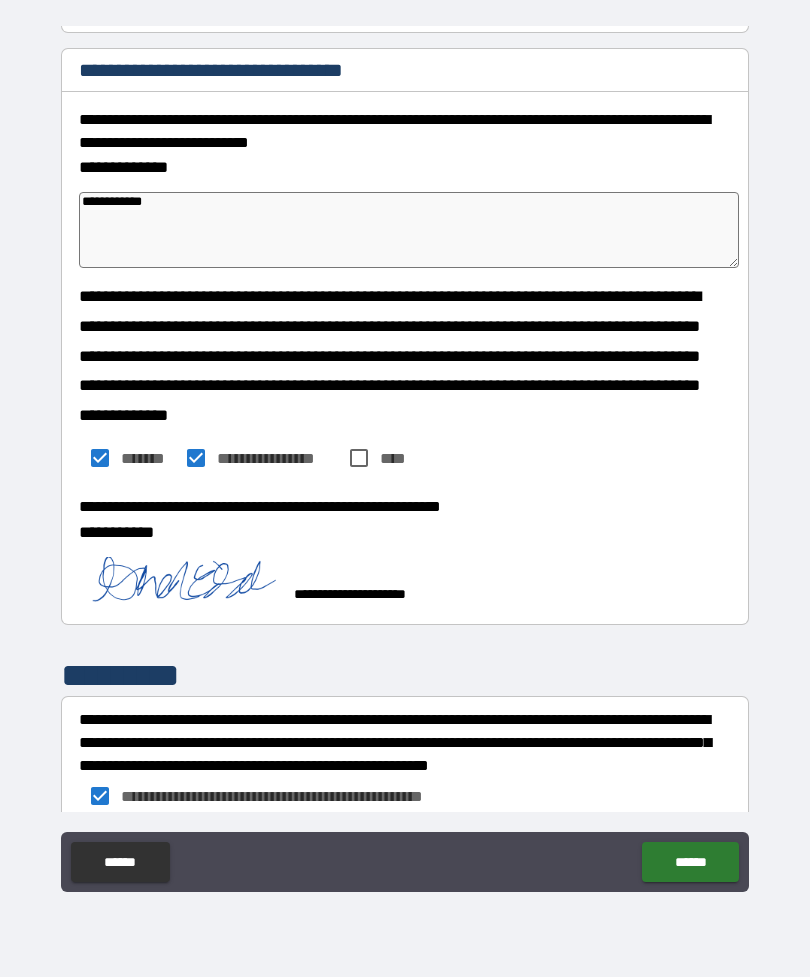 click on "******" at bounding box center [690, 862] 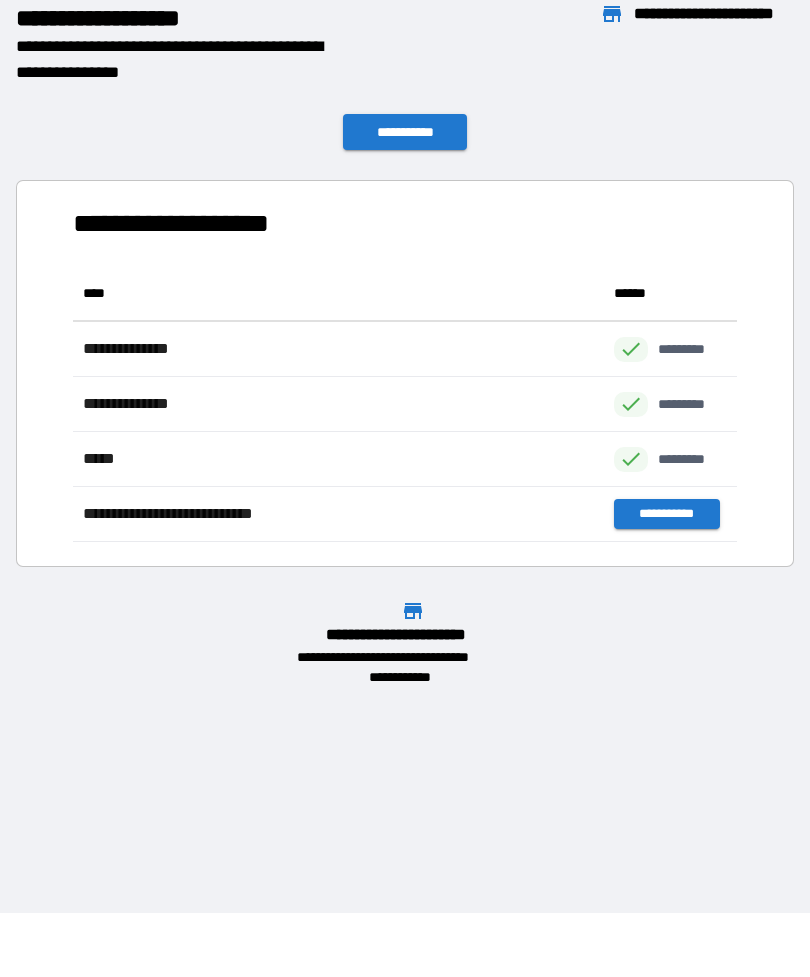 scroll, scrollTop: 1, scrollLeft: 1, axis: both 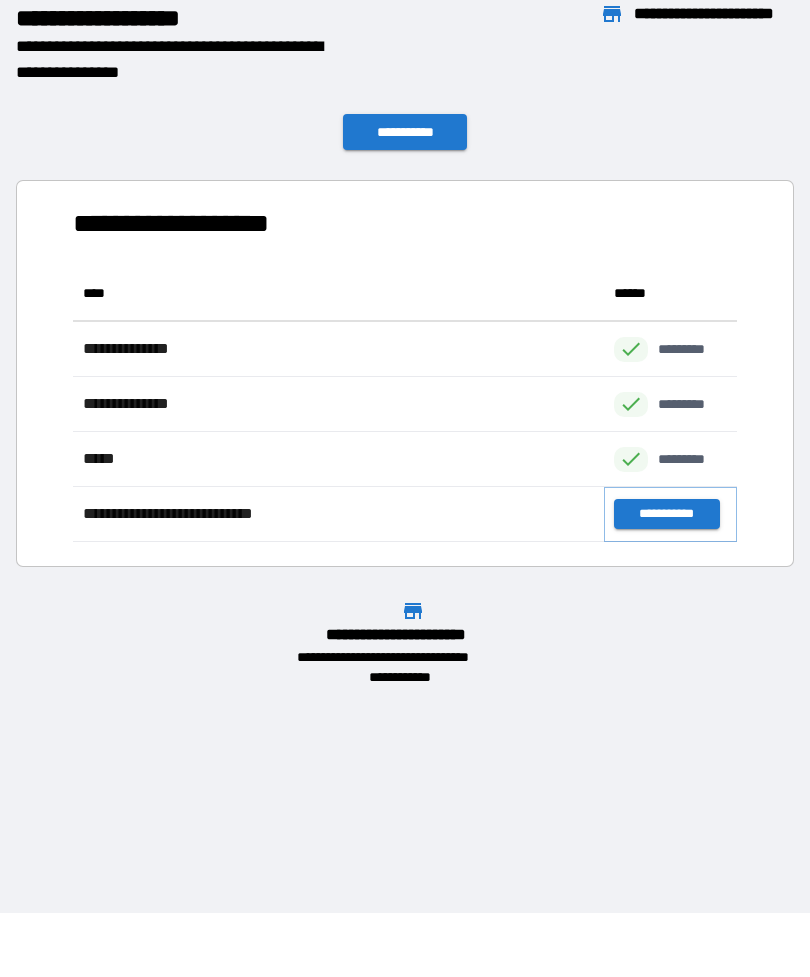 click on "**********" at bounding box center [666, 514] 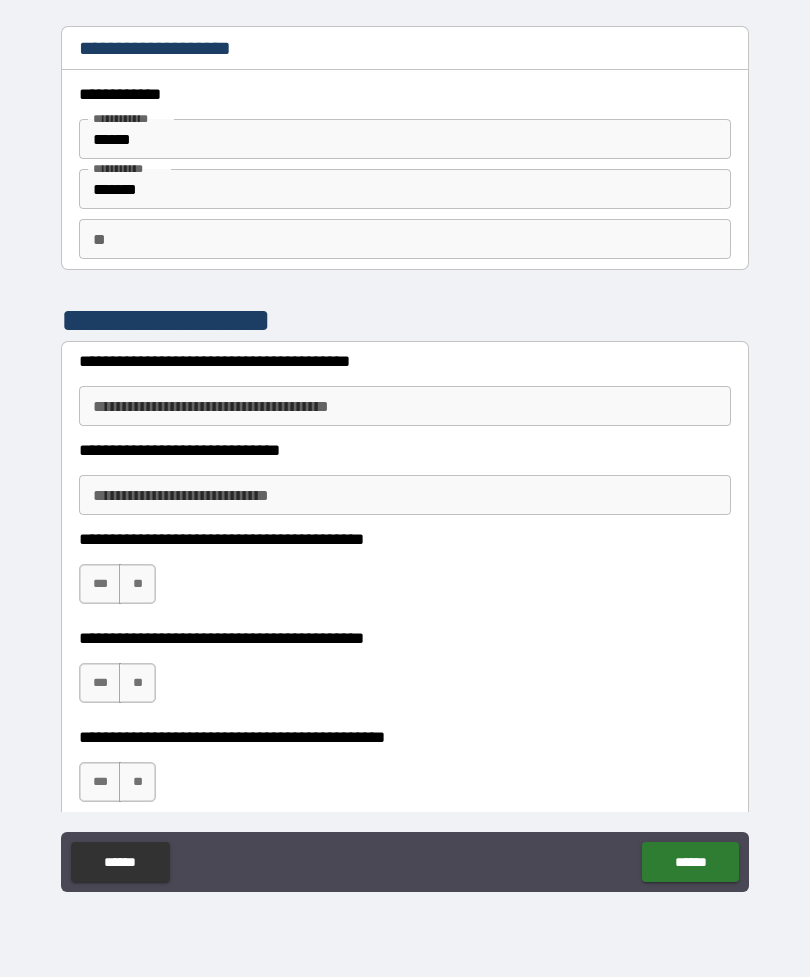 click on "***" at bounding box center [100, 584] 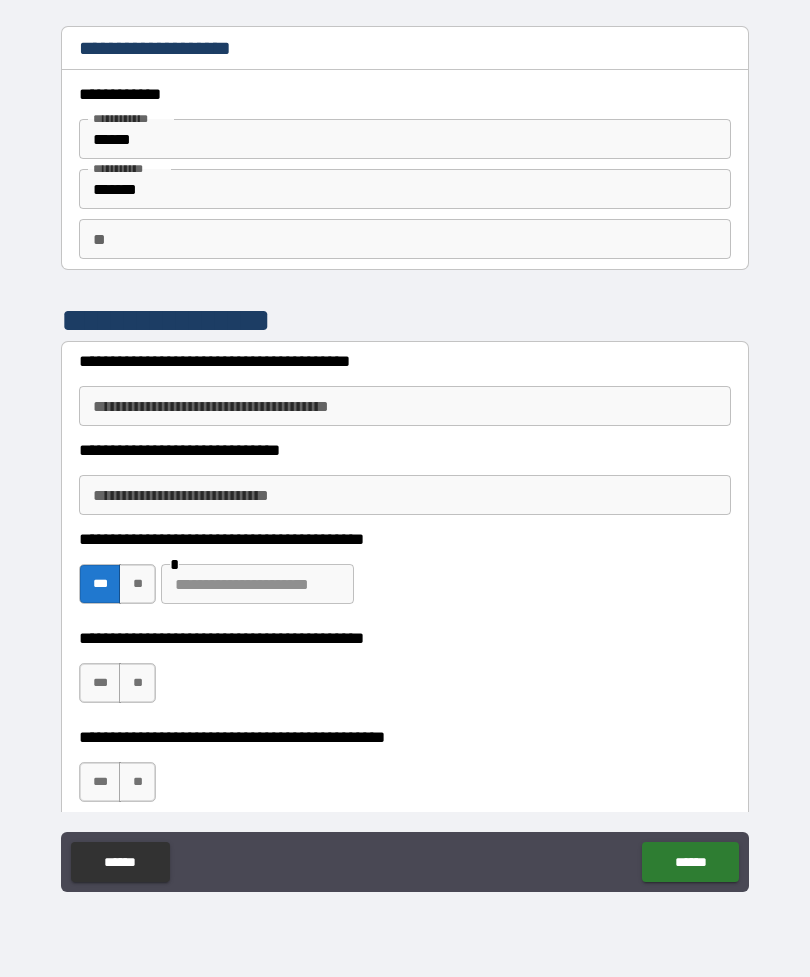 click at bounding box center [257, 584] 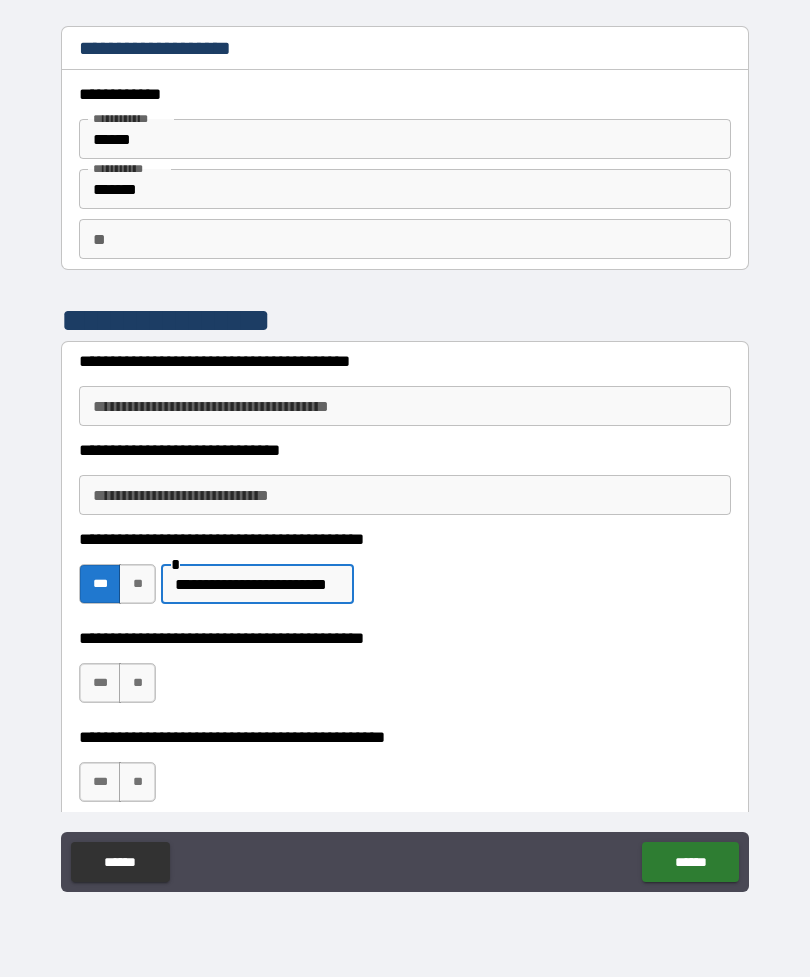 click on "**********" at bounding box center (405, 459) 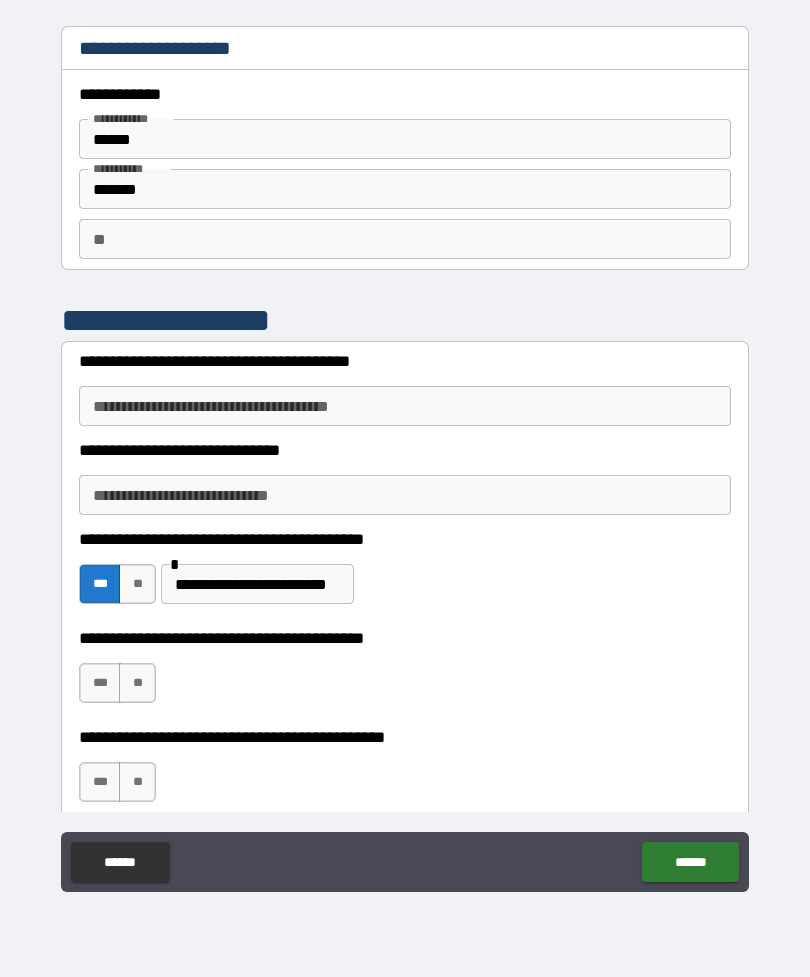 click on "***" at bounding box center (100, 683) 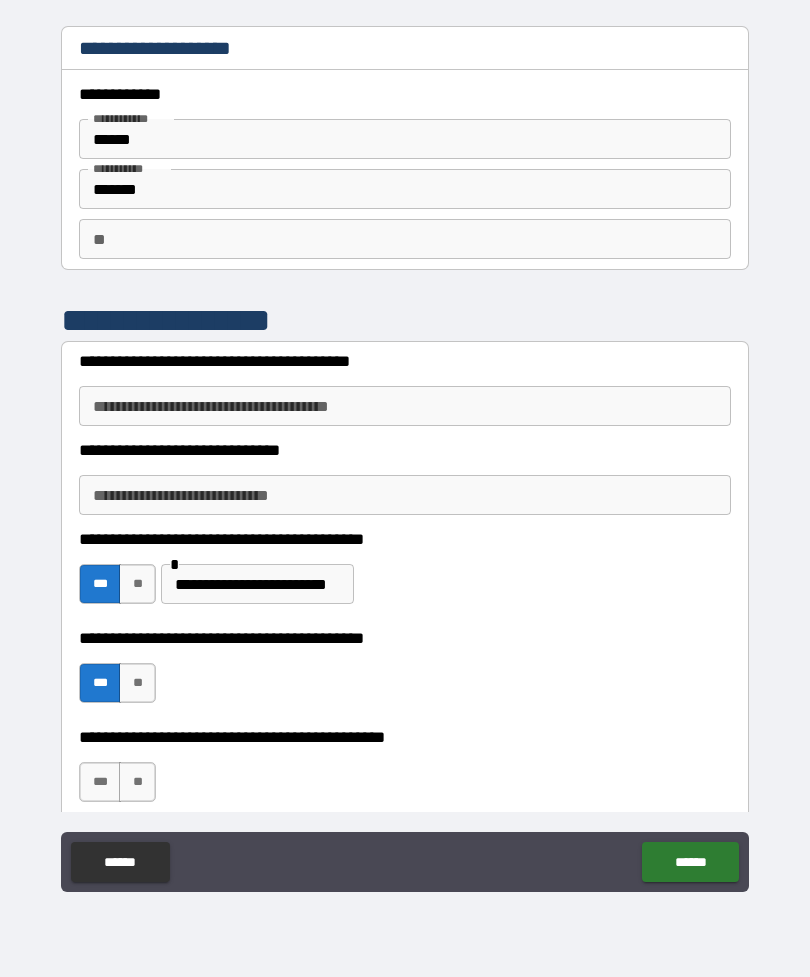click on "***" at bounding box center [100, 782] 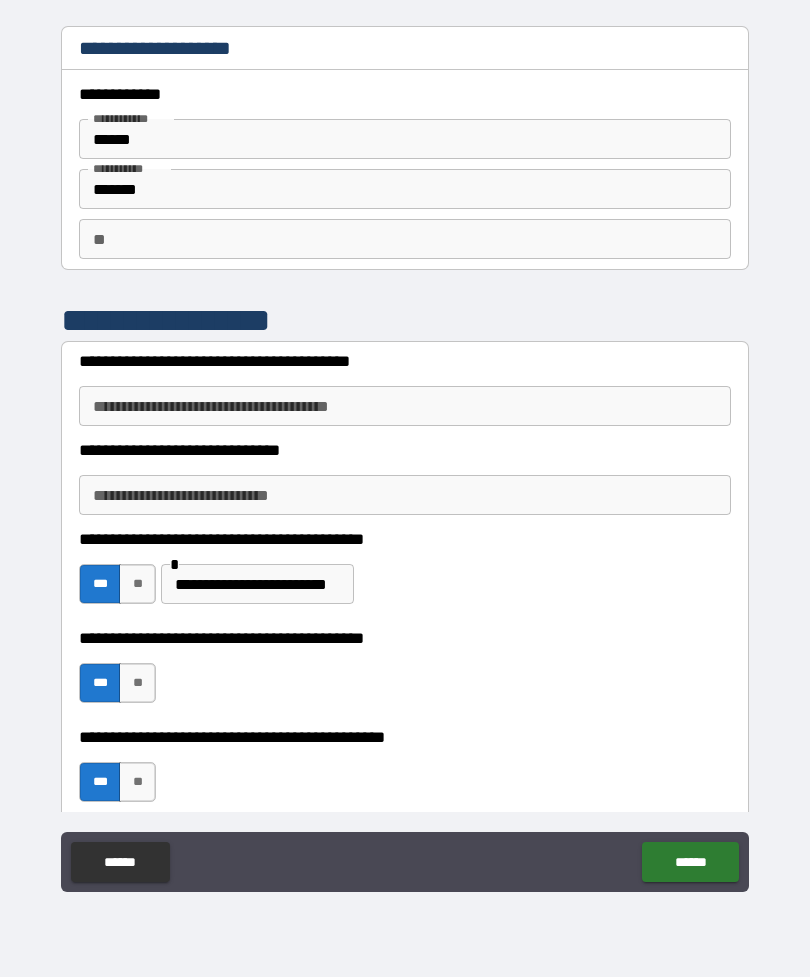 click on "**********" at bounding box center (405, 406) 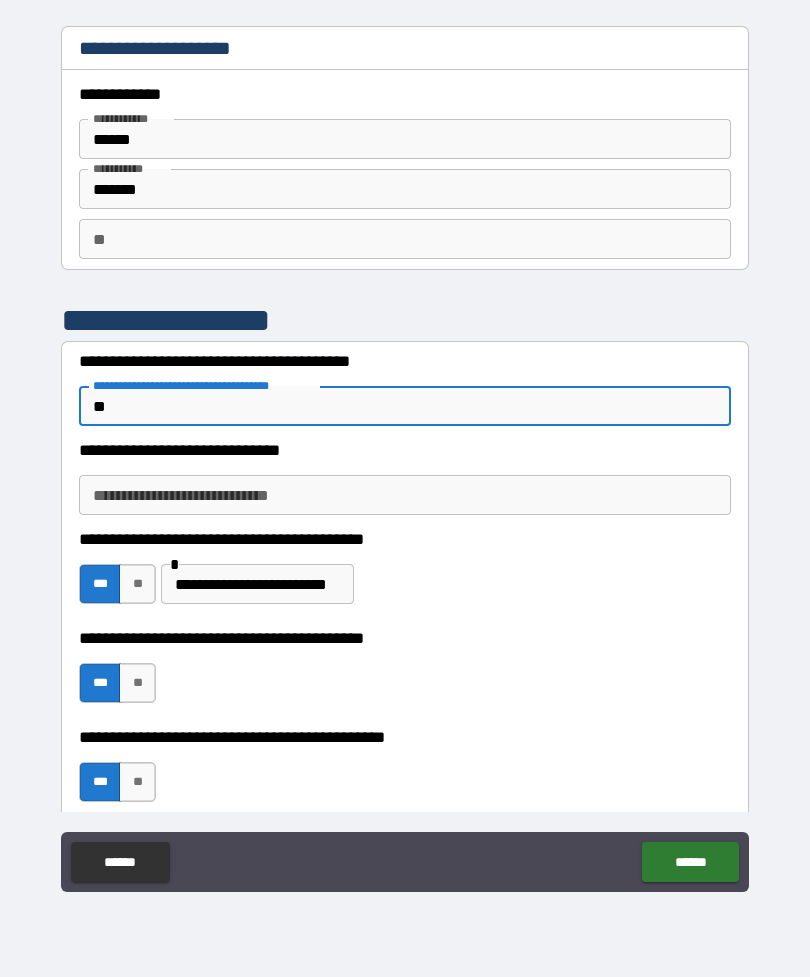 click on "**********" at bounding box center [405, 495] 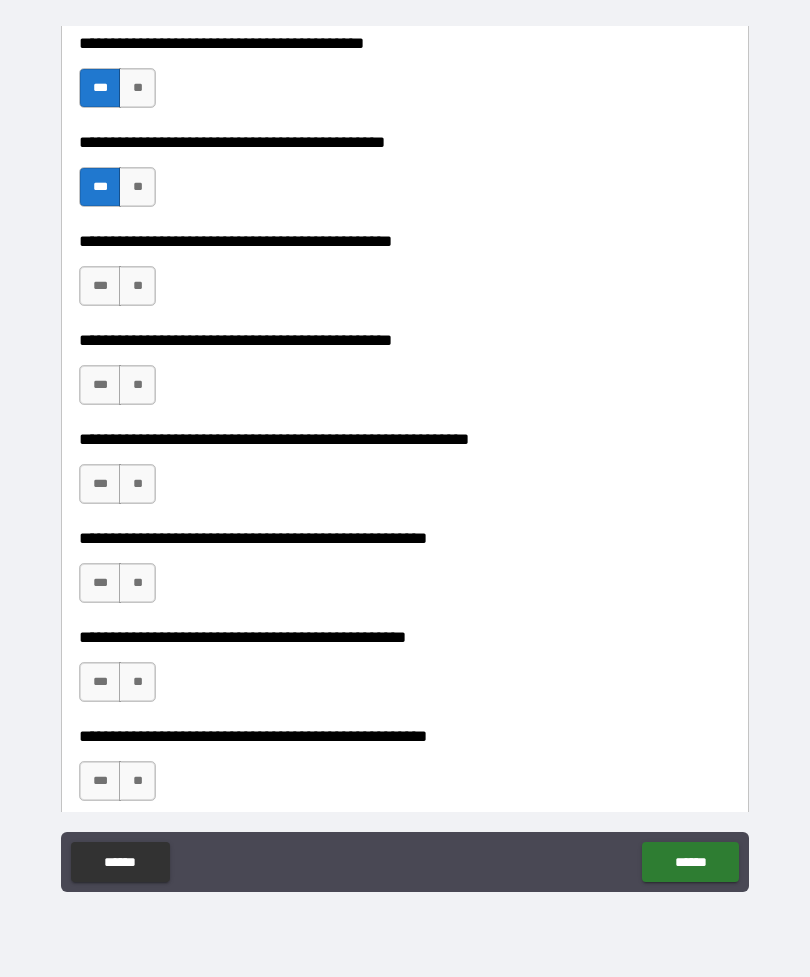 scroll, scrollTop: 583, scrollLeft: 0, axis: vertical 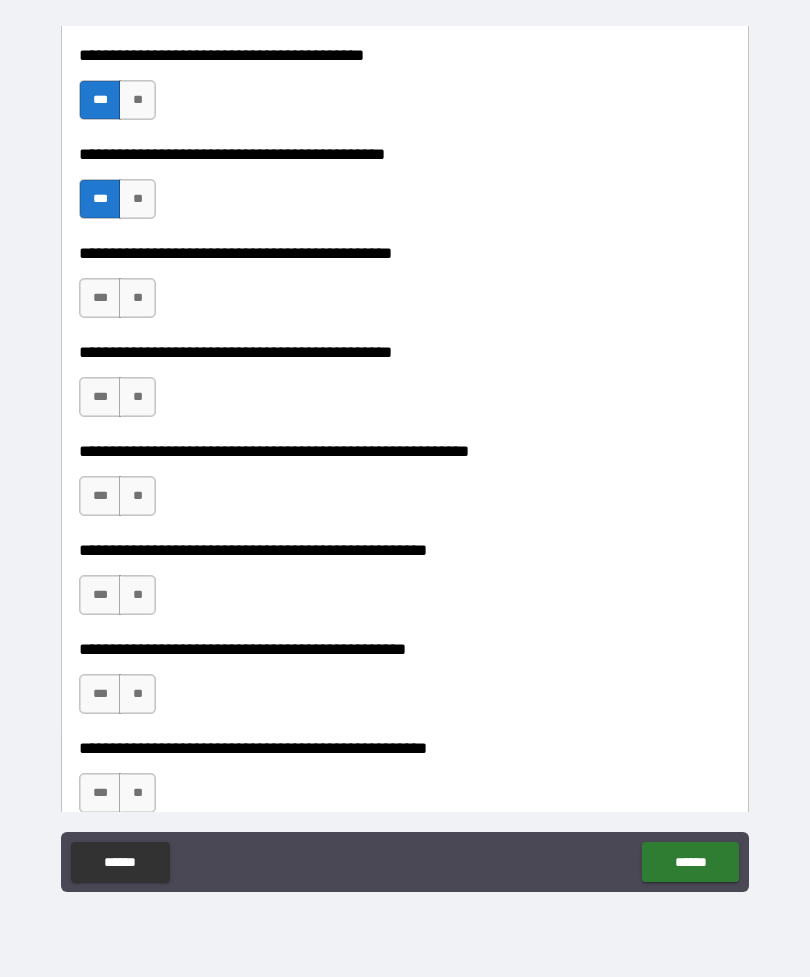 click on "**" at bounding box center (137, 298) 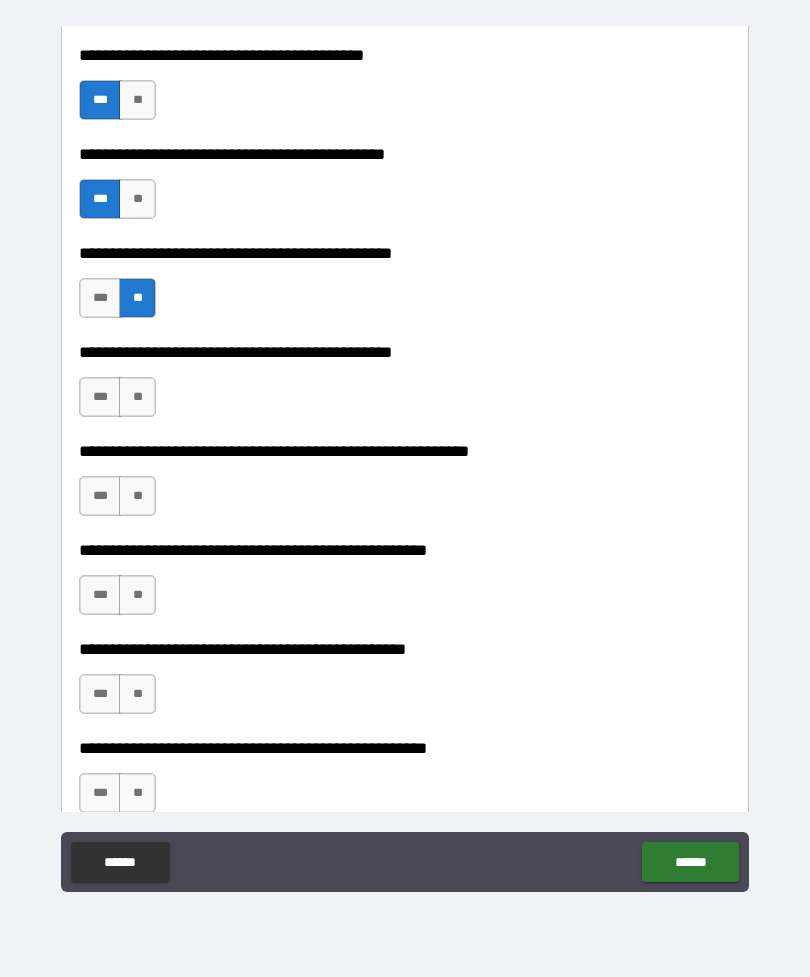click on "***" at bounding box center (100, 397) 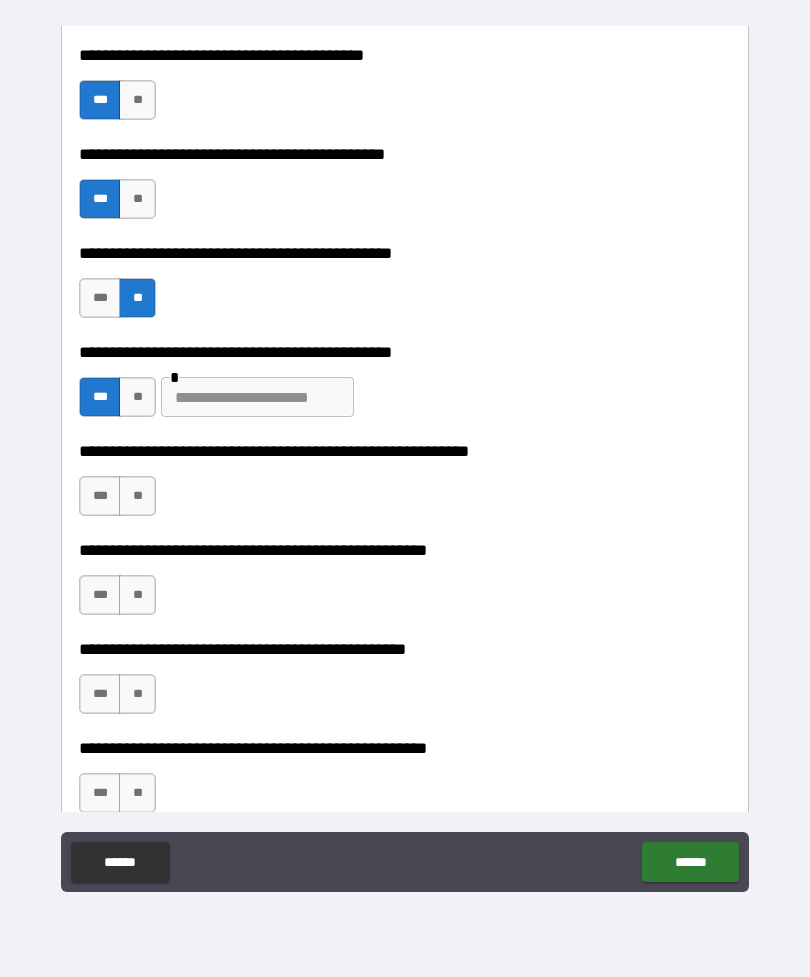 click at bounding box center [257, 397] 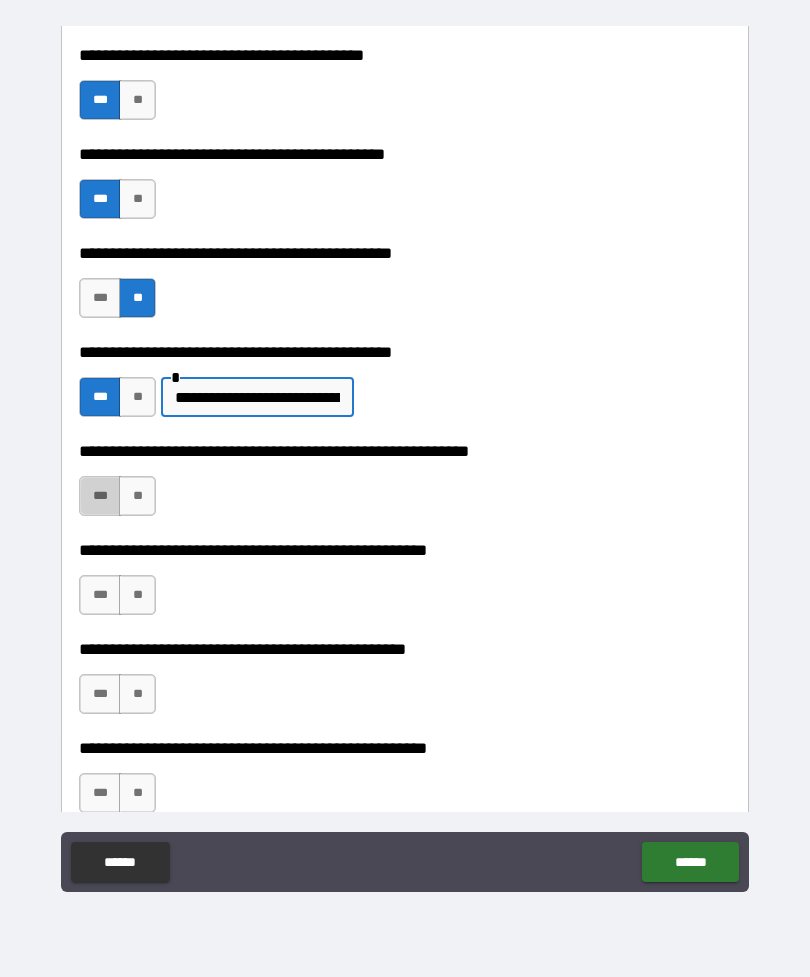 click on "***" at bounding box center (100, 496) 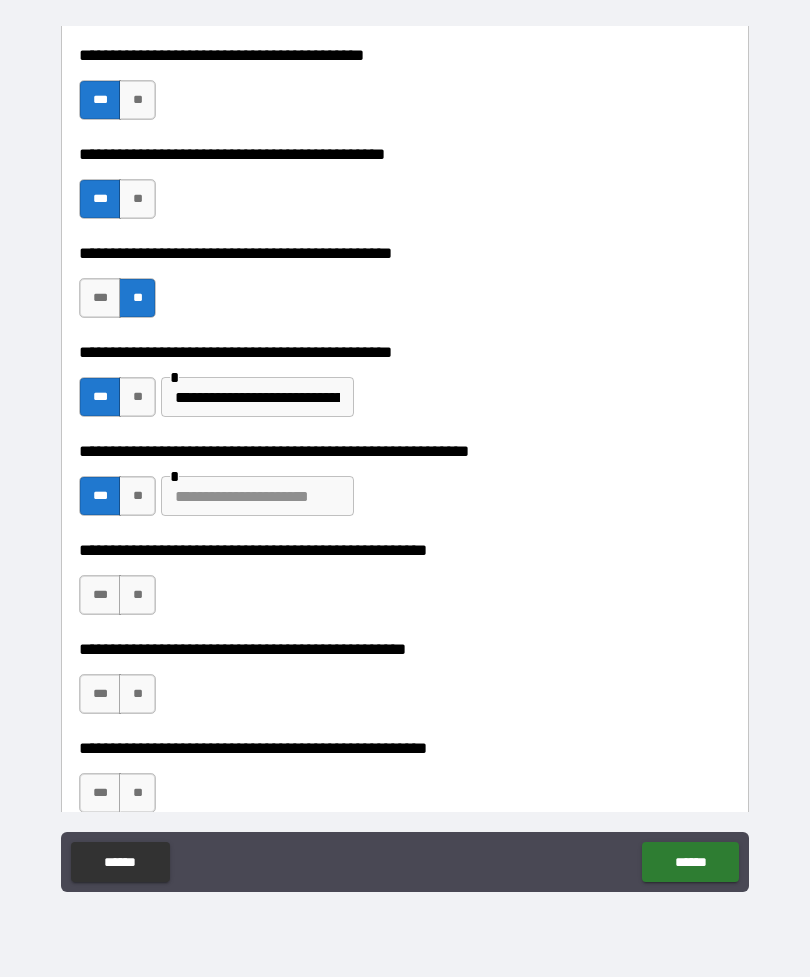 click on "***" at bounding box center [100, 595] 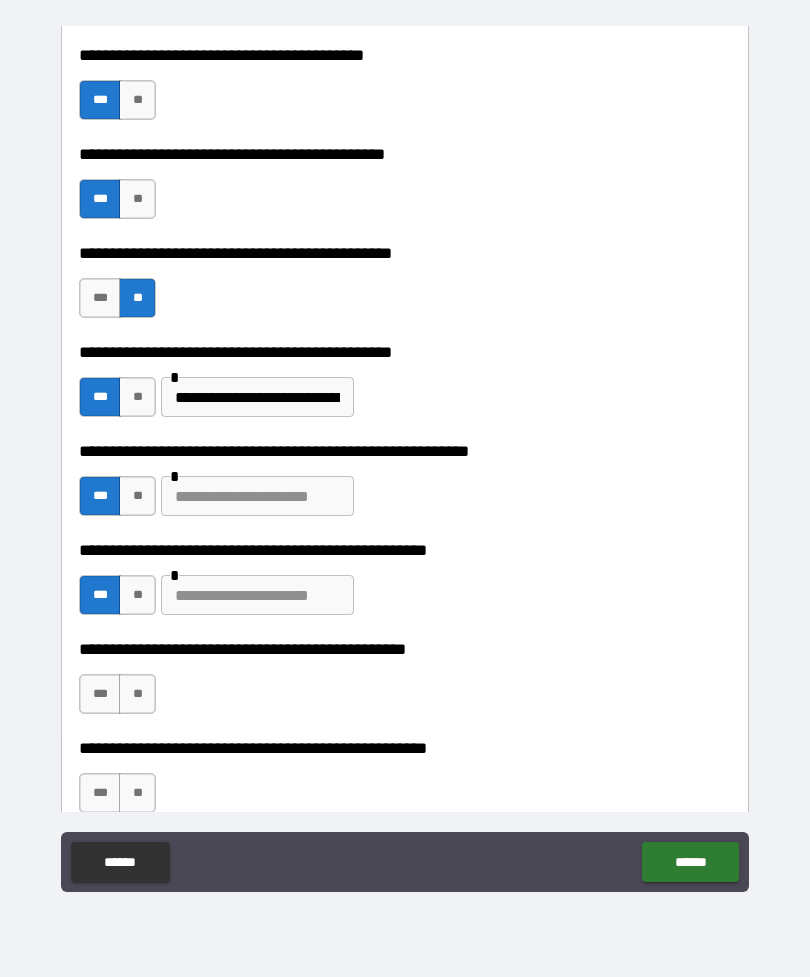 click on "***" at bounding box center (100, 694) 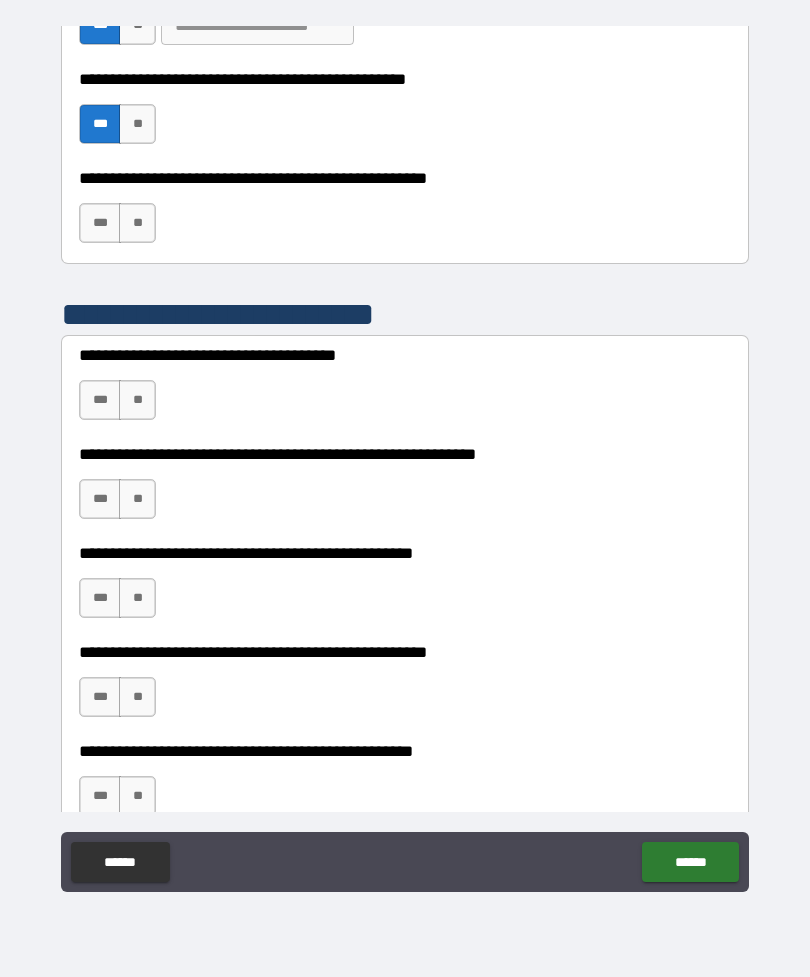scroll, scrollTop: 1160, scrollLeft: 0, axis: vertical 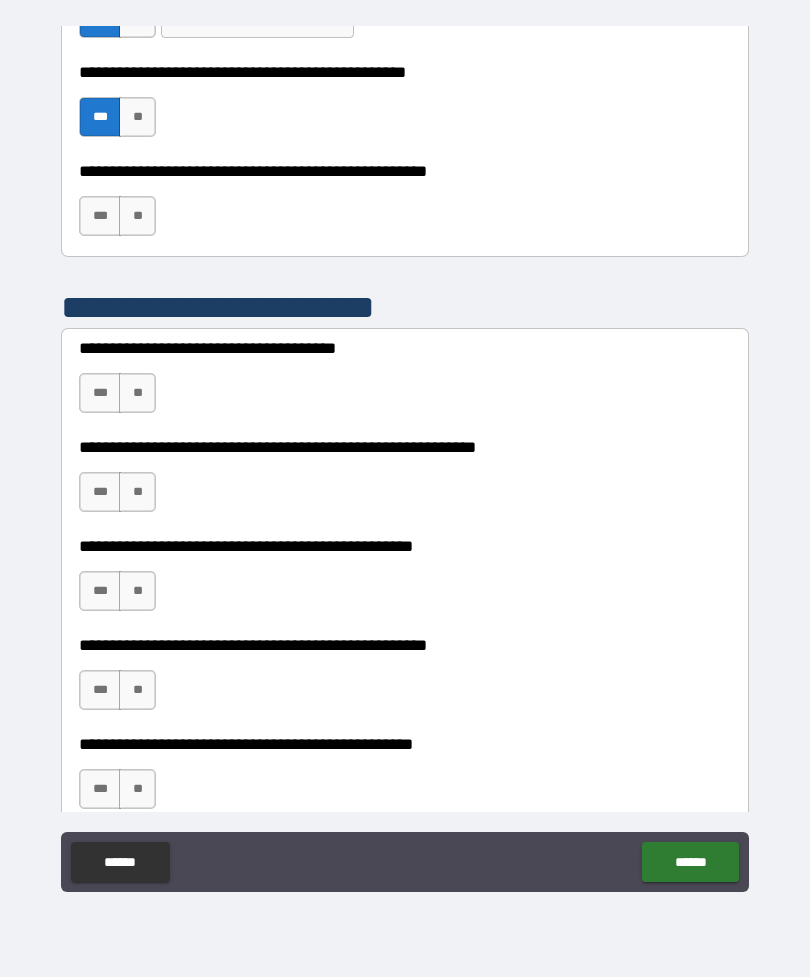 click on "***" at bounding box center [100, 216] 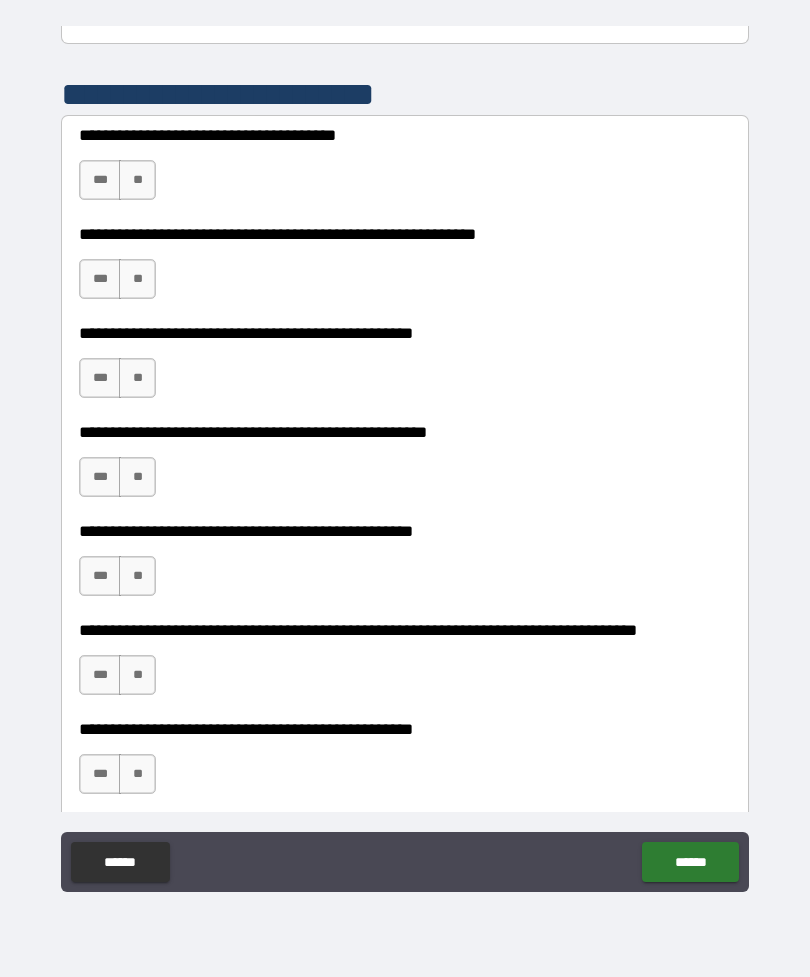scroll, scrollTop: 1374, scrollLeft: 0, axis: vertical 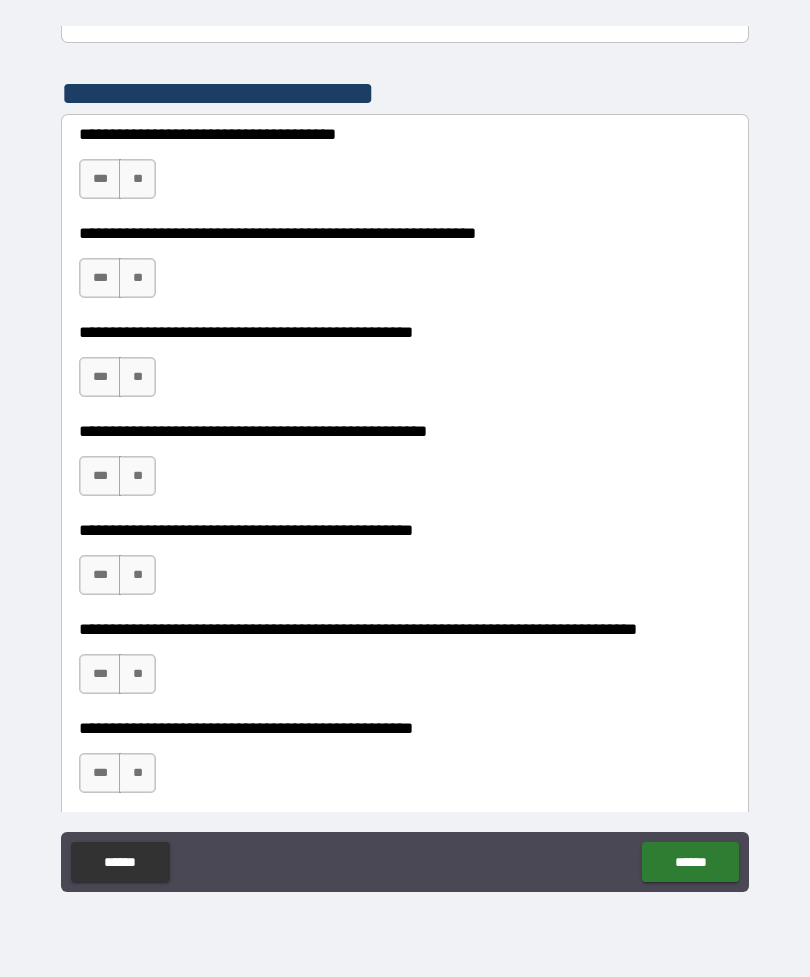 click on "***" at bounding box center (100, 179) 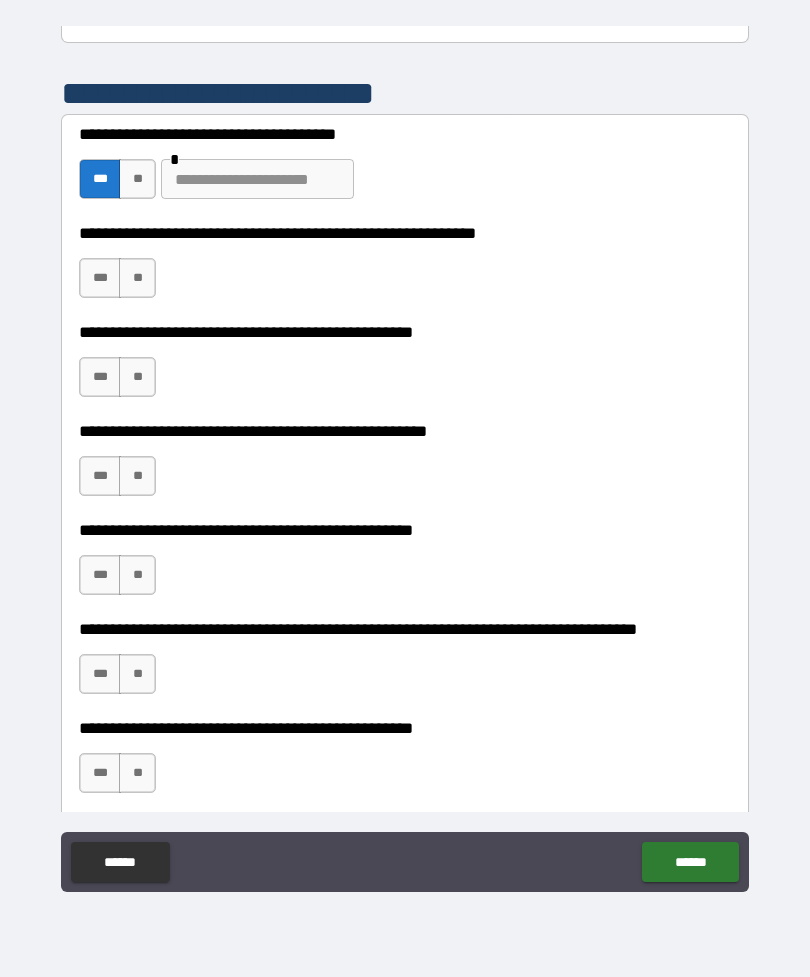 click on "**" at bounding box center (137, 179) 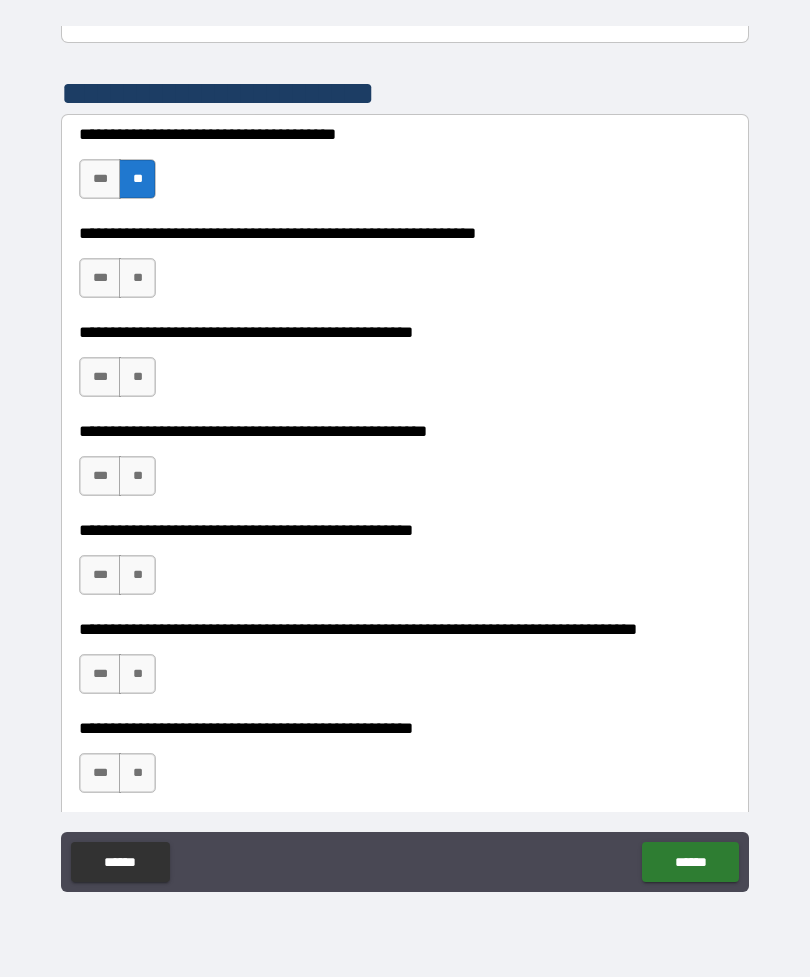 click on "***" at bounding box center [100, 278] 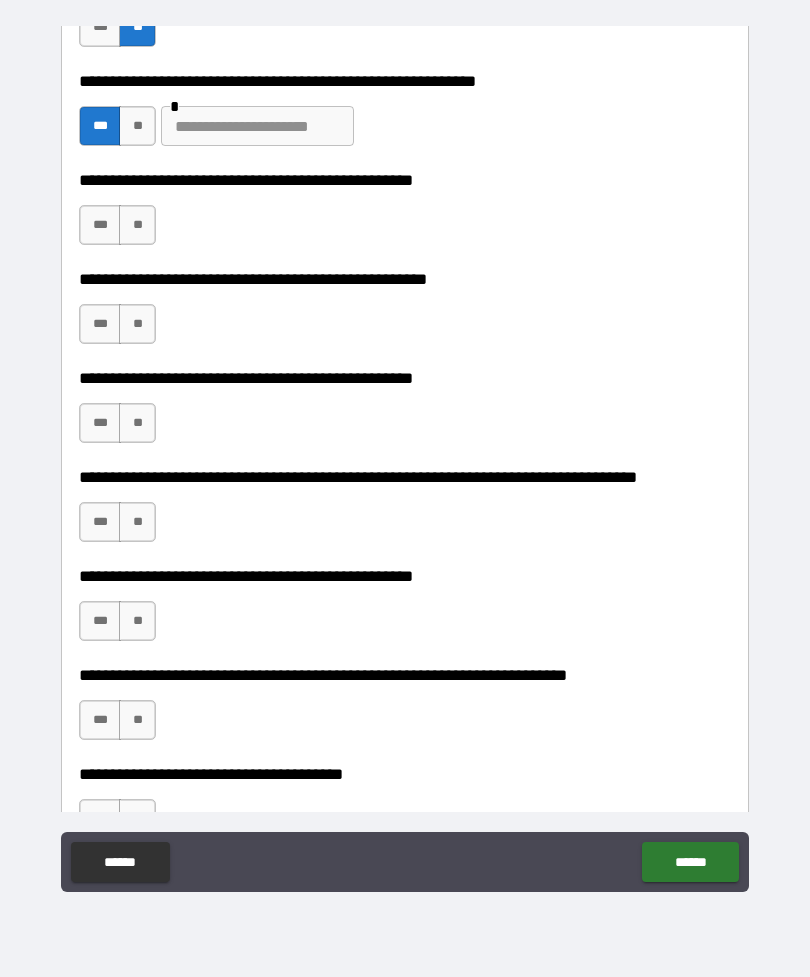 scroll, scrollTop: 1533, scrollLeft: 0, axis: vertical 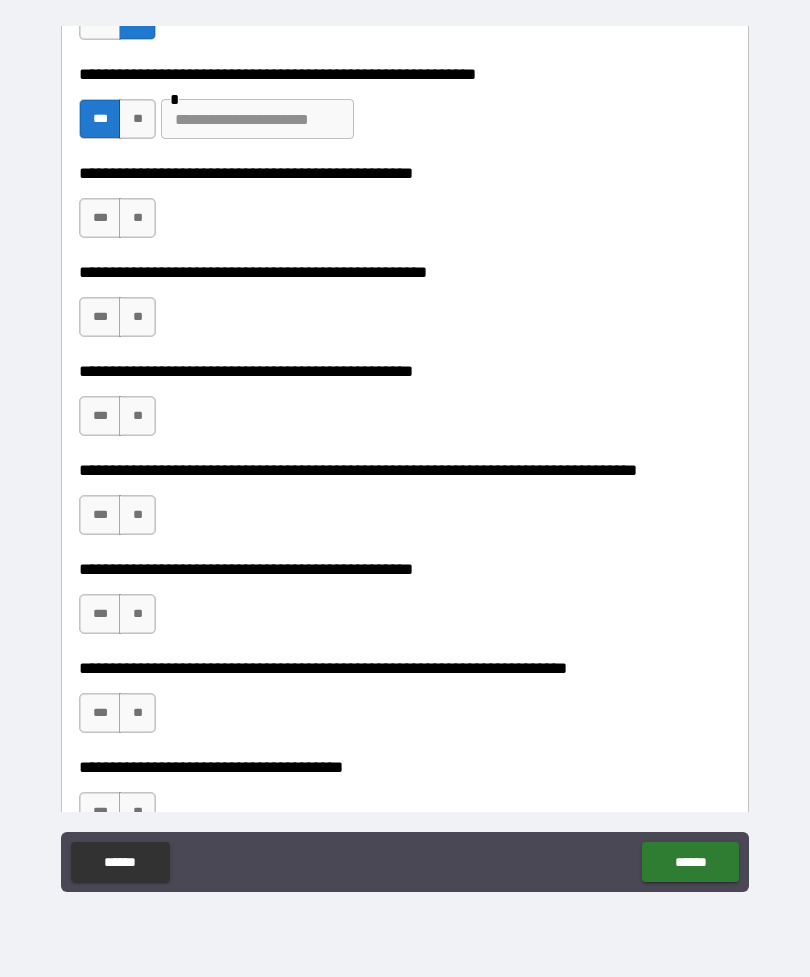 click on "**" at bounding box center (137, 218) 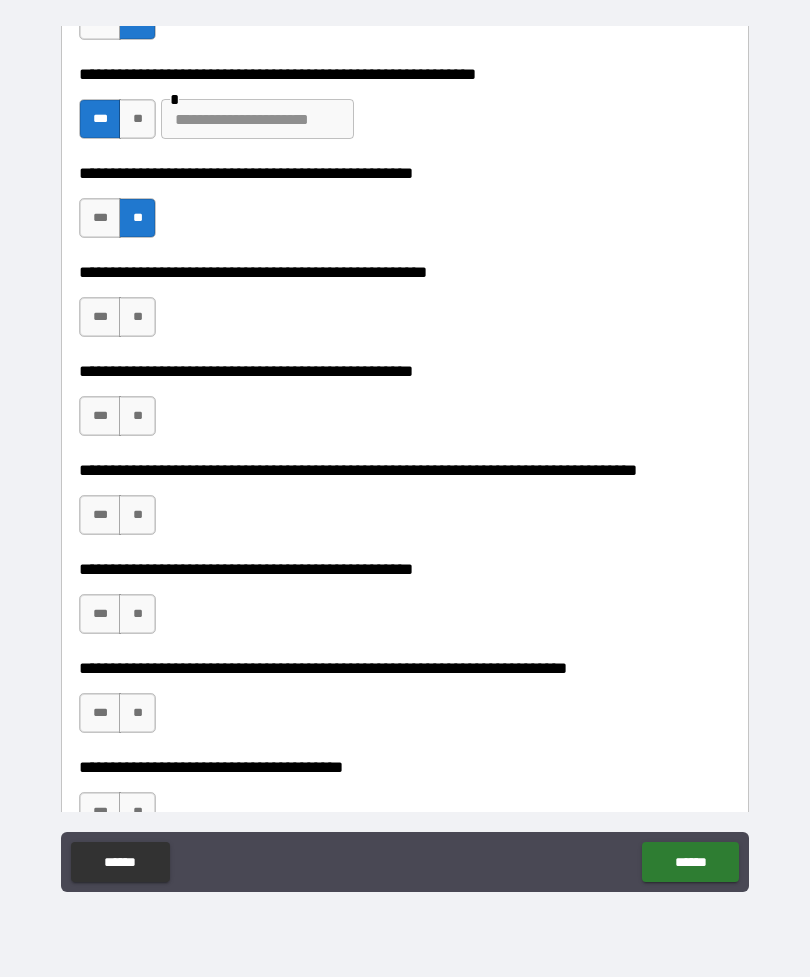 click on "**" at bounding box center (137, 317) 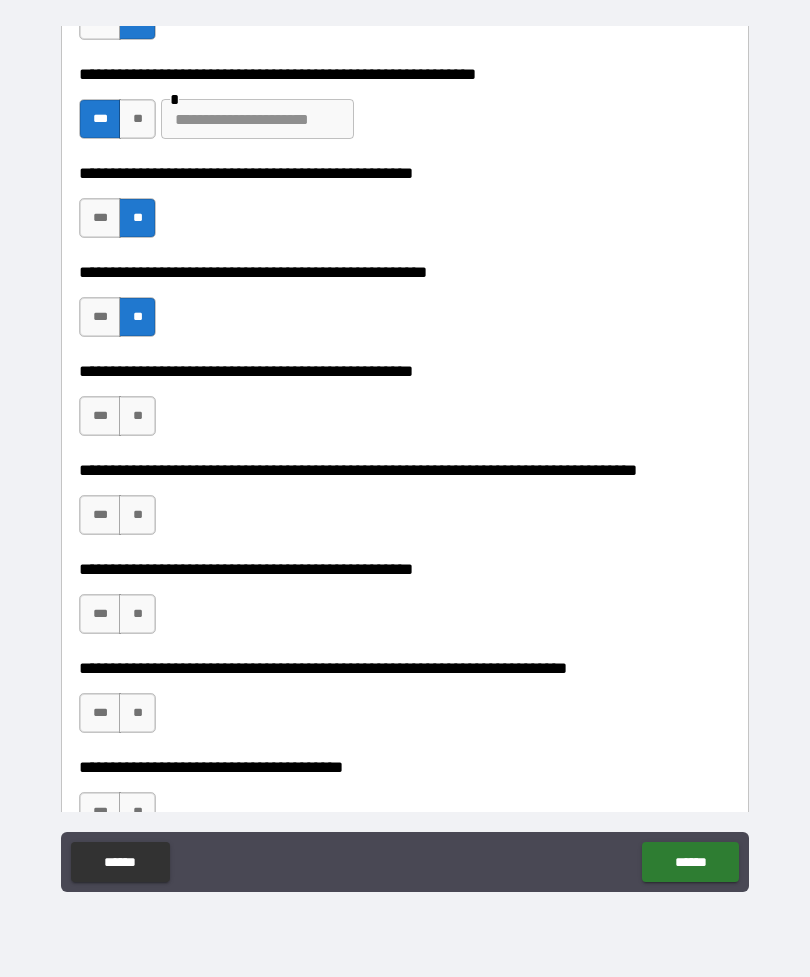 click on "***" at bounding box center (100, 416) 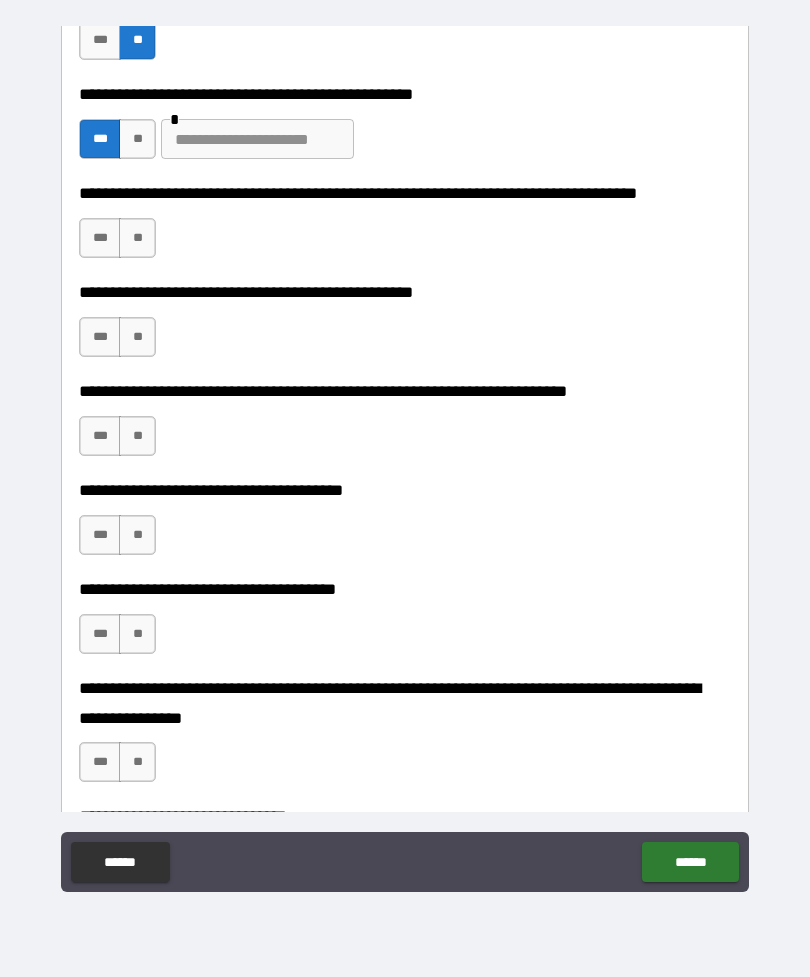scroll, scrollTop: 1815, scrollLeft: 0, axis: vertical 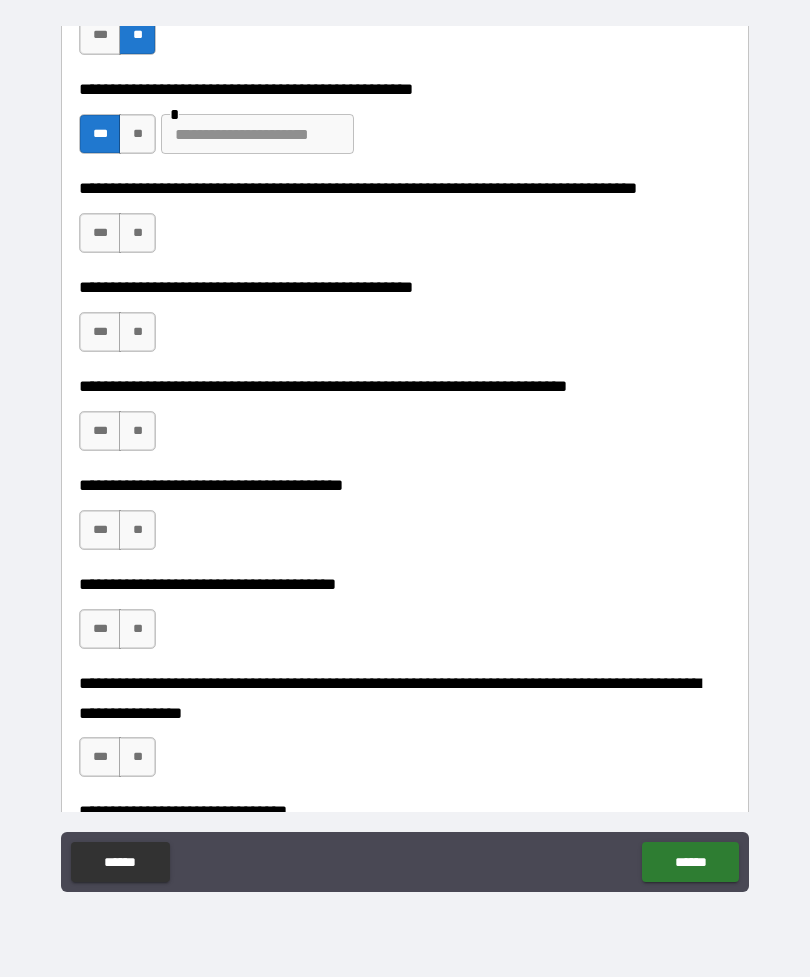 click on "**" at bounding box center (137, 233) 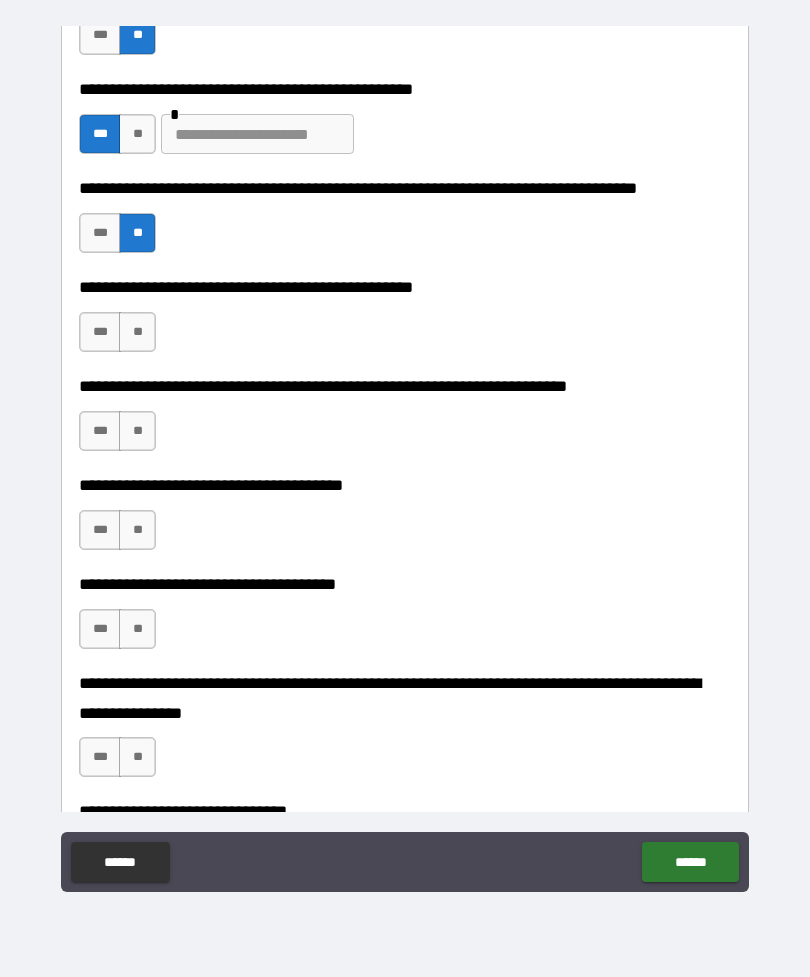 click on "**" at bounding box center (137, 332) 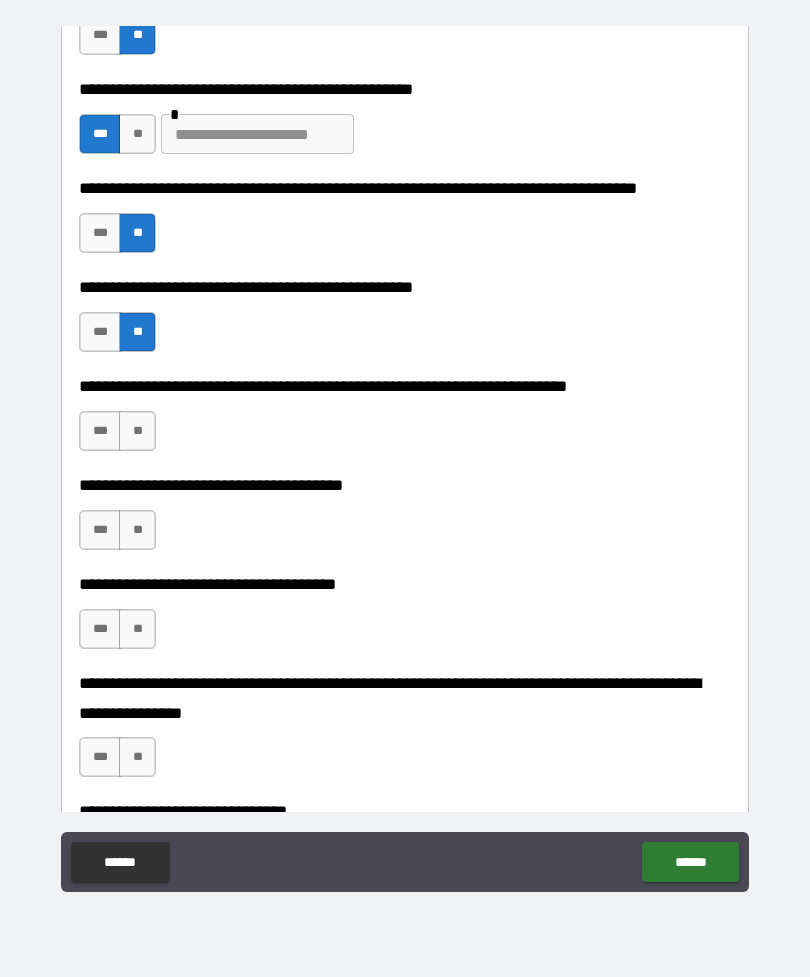 click on "**" at bounding box center [137, 431] 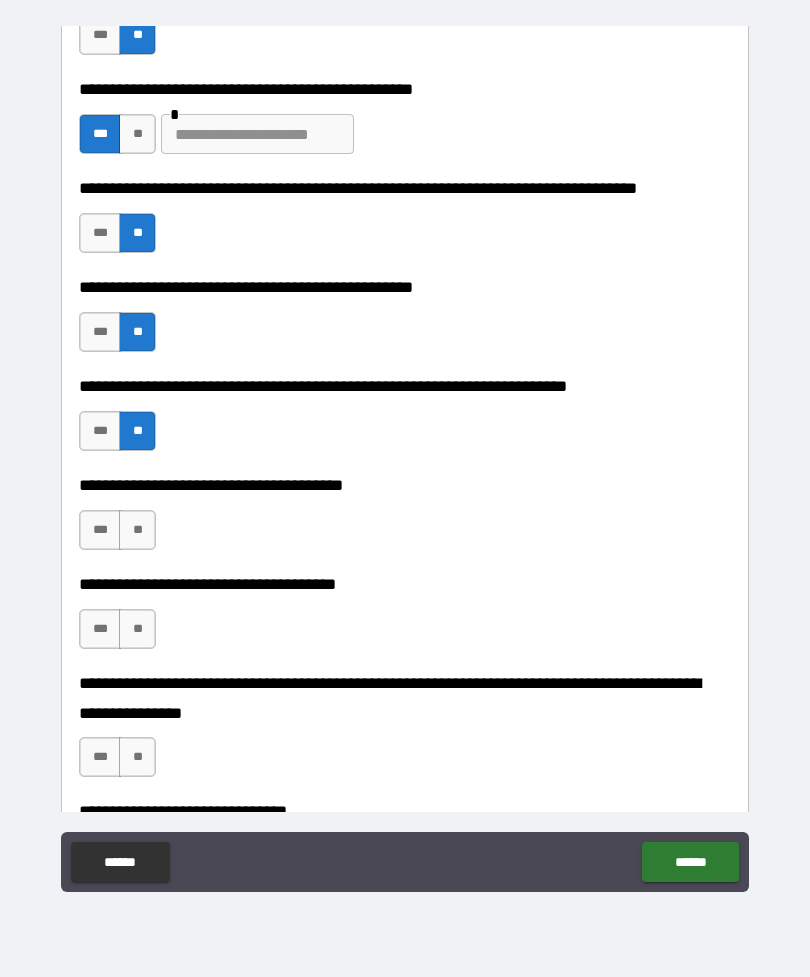 click on "**" at bounding box center (137, 530) 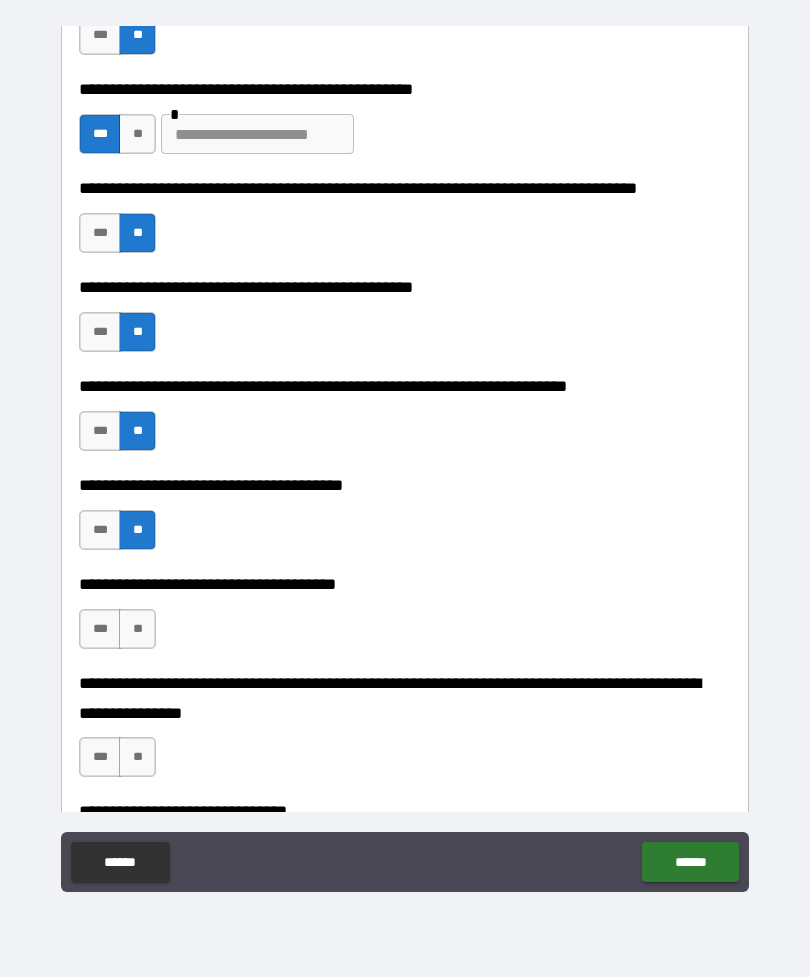 click on "**" at bounding box center [137, 629] 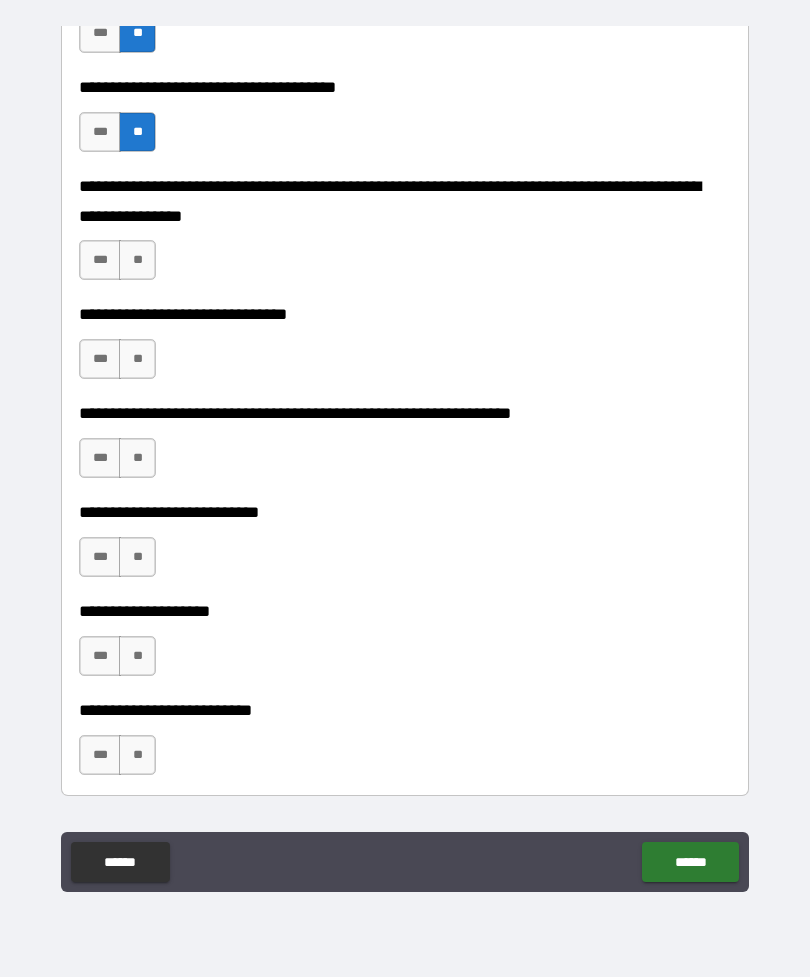 scroll, scrollTop: 2315, scrollLeft: 0, axis: vertical 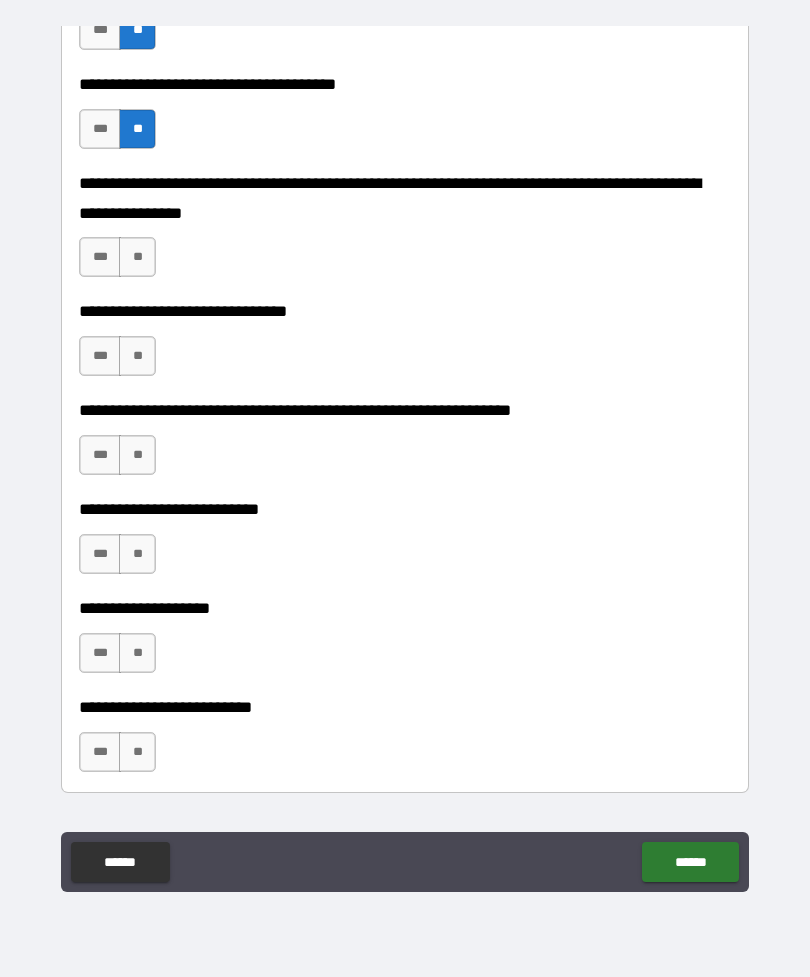 click on "***" at bounding box center (100, 257) 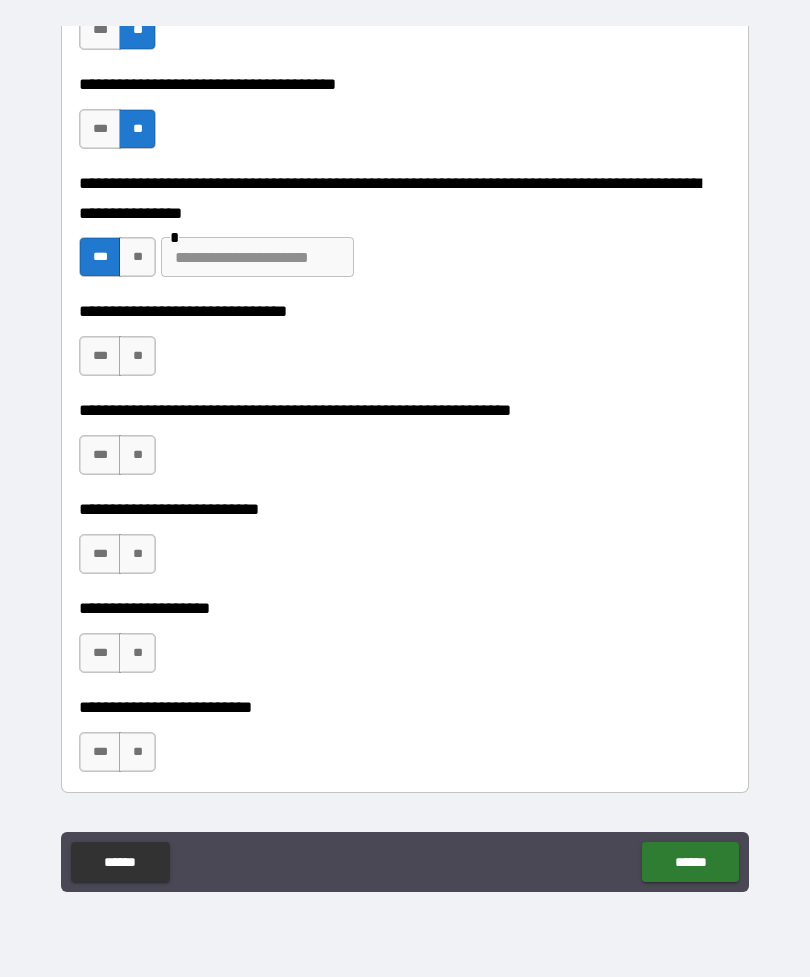 click at bounding box center (257, 257) 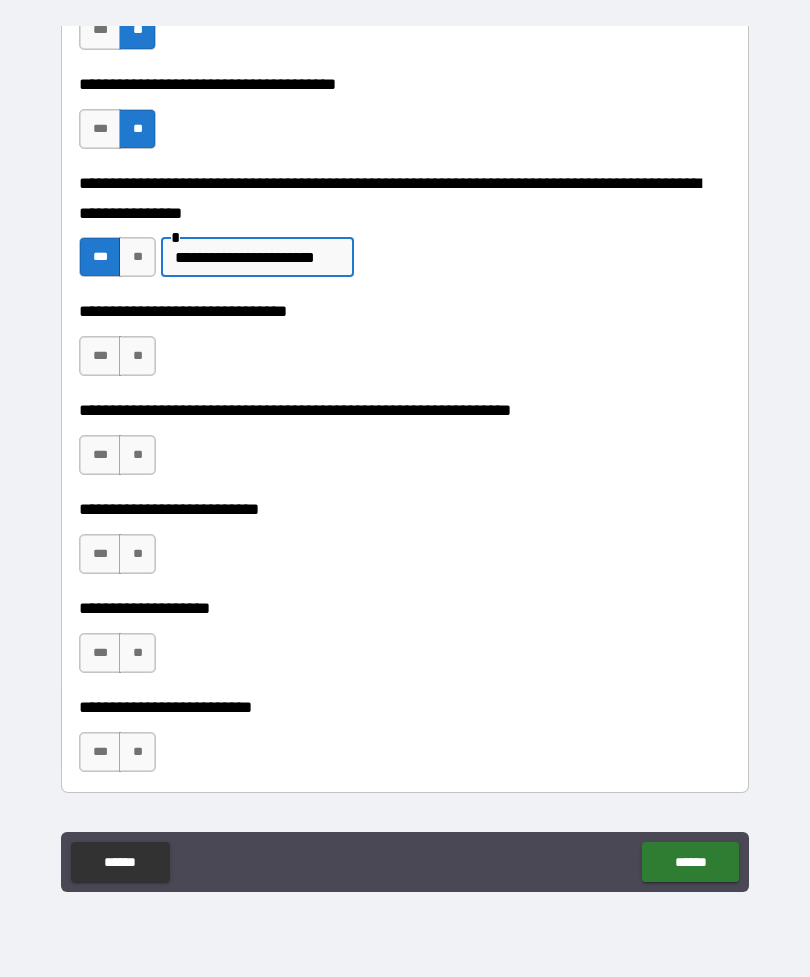 click on "***" at bounding box center (100, 356) 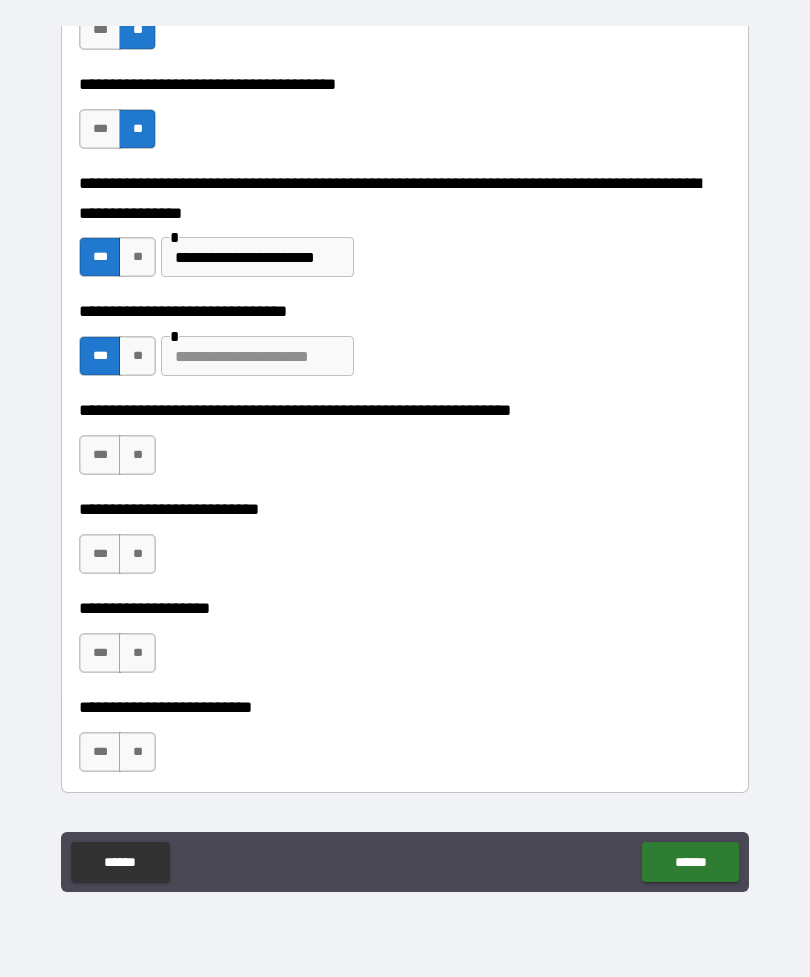click at bounding box center [257, 356] 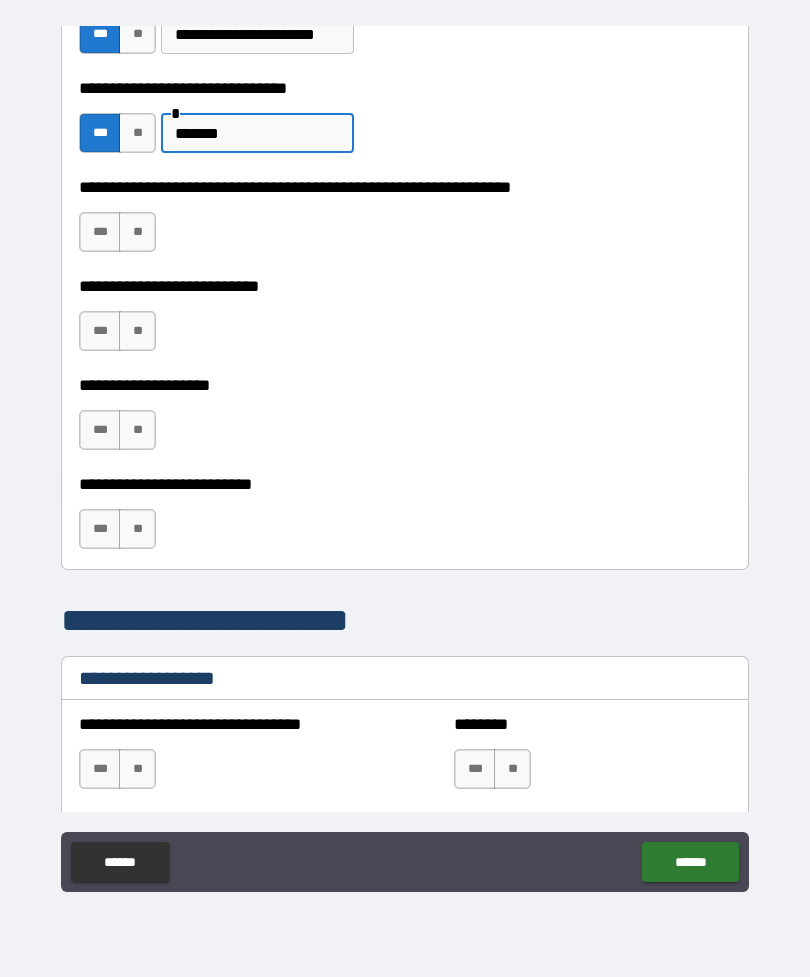 scroll, scrollTop: 2547, scrollLeft: 0, axis: vertical 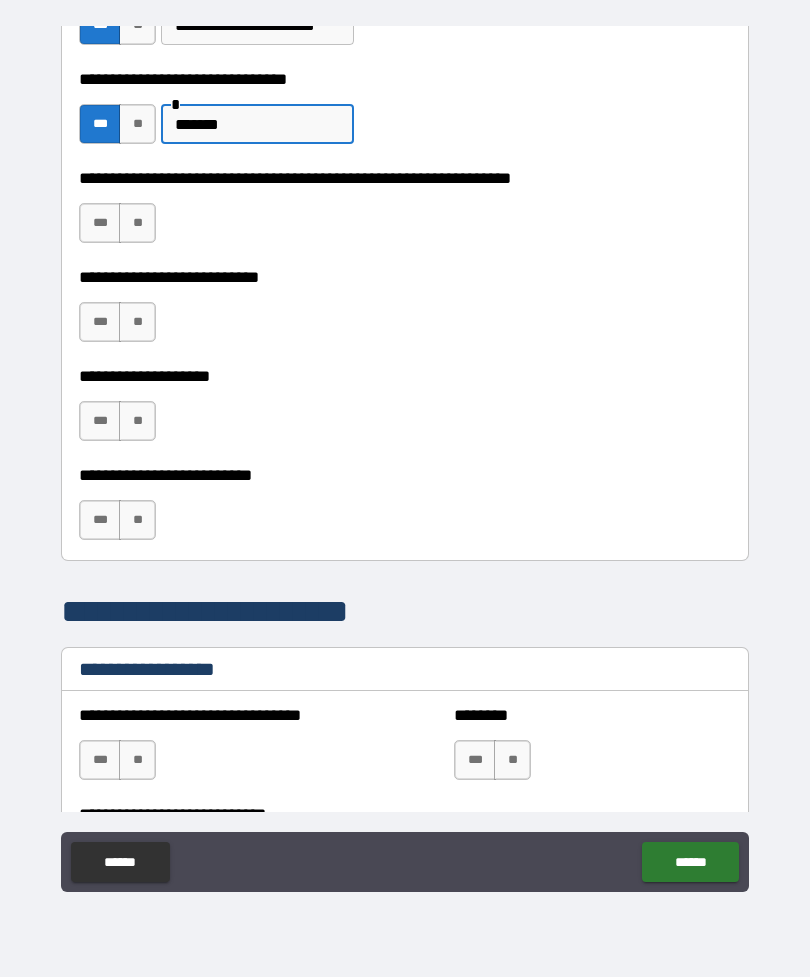 click on "**" at bounding box center (137, 322) 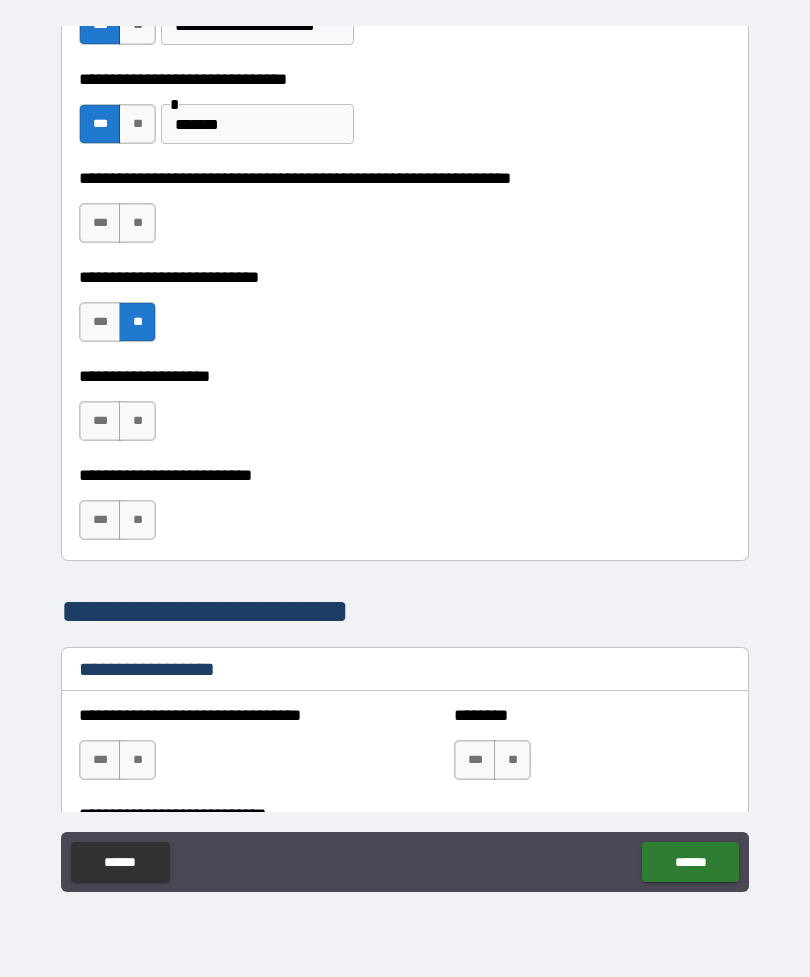 click on "**" at bounding box center (137, 421) 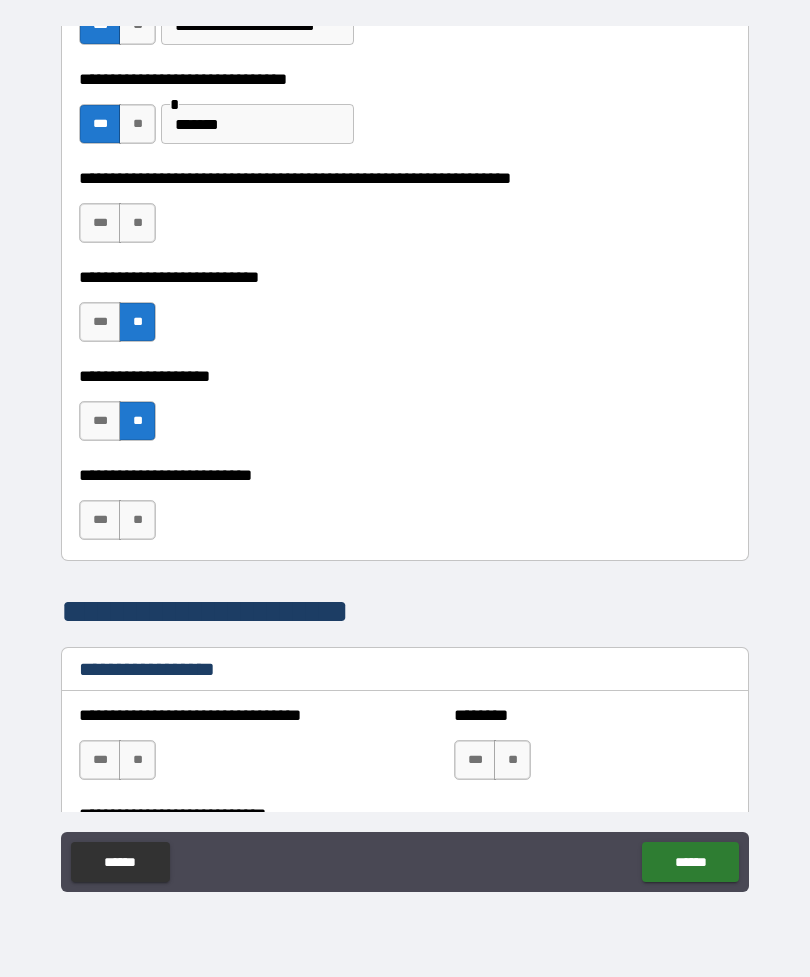 click on "**" at bounding box center (137, 520) 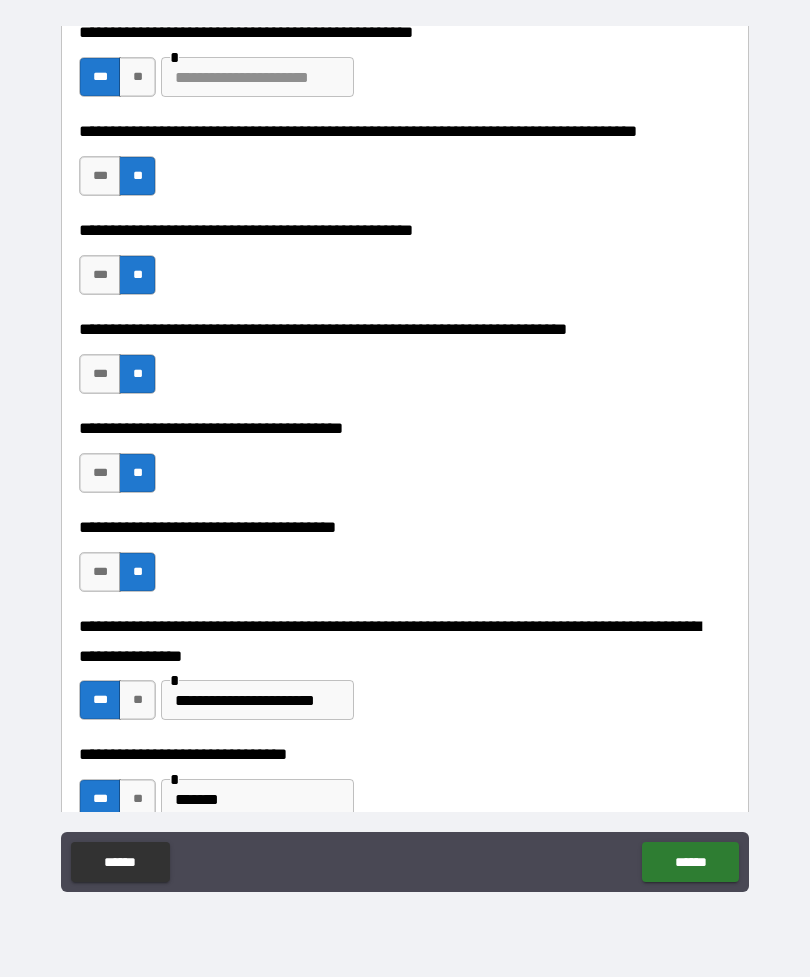 scroll, scrollTop: 1872, scrollLeft: 0, axis: vertical 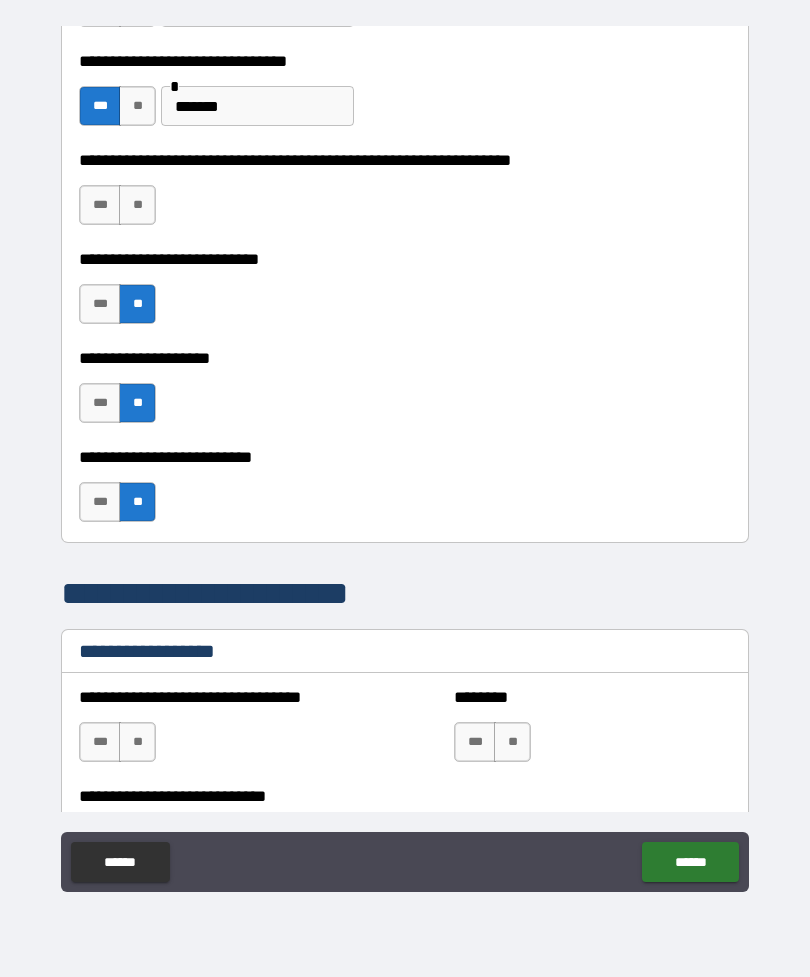 click on "**" at bounding box center (137, 205) 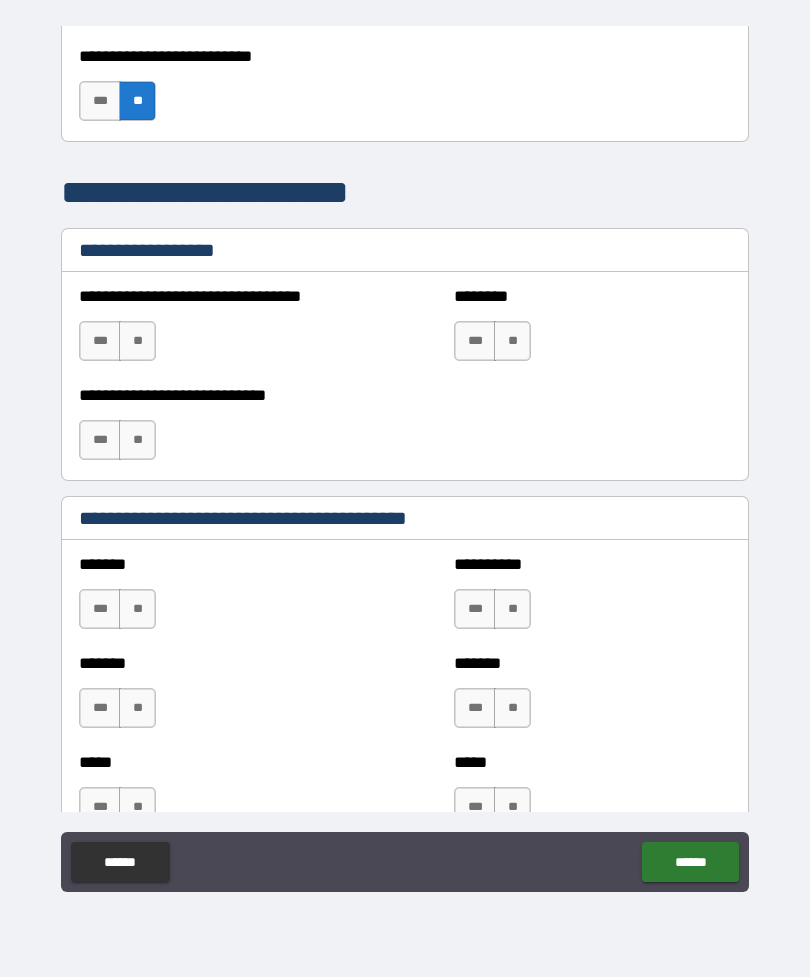 scroll, scrollTop: 3014, scrollLeft: 0, axis: vertical 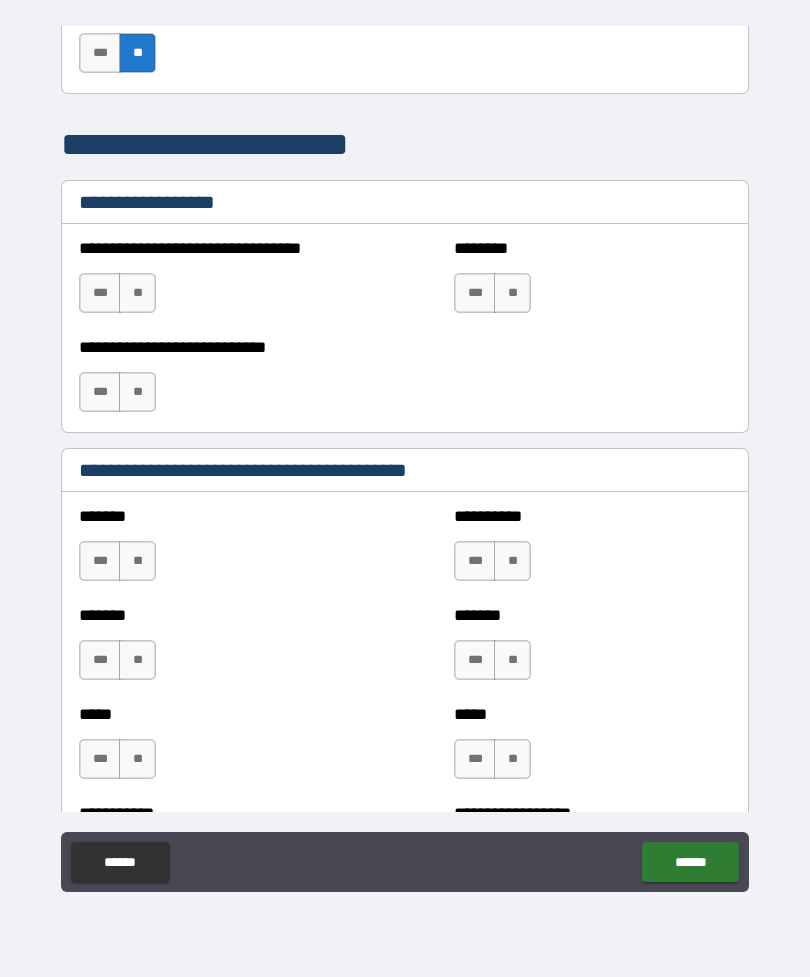 click on "**" at bounding box center (137, 293) 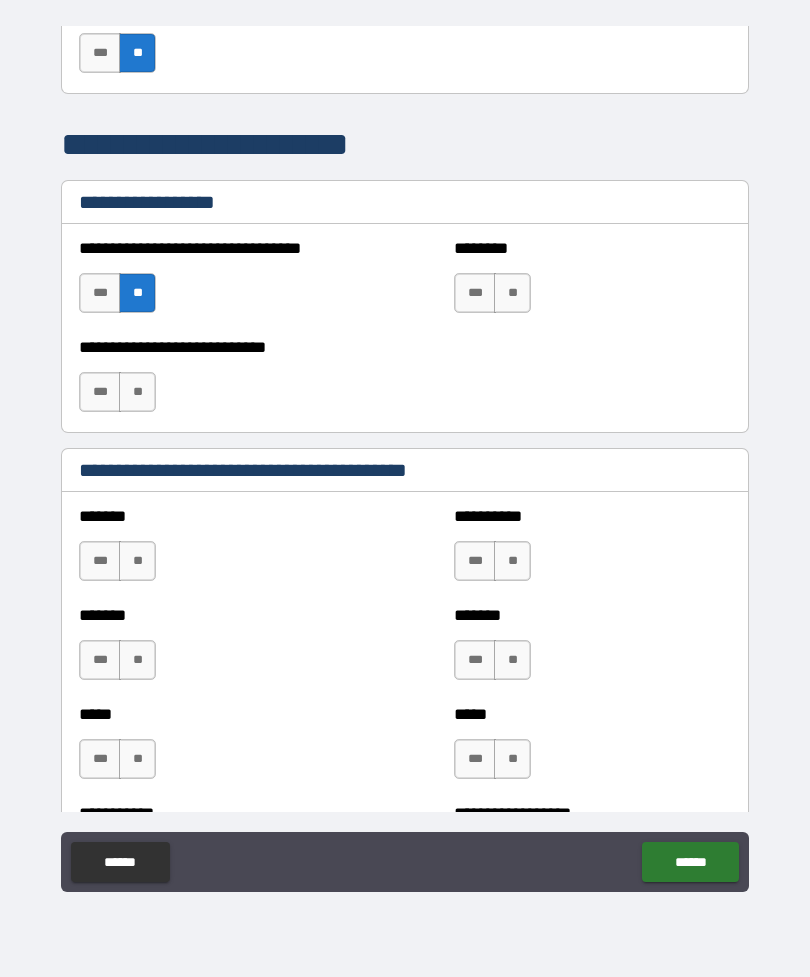 click on "**" at bounding box center (512, 293) 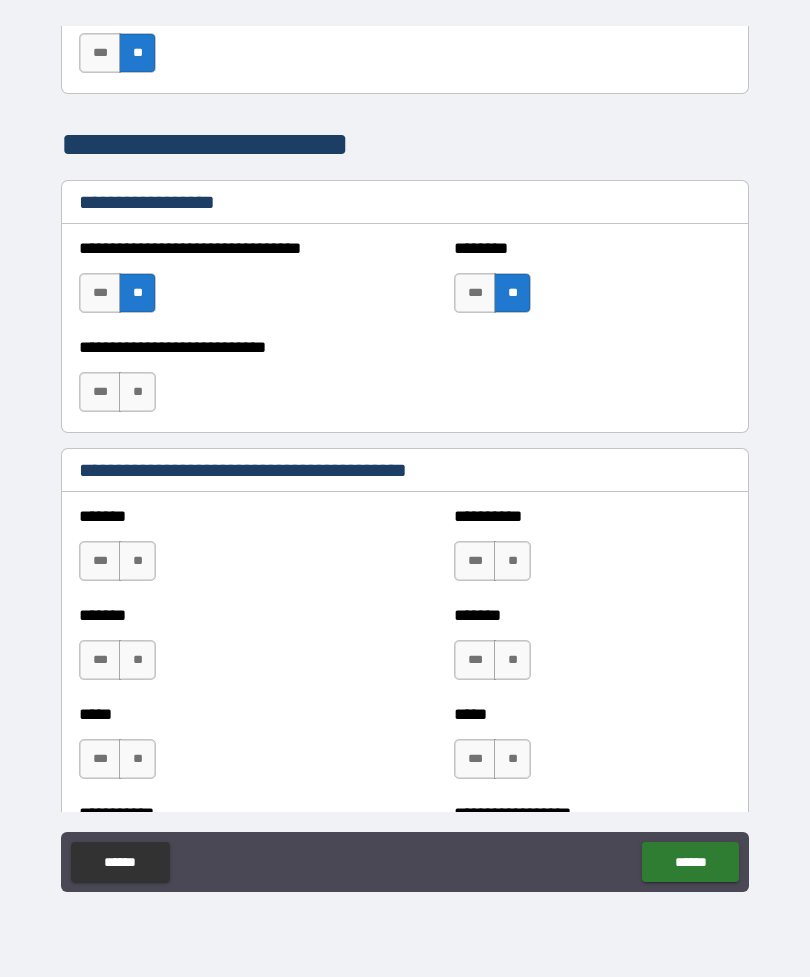 click on "**" at bounding box center [137, 392] 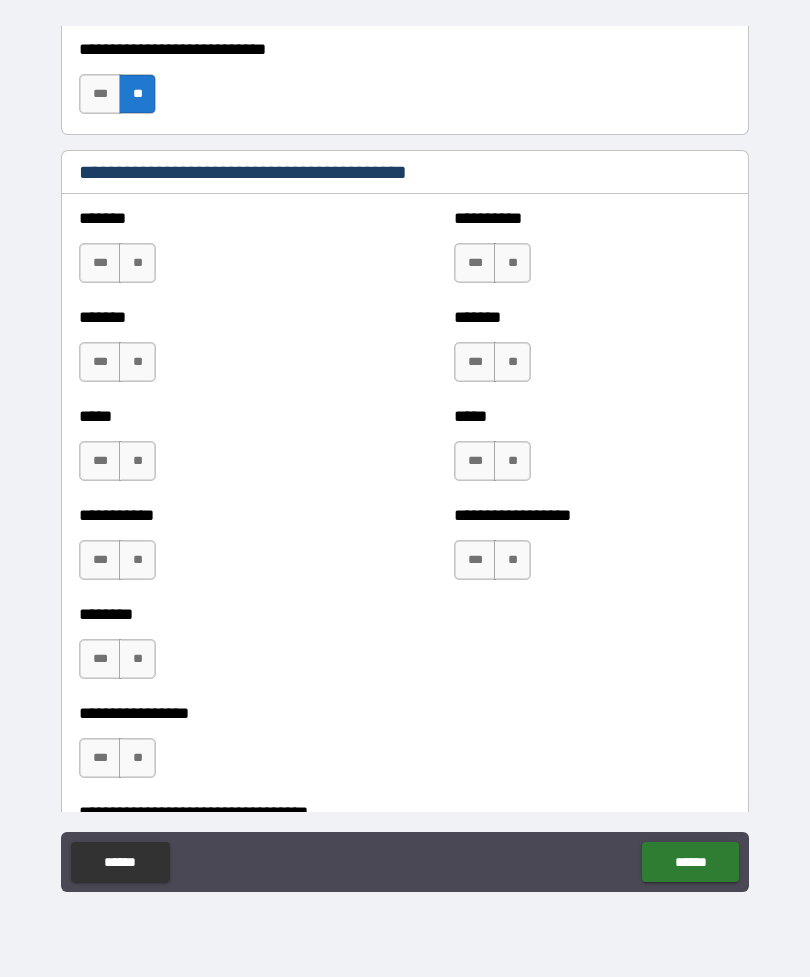 scroll, scrollTop: 3317, scrollLeft: 0, axis: vertical 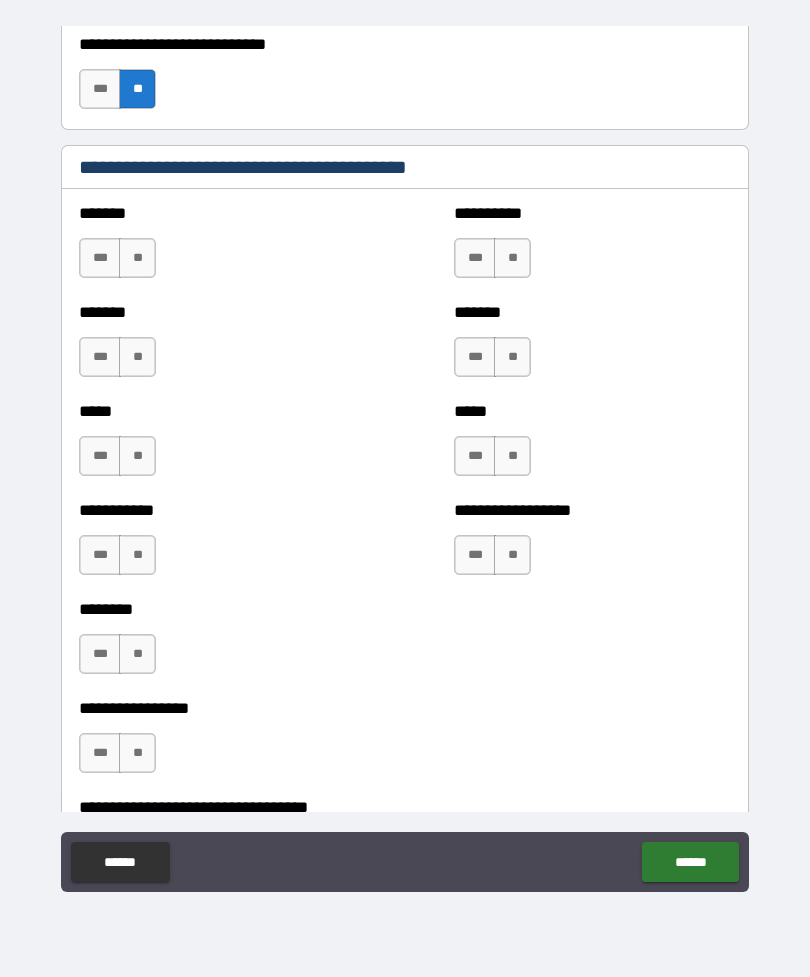 click on "**" at bounding box center [137, 258] 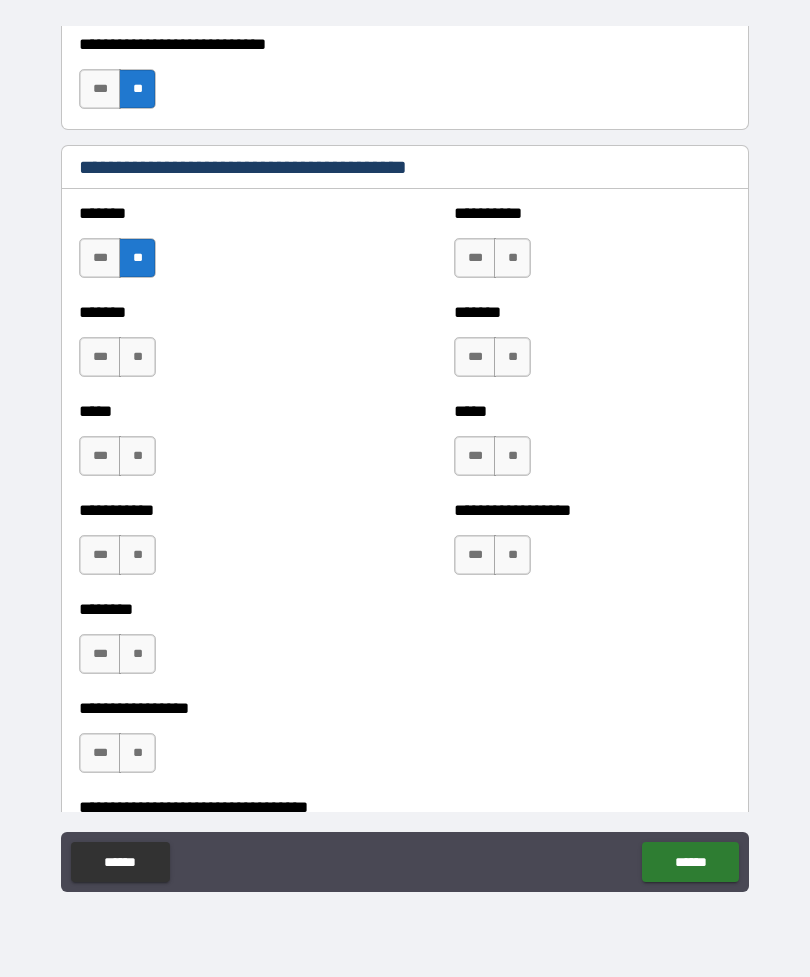 click on "**" at bounding box center [512, 258] 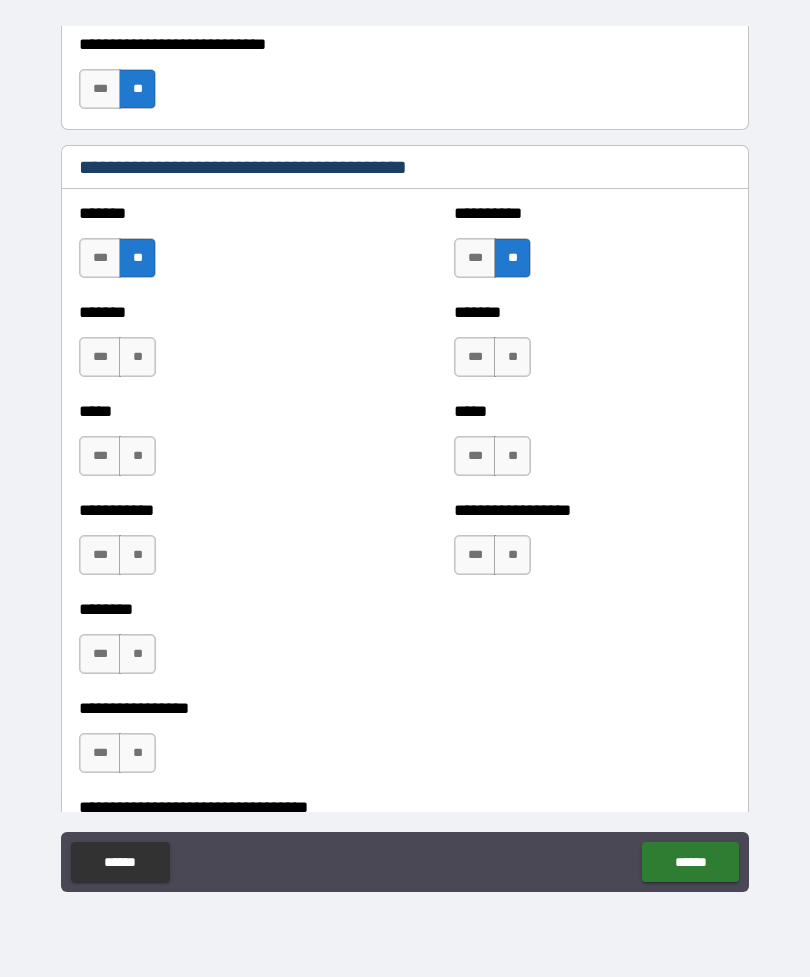 click on "**" at bounding box center (137, 357) 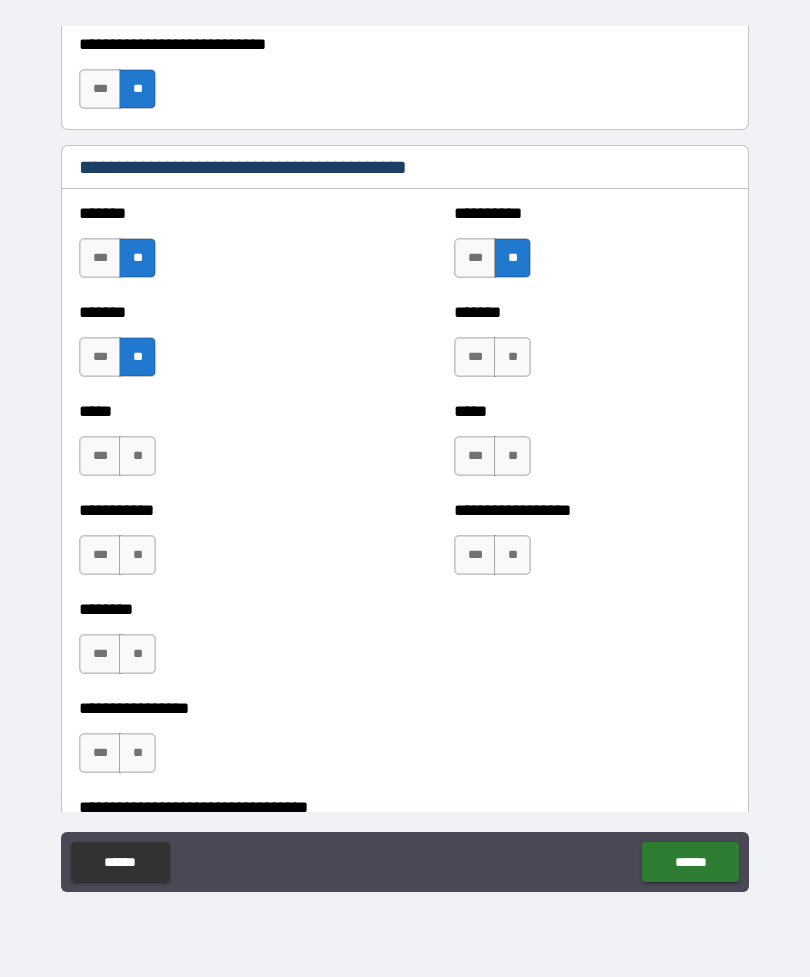 click on "**" at bounding box center (512, 357) 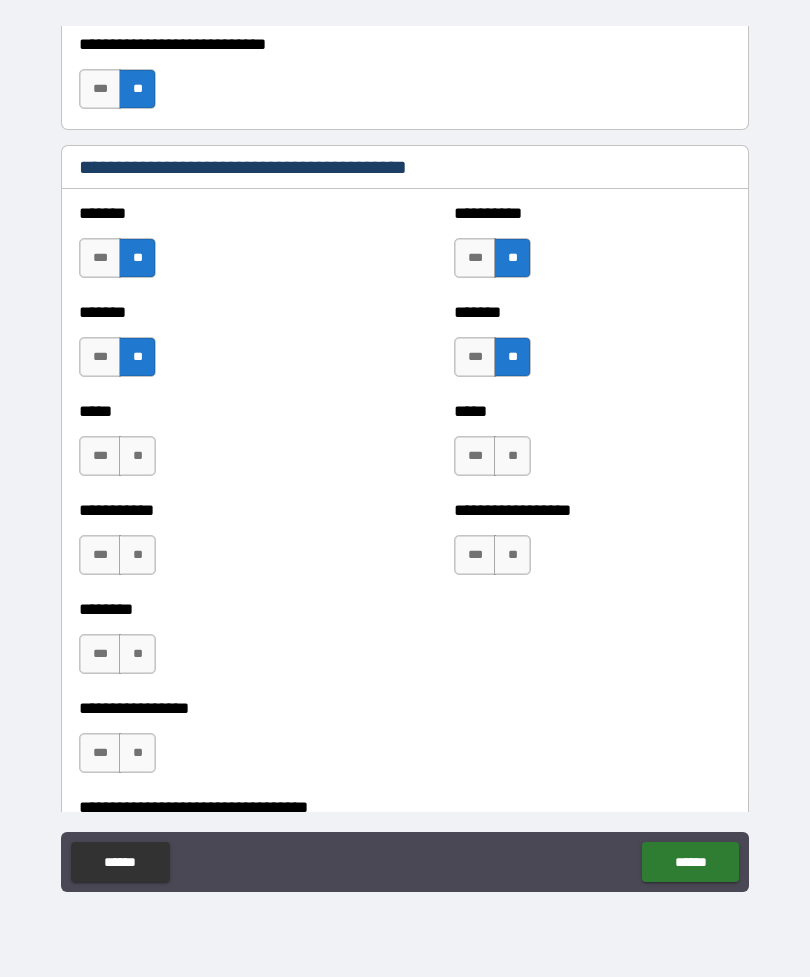 click on "**" at bounding box center (137, 456) 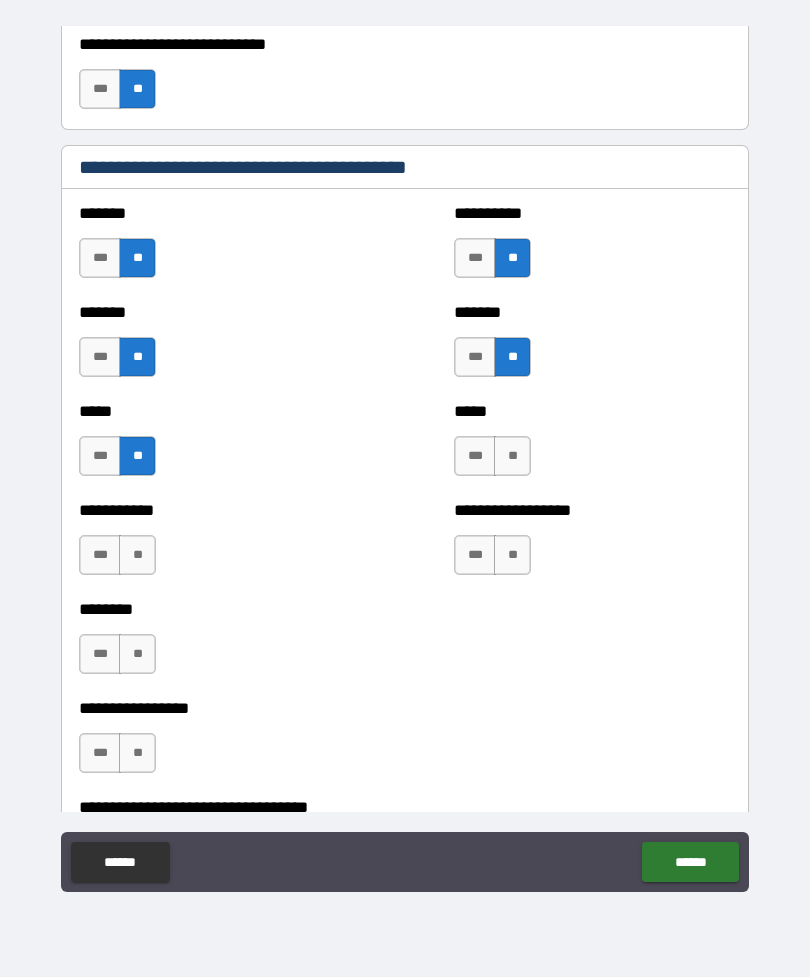 click on "**" at bounding box center [512, 456] 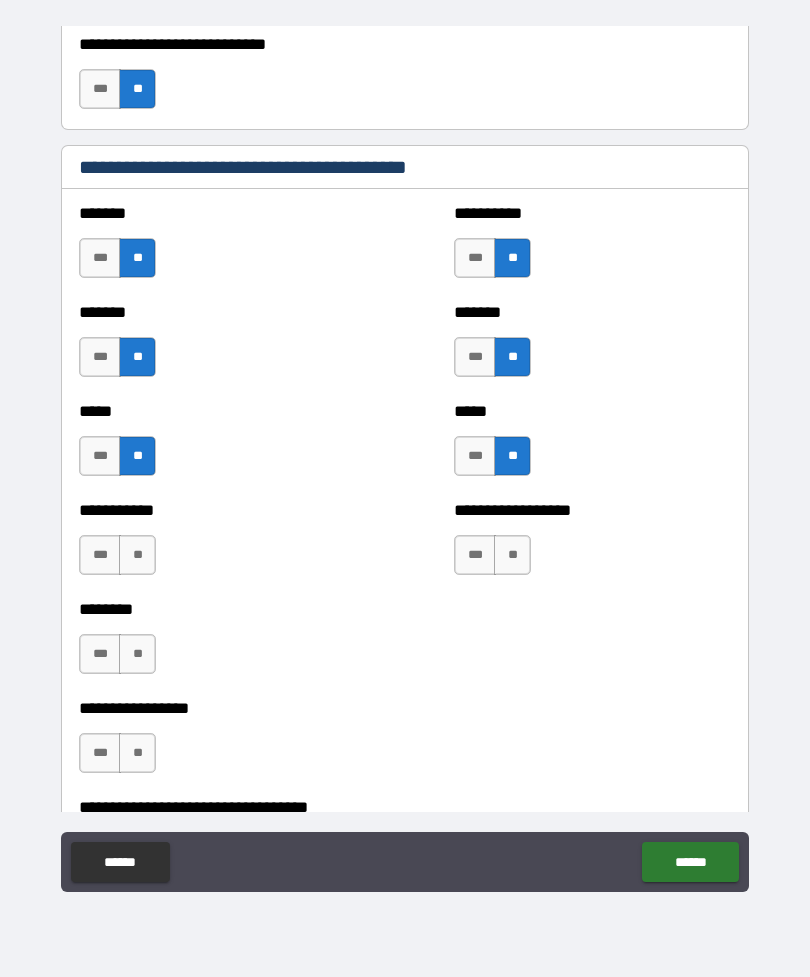 click on "**" at bounding box center (137, 555) 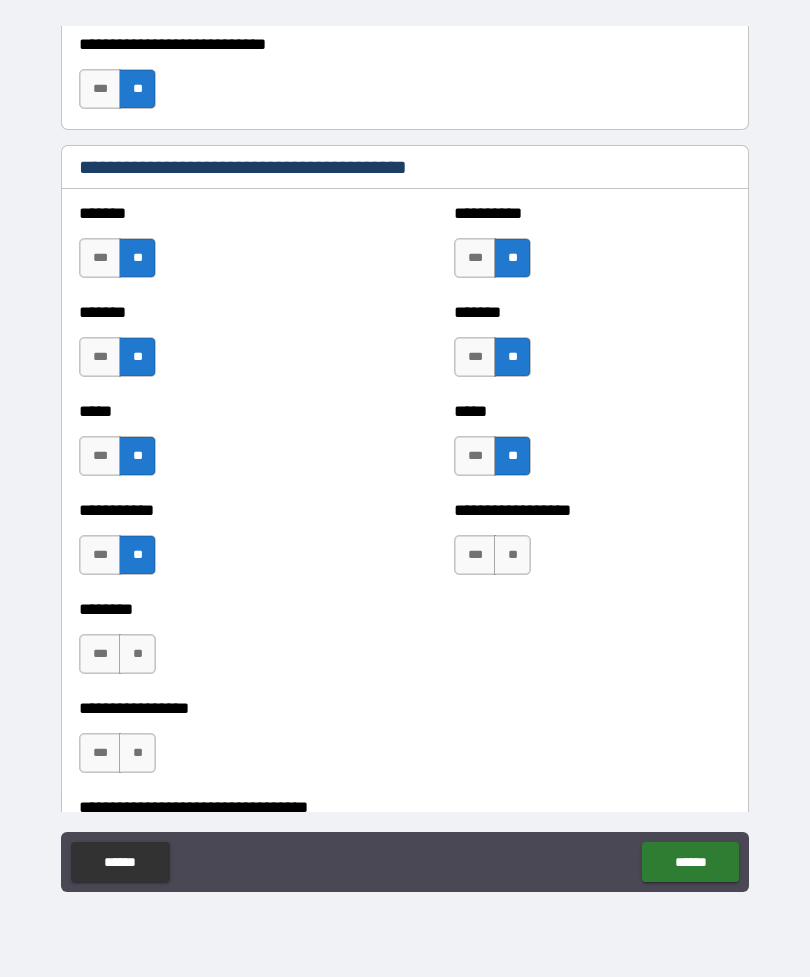 click on "**" at bounding box center (512, 555) 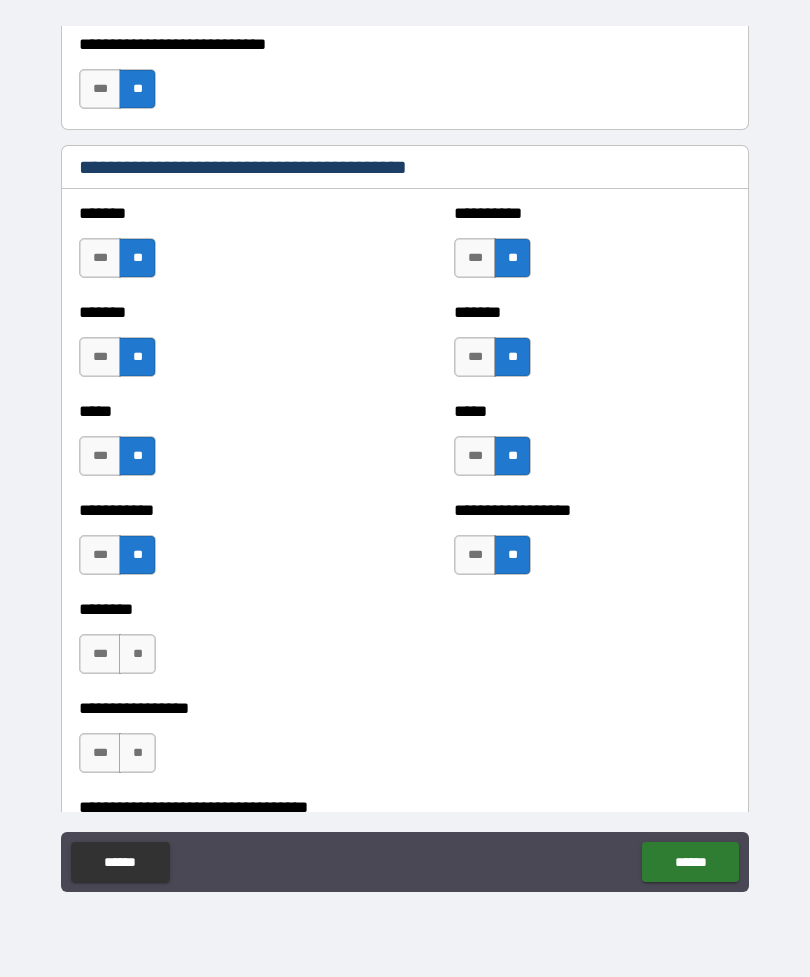 click on "**" at bounding box center (137, 654) 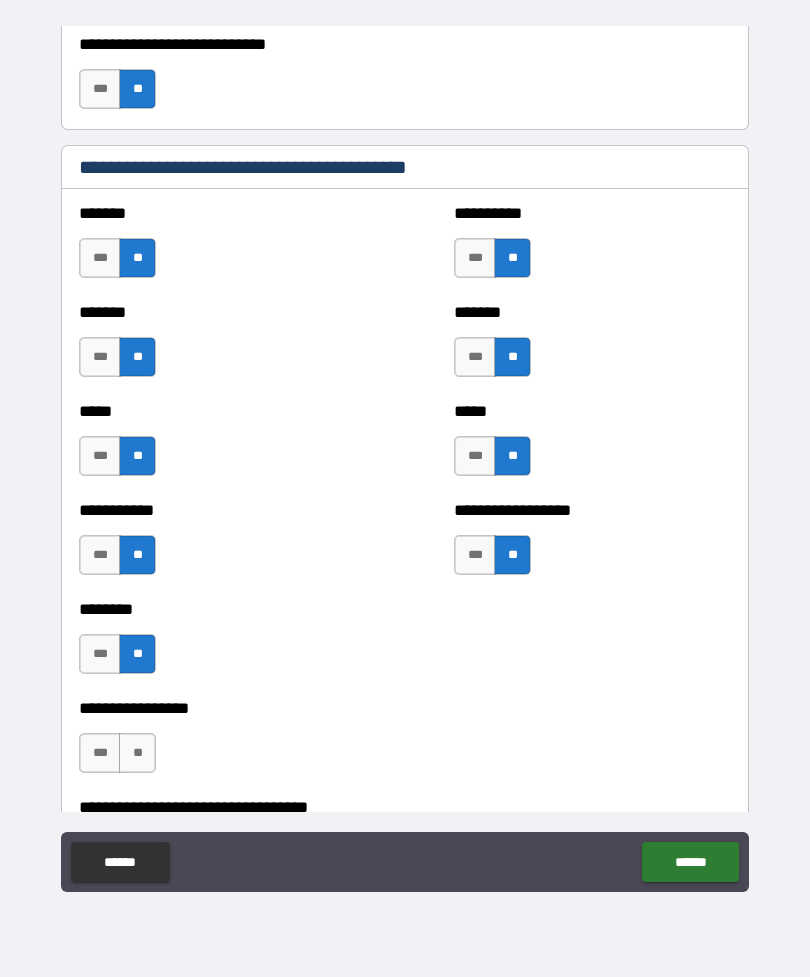 click on "**" at bounding box center (137, 753) 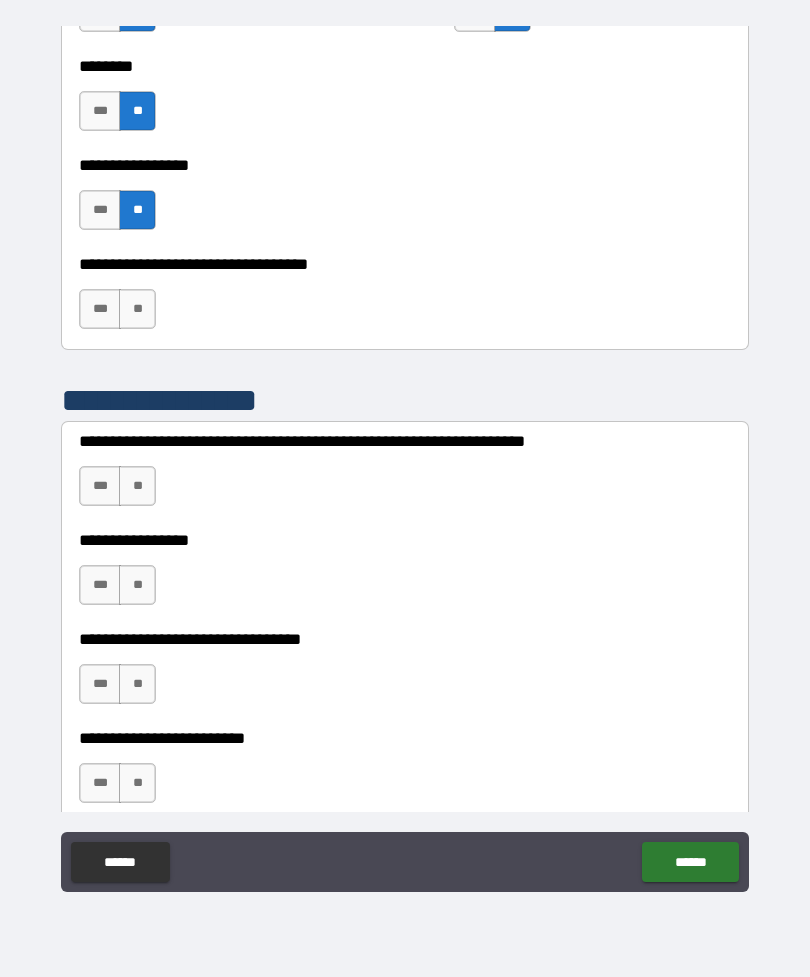 scroll, scrollTop: 3862, scrollLeft: 0, axis: vertical 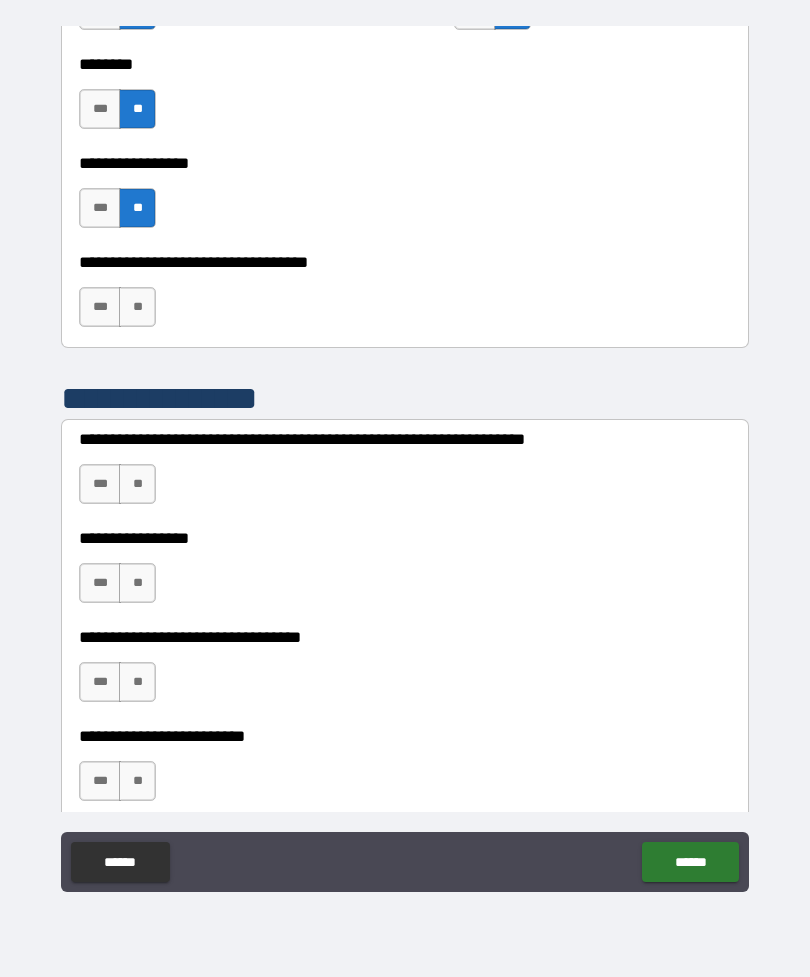 click on "**" at bounding box center [137, 307] 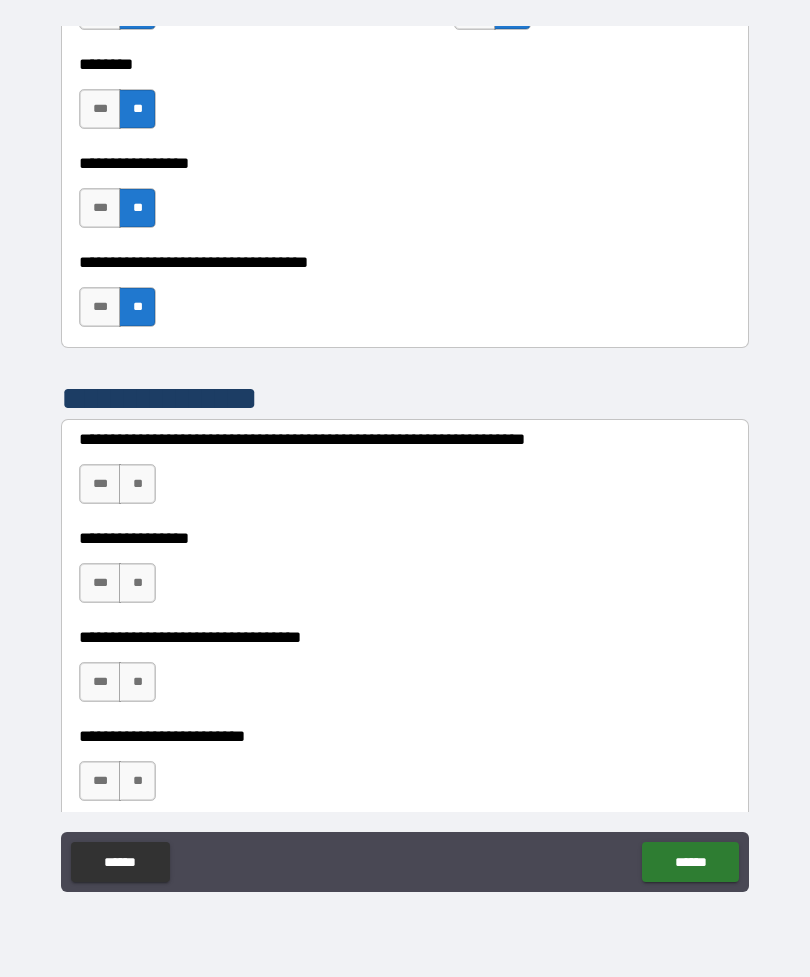 click on "***" at bounding box center (100, 484) 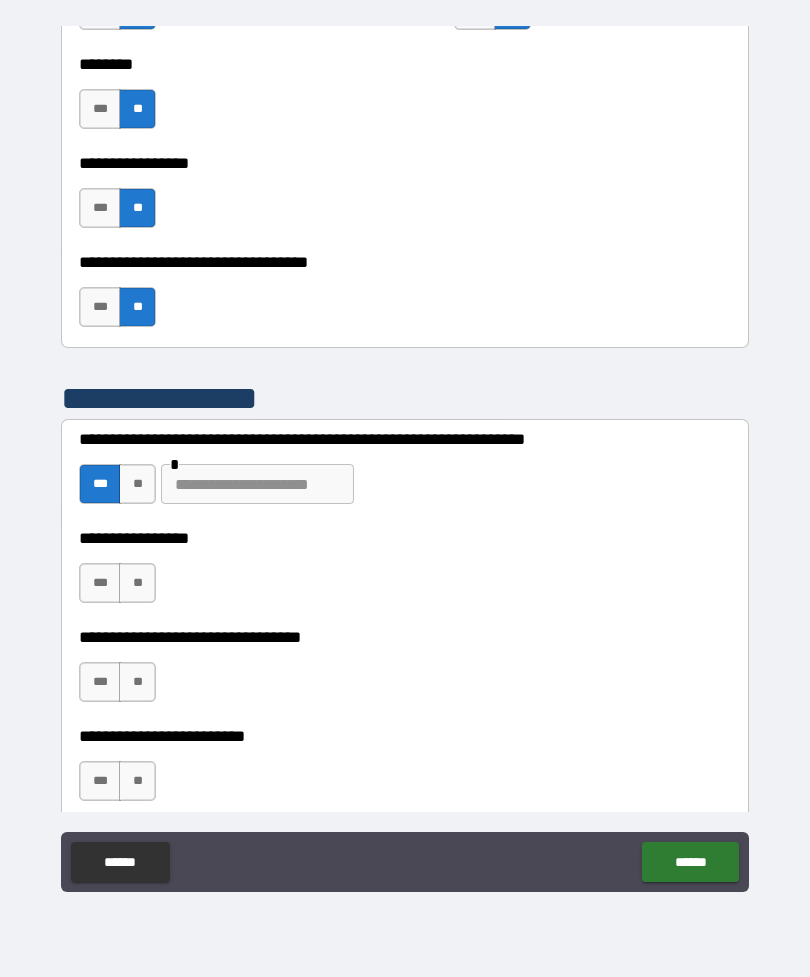 click on "***" at bounding box center (100, 583) 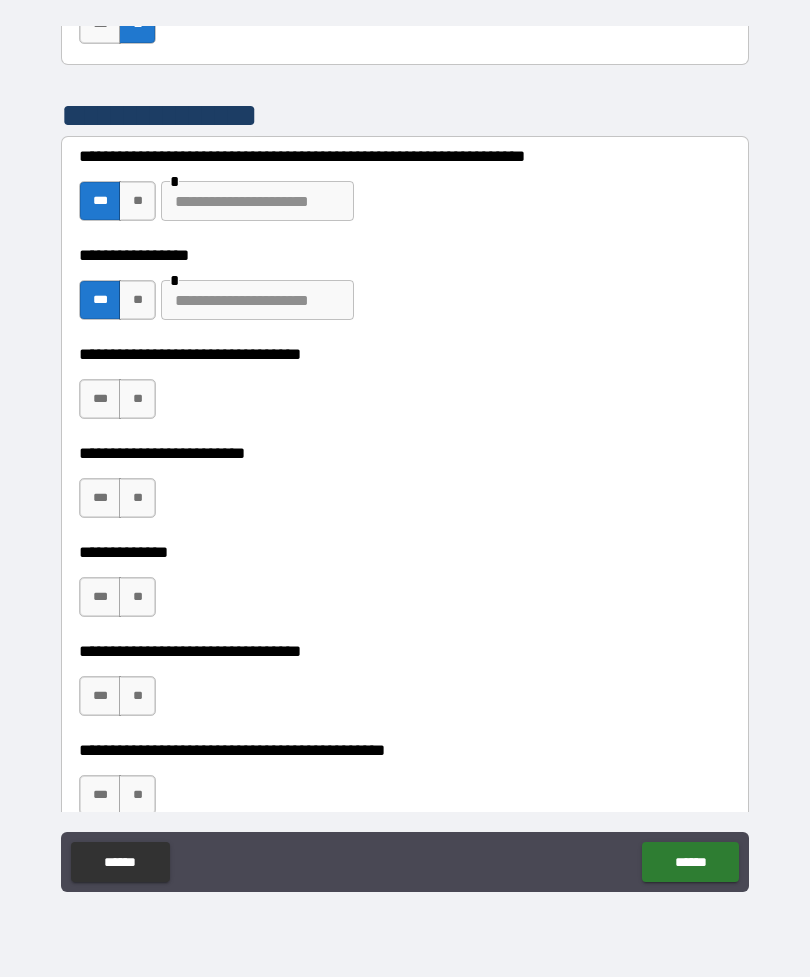 scroll, scrollTop: 4157, scrollLeft: 0, axis: vertical 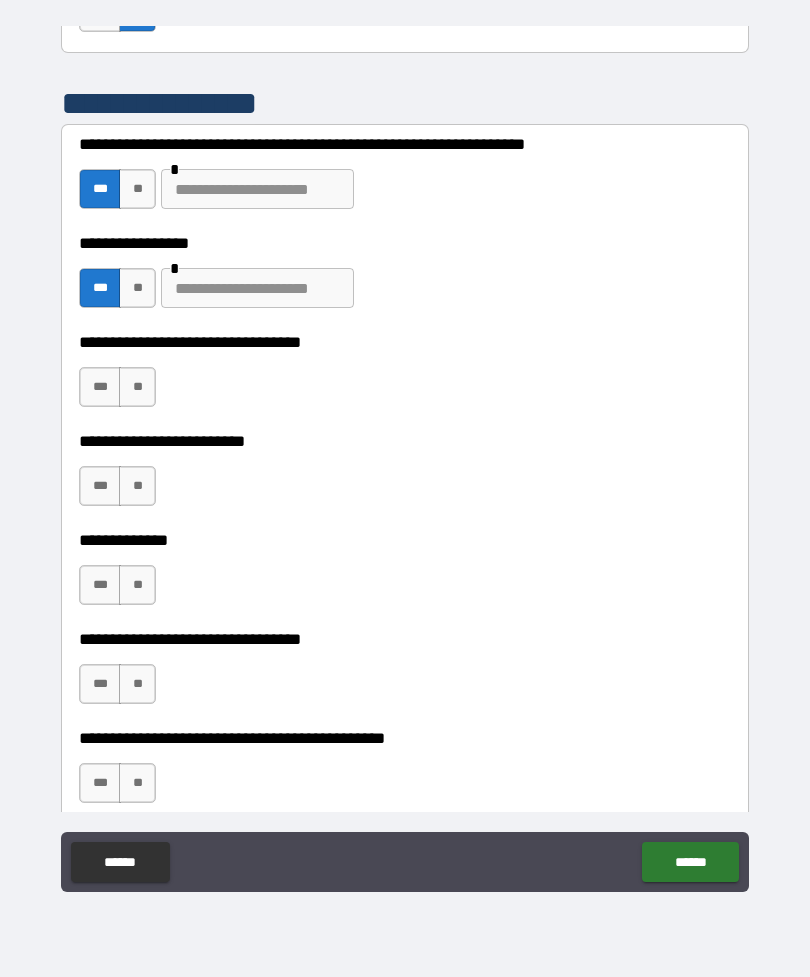 click on "**" at bounding box center [137, 387] 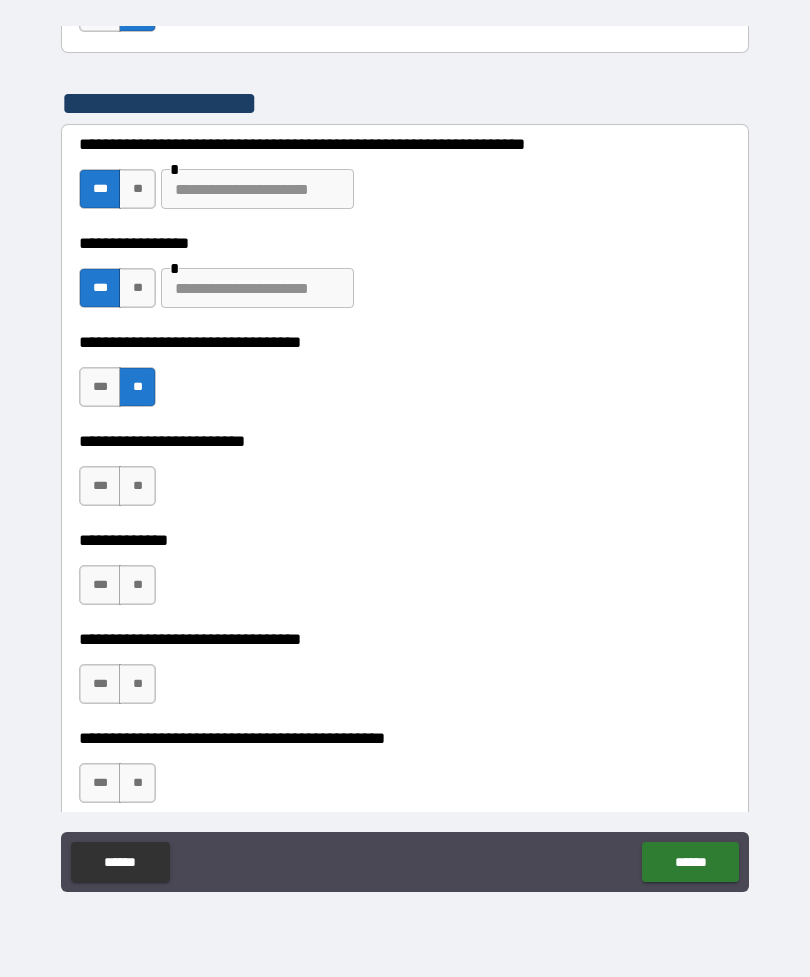 click on "**" at bounding box center [137, 486] 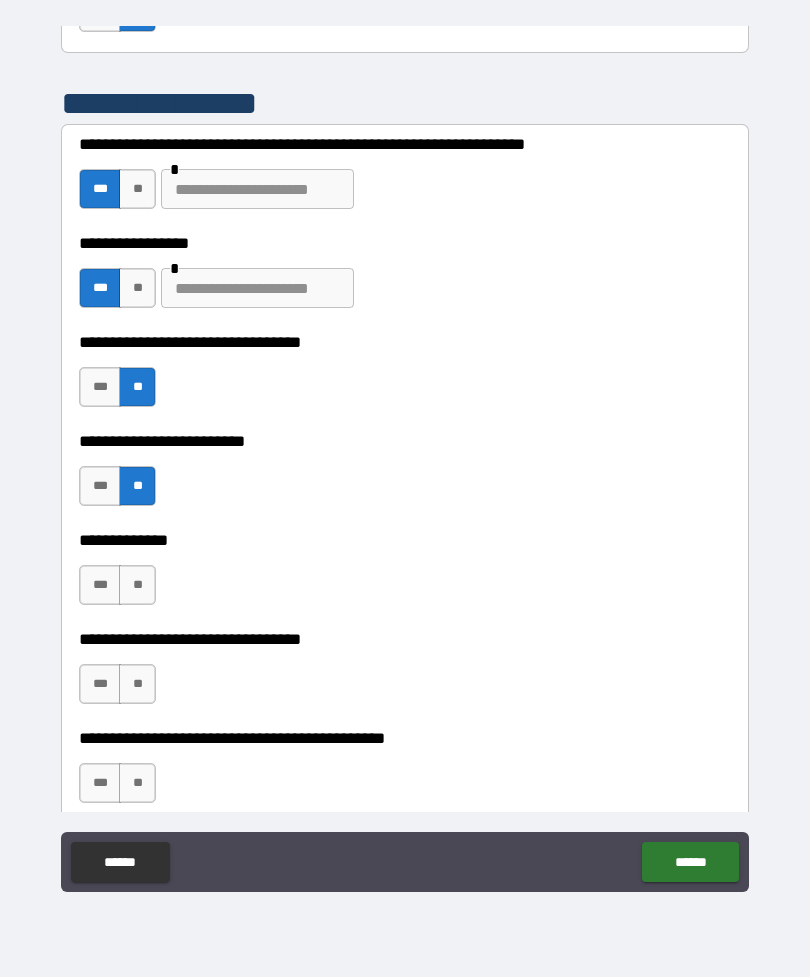 click on "**" at bounding box center [137, 585] 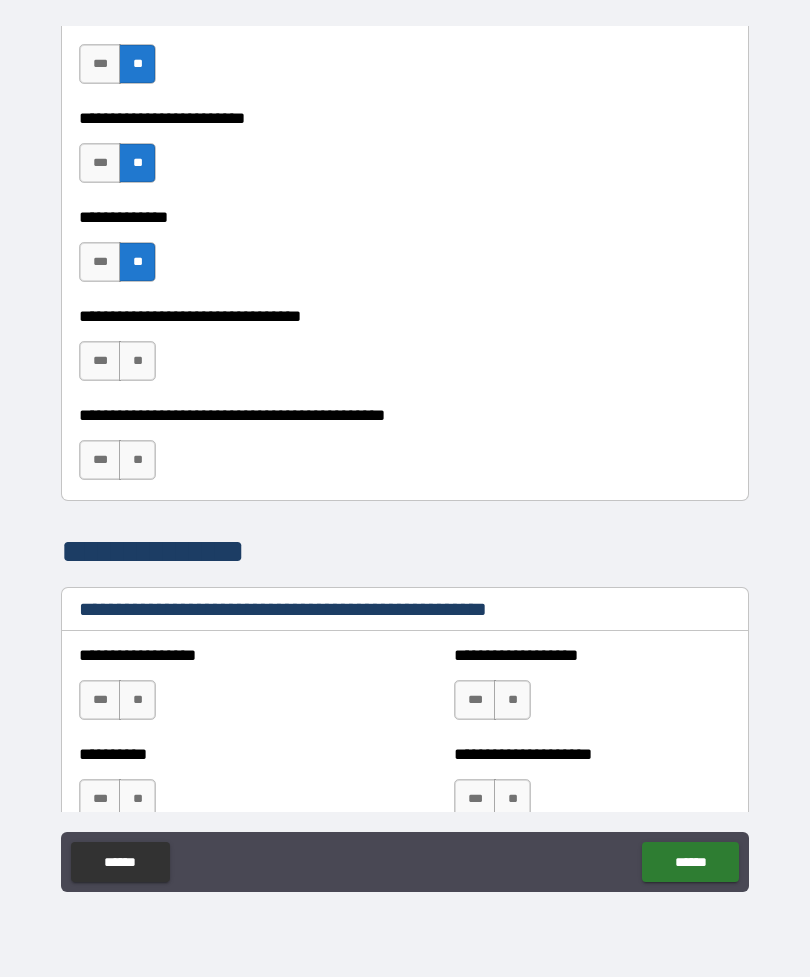 scroll, scrollTop: 4481, scrollLeft: 0, axis: vertical 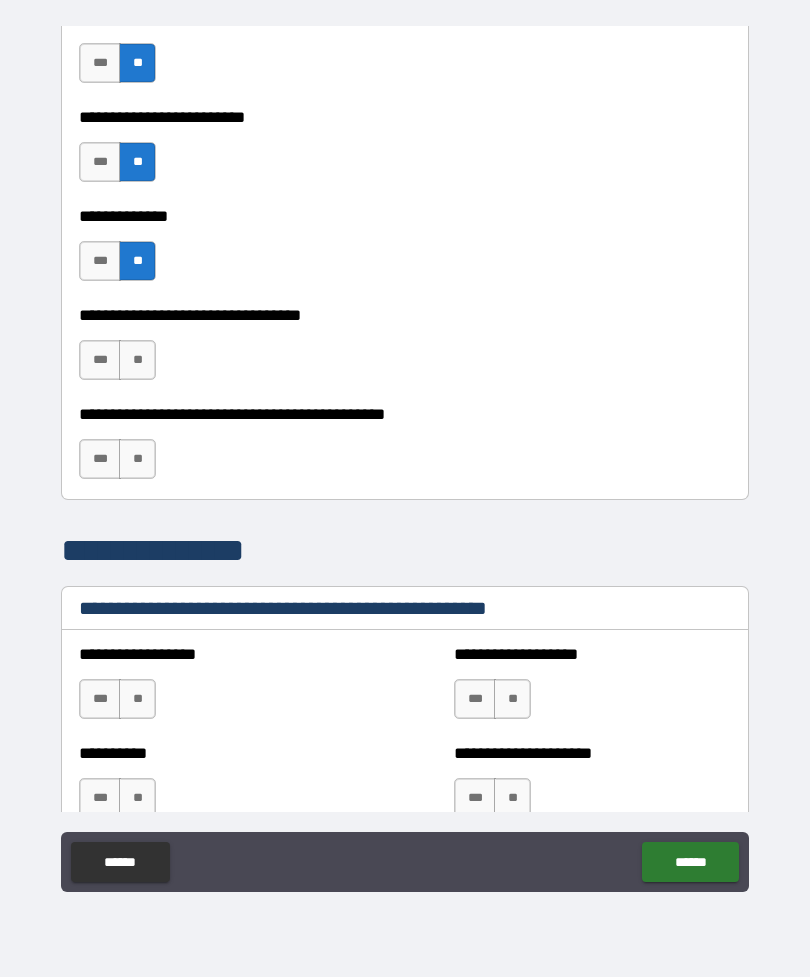 click on "**" at bounding box center [137, 360] 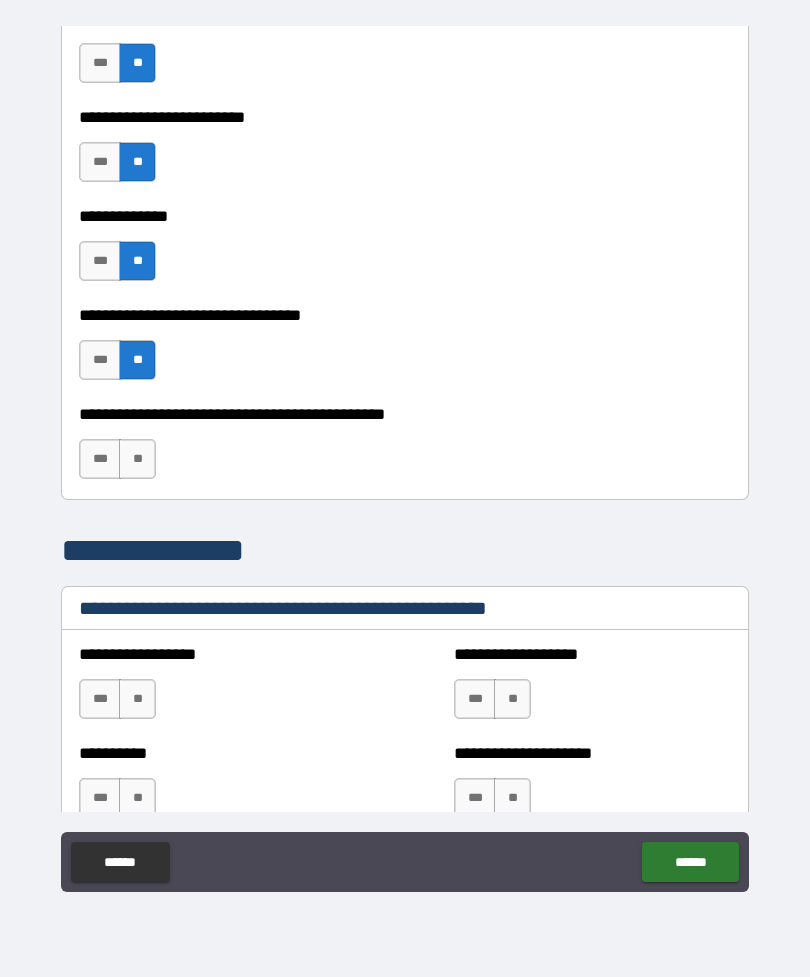 click on "**" at bounding box center (137, 459) 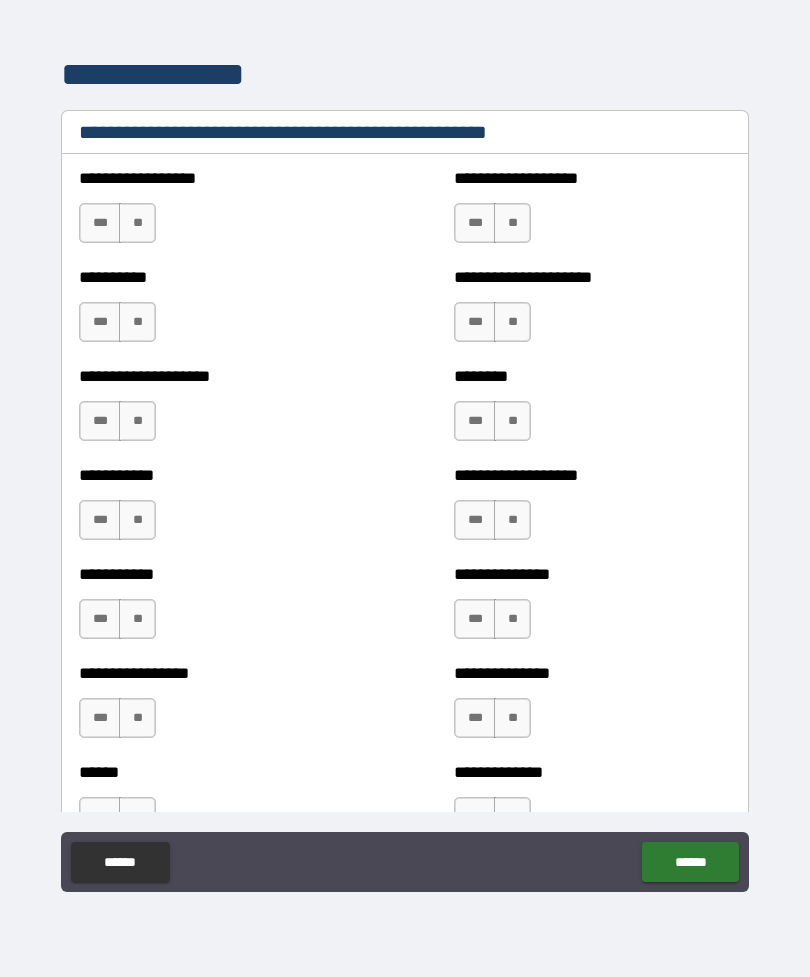 scroll, scrollTop: 4965, scrollLeft: 0, axis: vertical 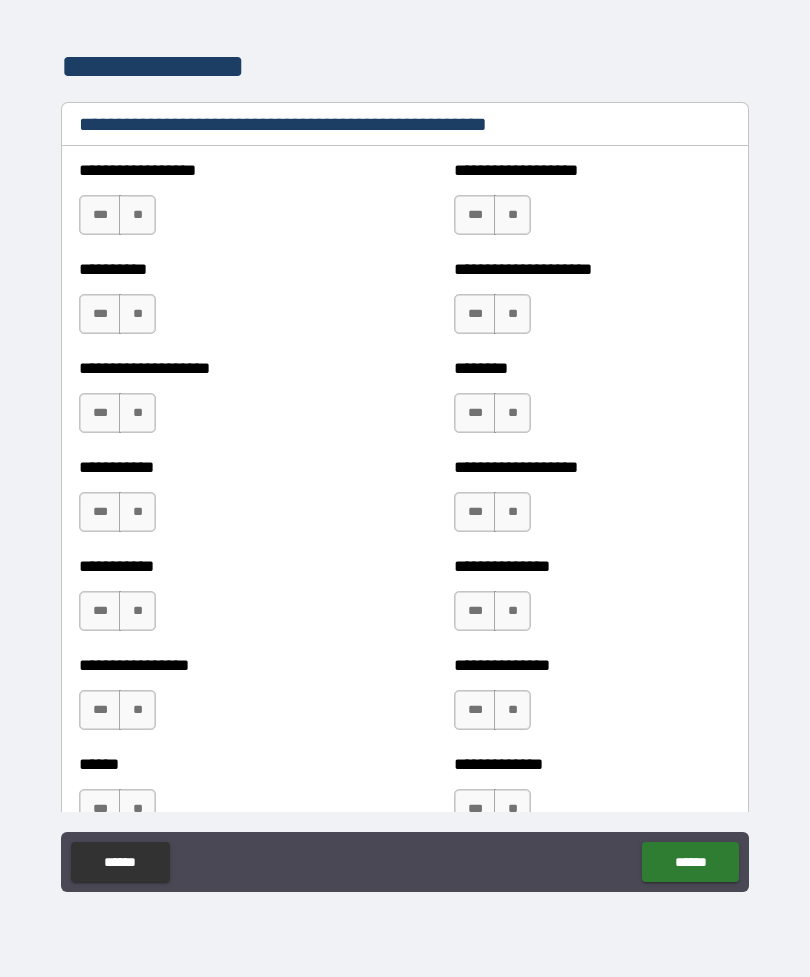 click on "**" at bounding box center [137, 215] 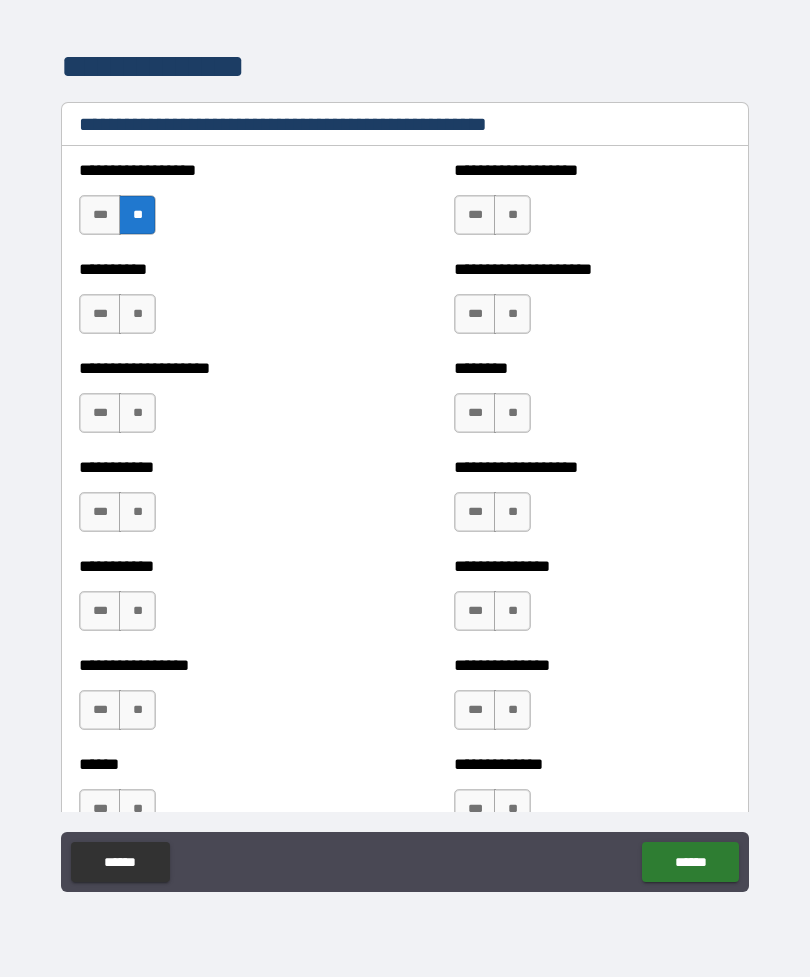 click on "**" at bounding box center [137, 314] 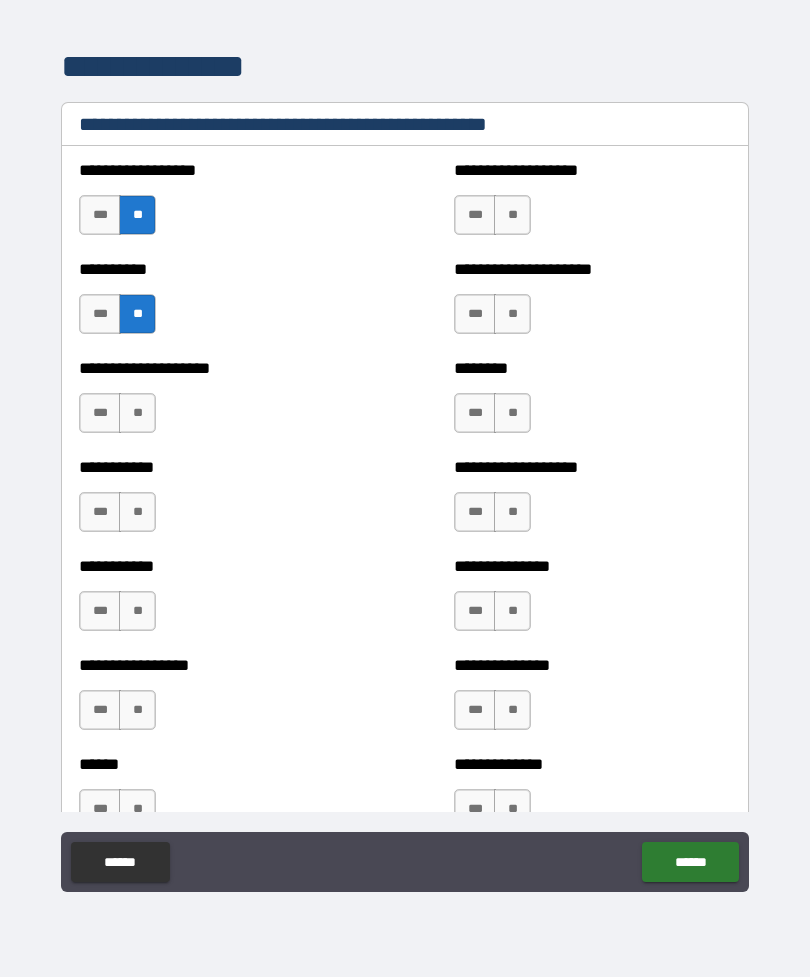 click on "**" at bounding box center (137, 413) 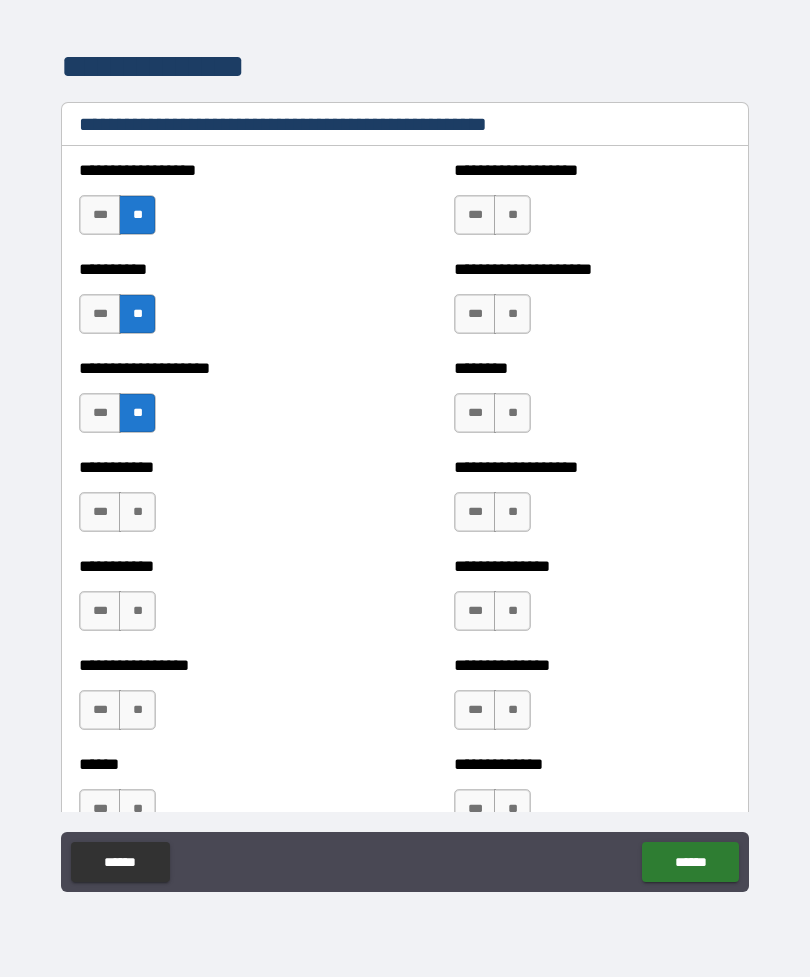 click on "**" at bounding box center [137, 512] 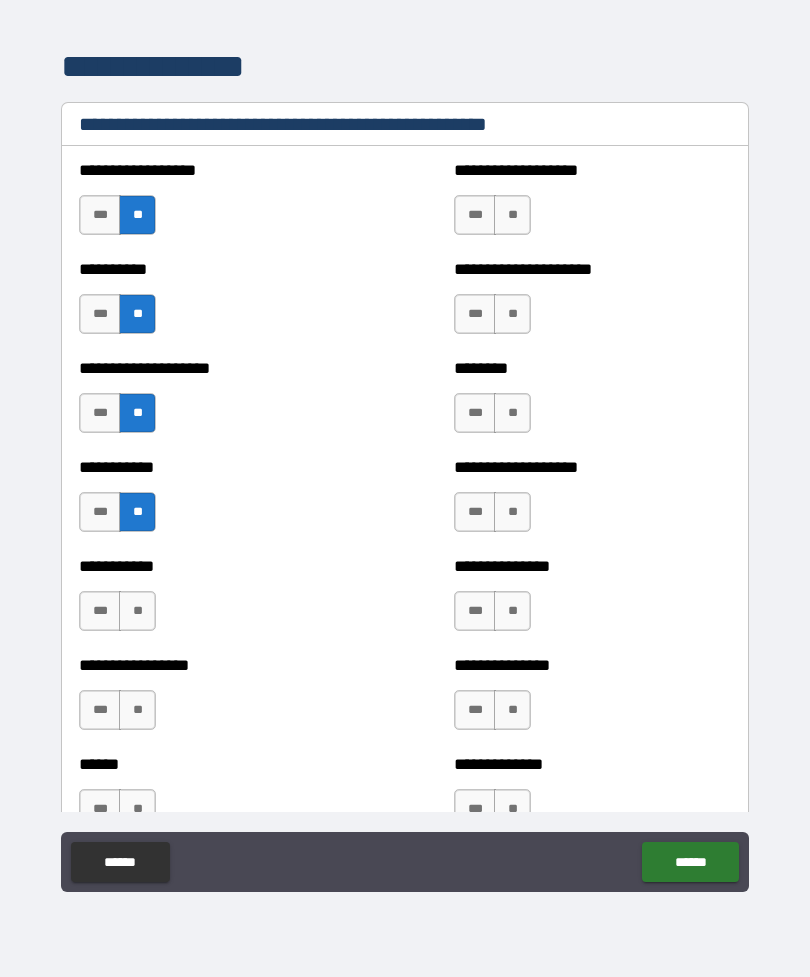 click on "**" at bounding box center (137, 611) 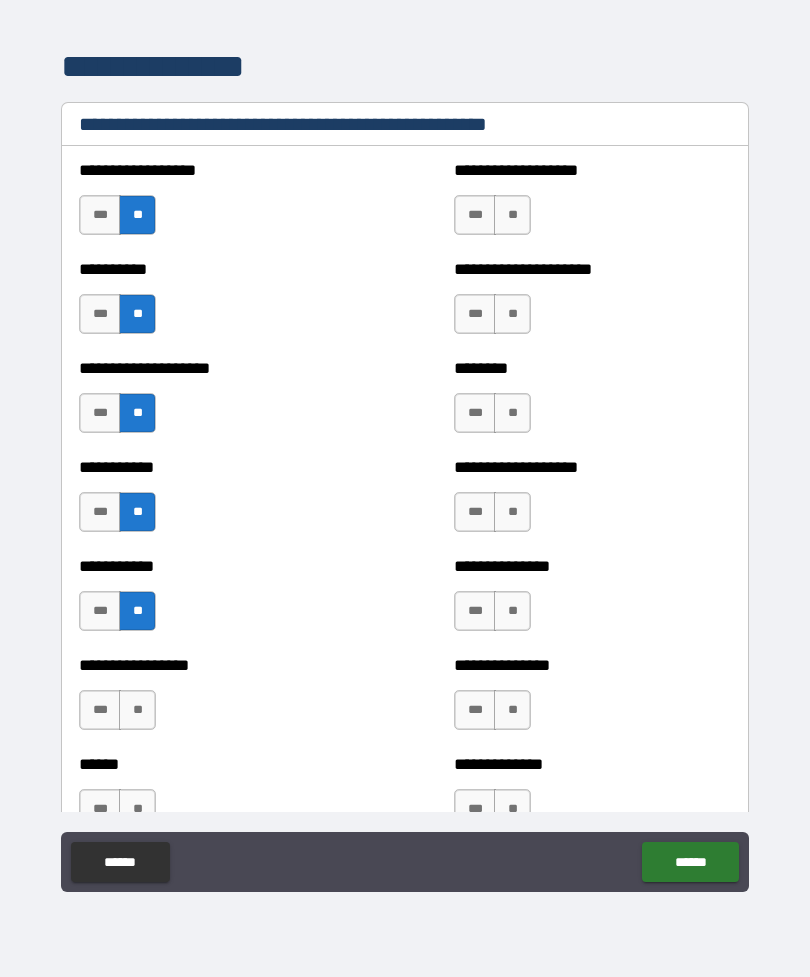 click on "**" at bounding box center [137, 710] 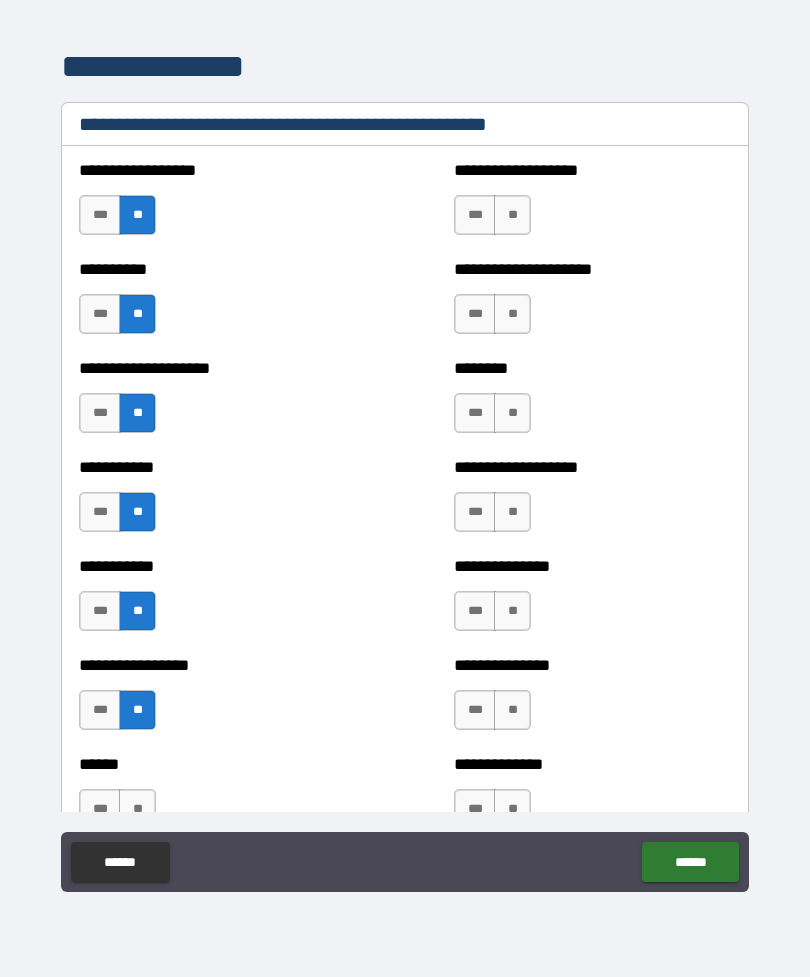 click on "**" at bounding box center [512, 215] 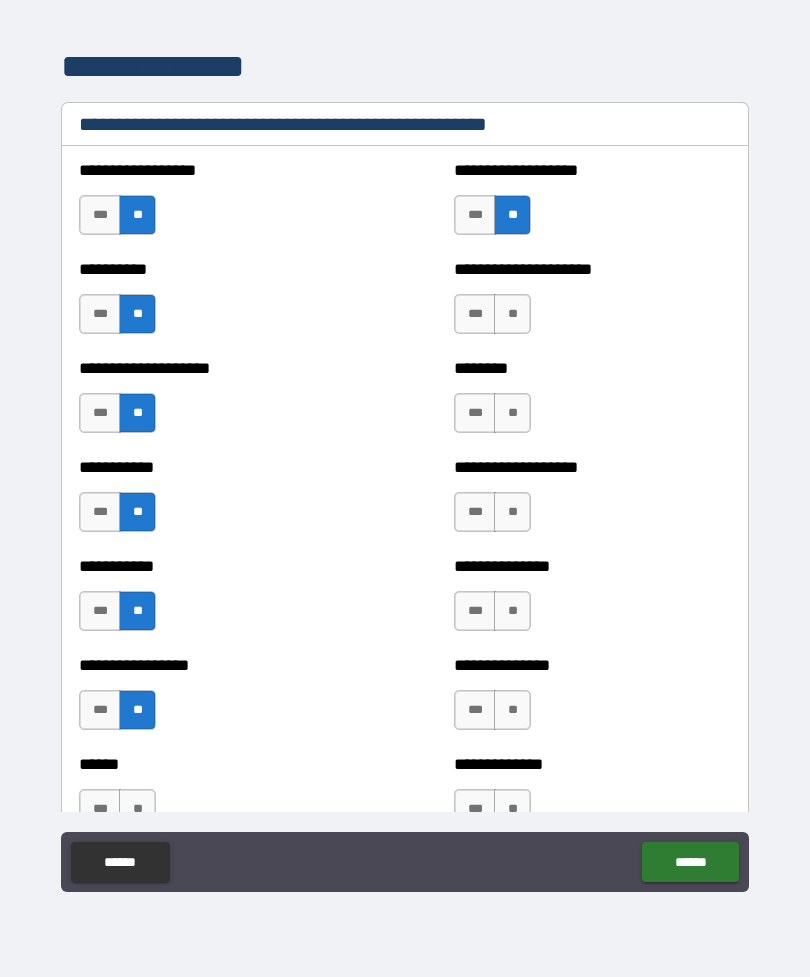 click on "**" at bounding box center (512, 314) 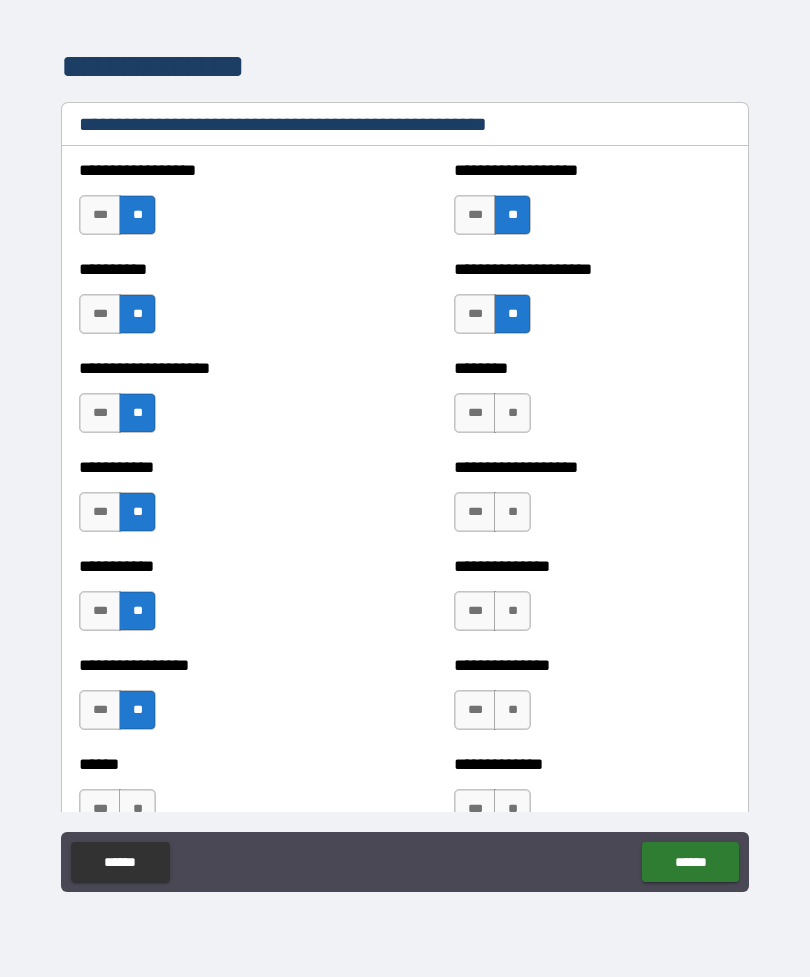 click on "**" at bounding box center [512, 413] 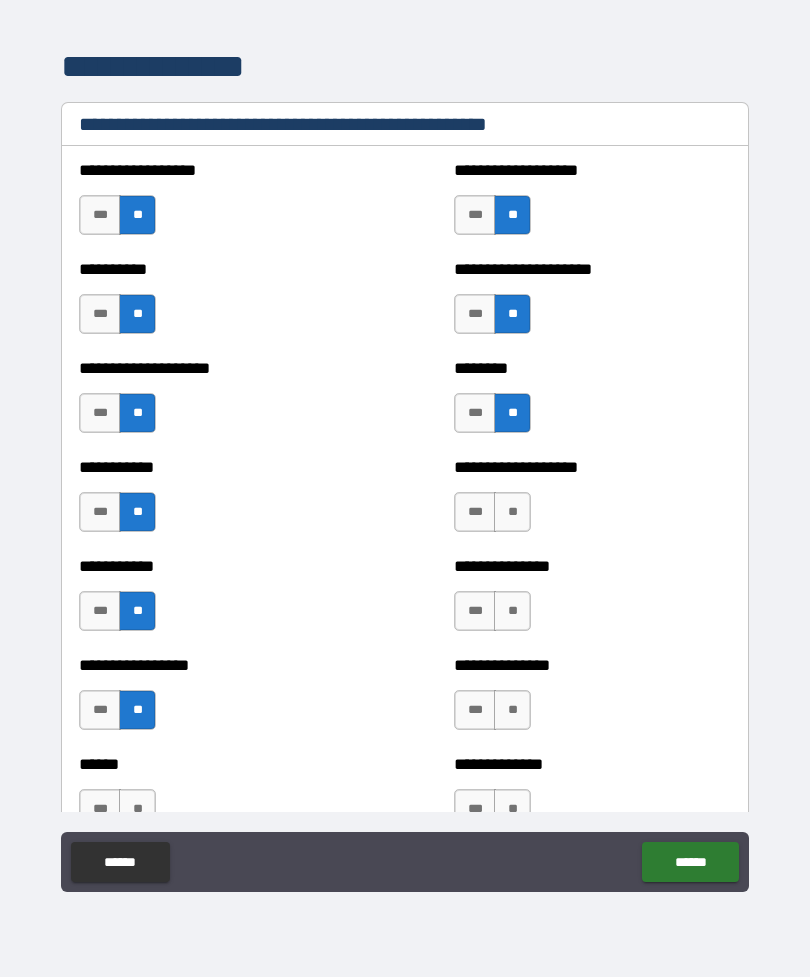 click on "***" at bounding box center [475, 512] 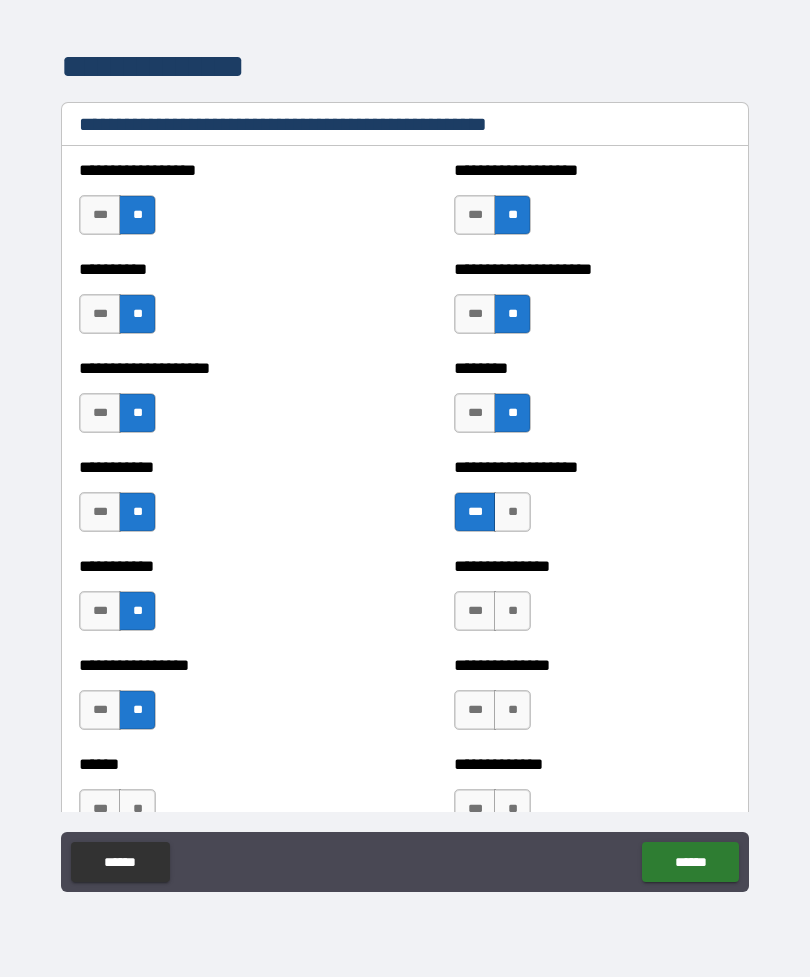 click on "**" at bounding box center [512, 611] 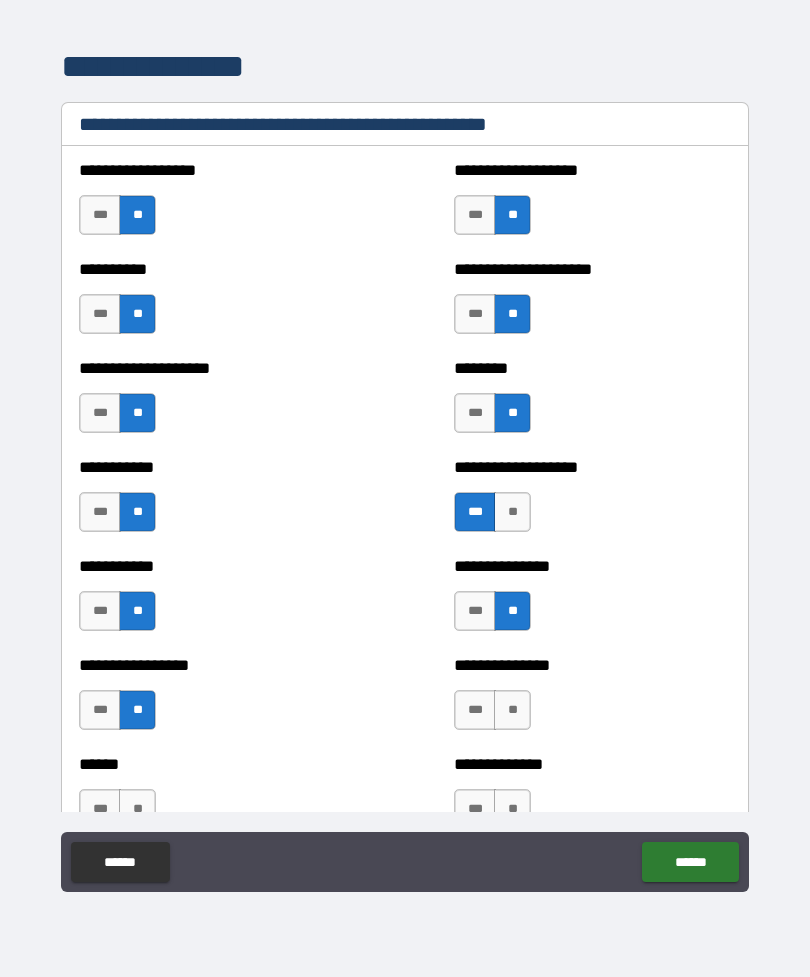 click on "**" at bounding box center [512, 710] 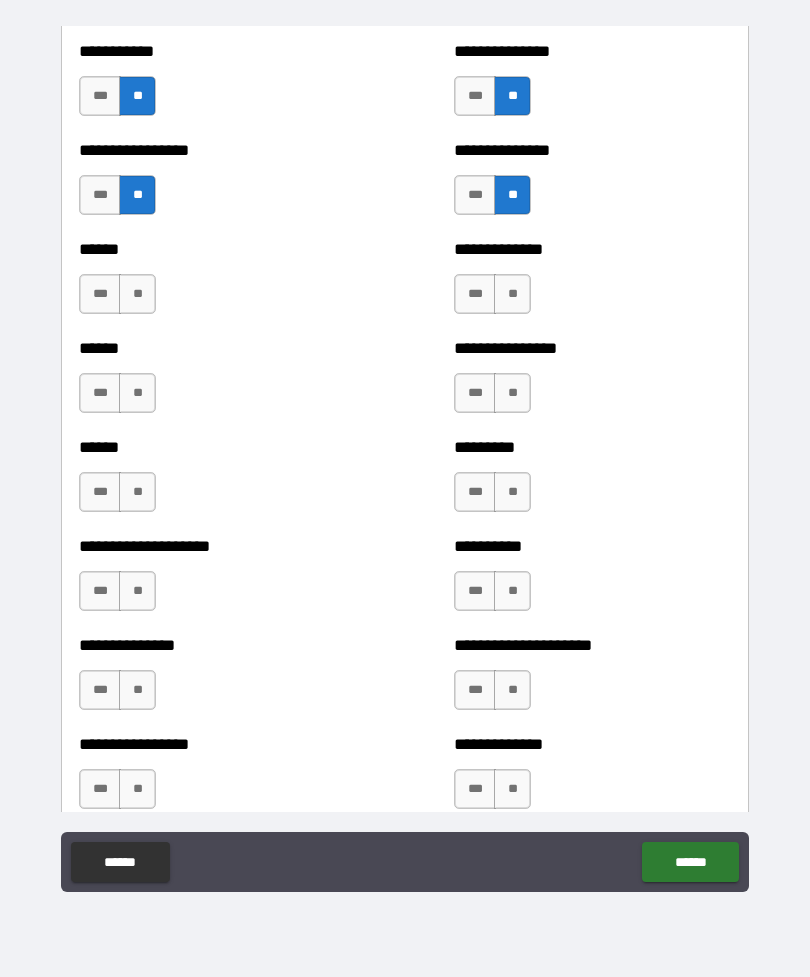 scroll, scrollTop: 5483, scrollLeft: 0, axis: vertical 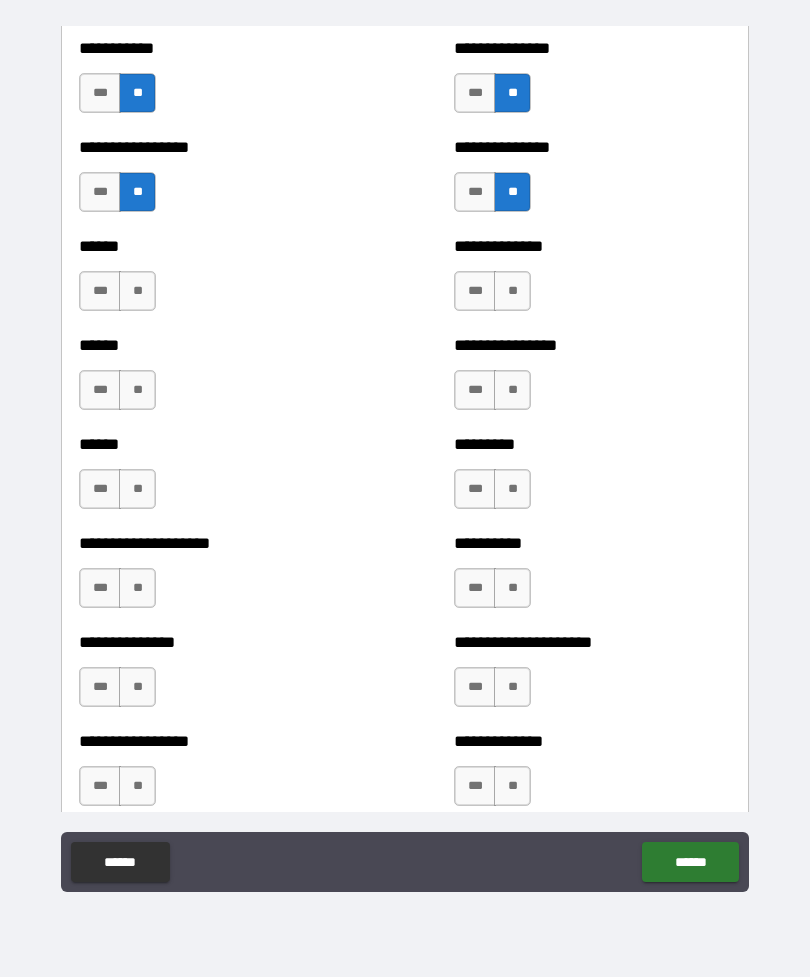 click on "***" at bounding box center (475, 291) 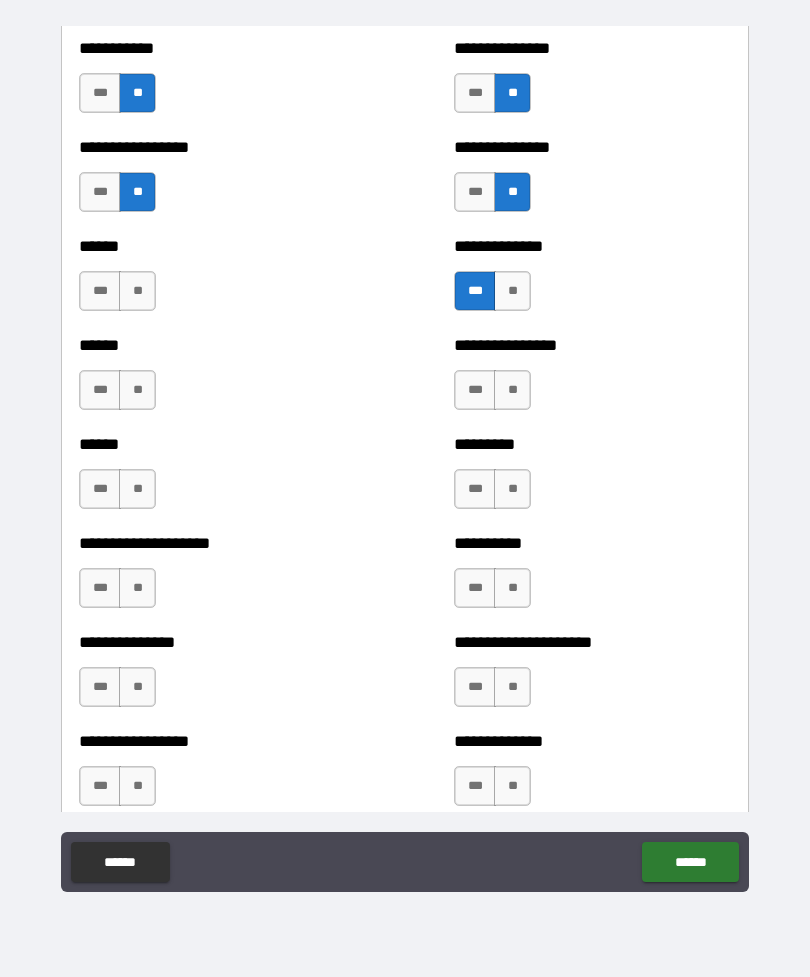 click on "**" at bounding box center [512, 390] 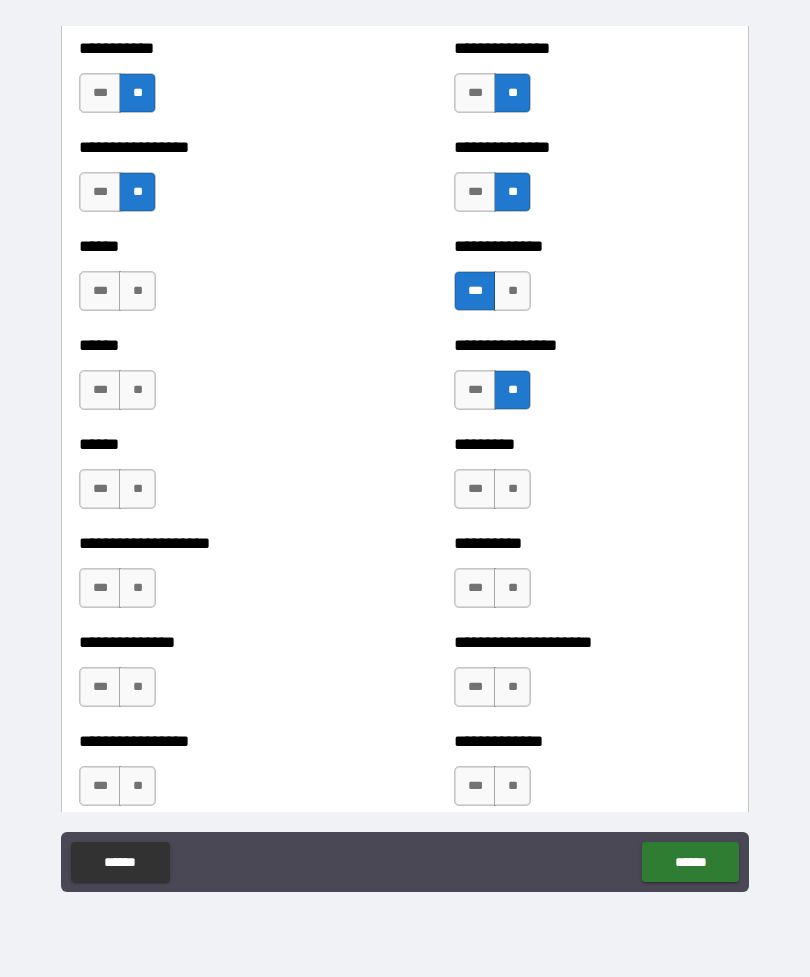 click on "**" at bounding box center [512, 489] 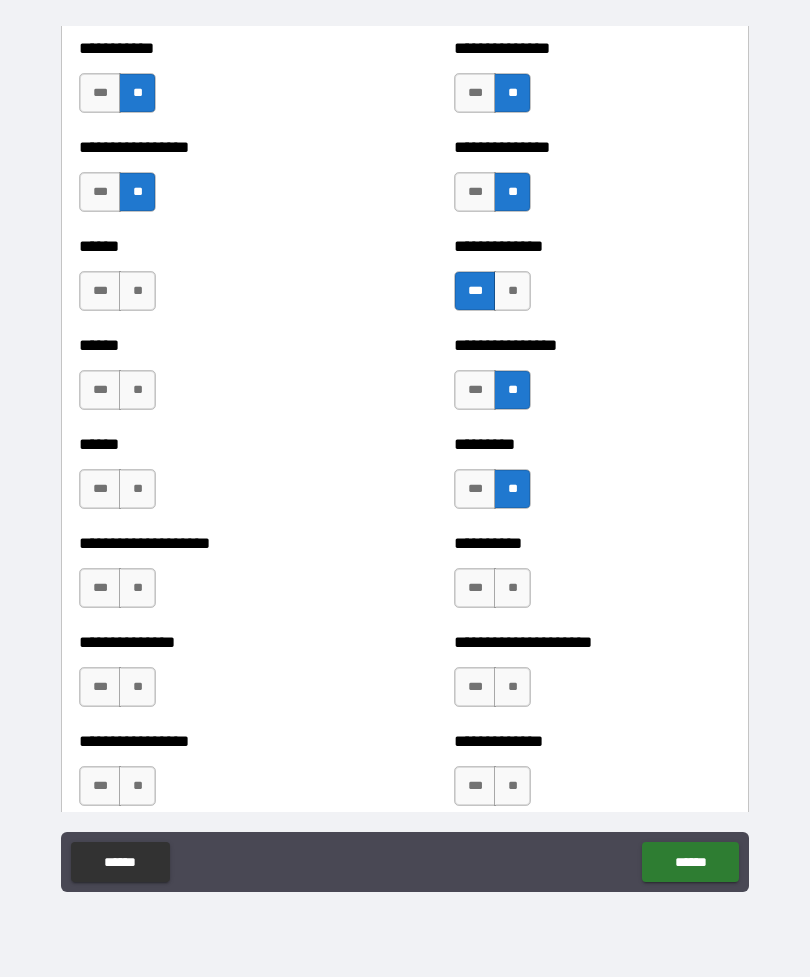 click on "**" at bounding box center (512, 588) 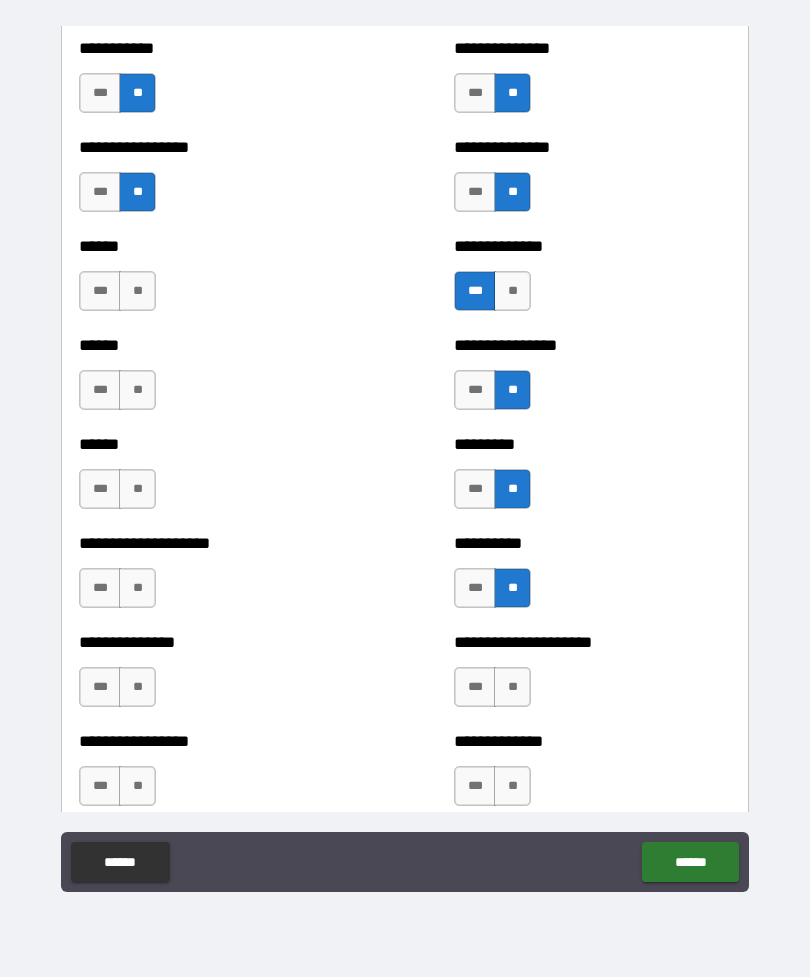click on "**" at bounding box center [512, 687] 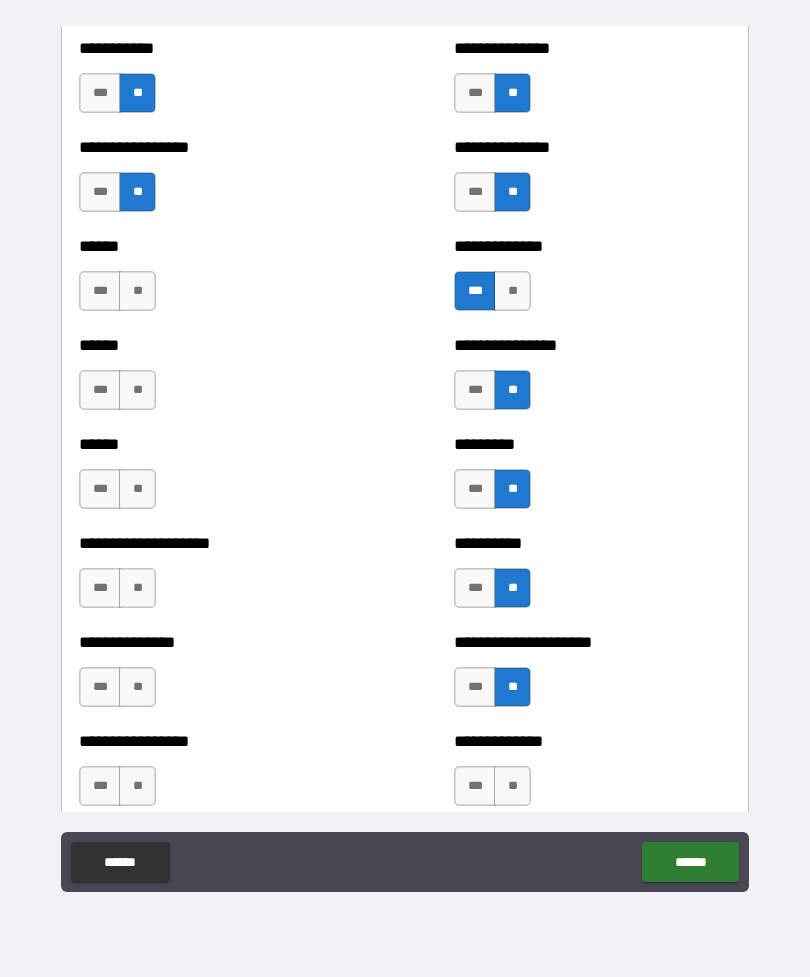 click on "**" at bounding box center [512, 786] 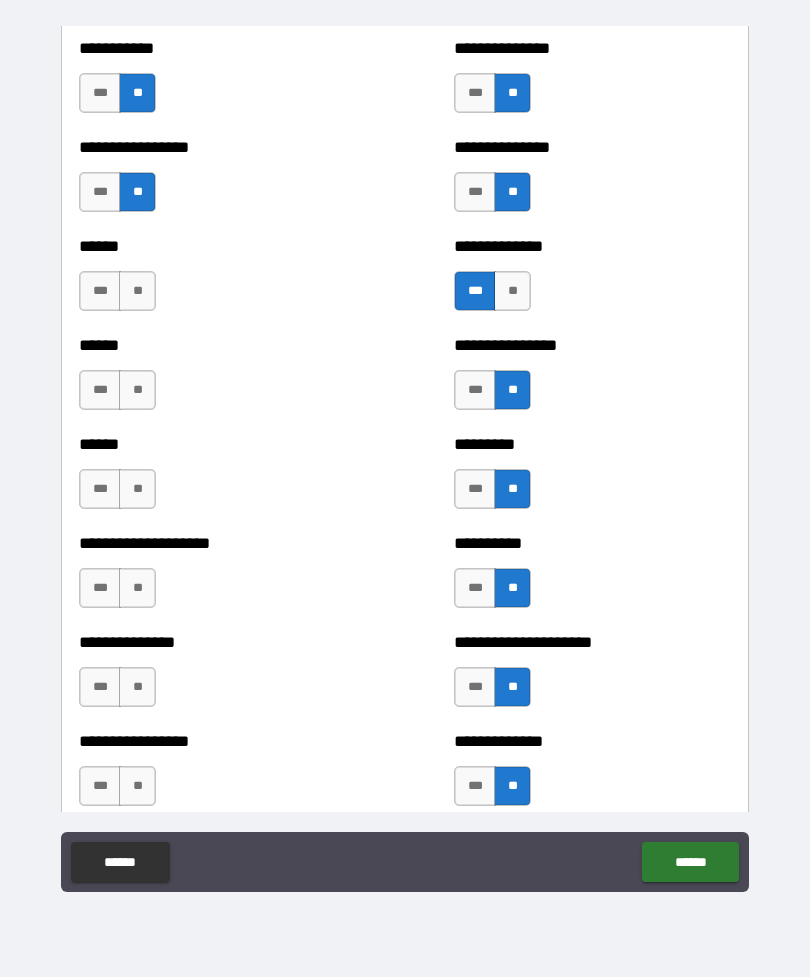 click on "**" at bounding box center (137, 291) 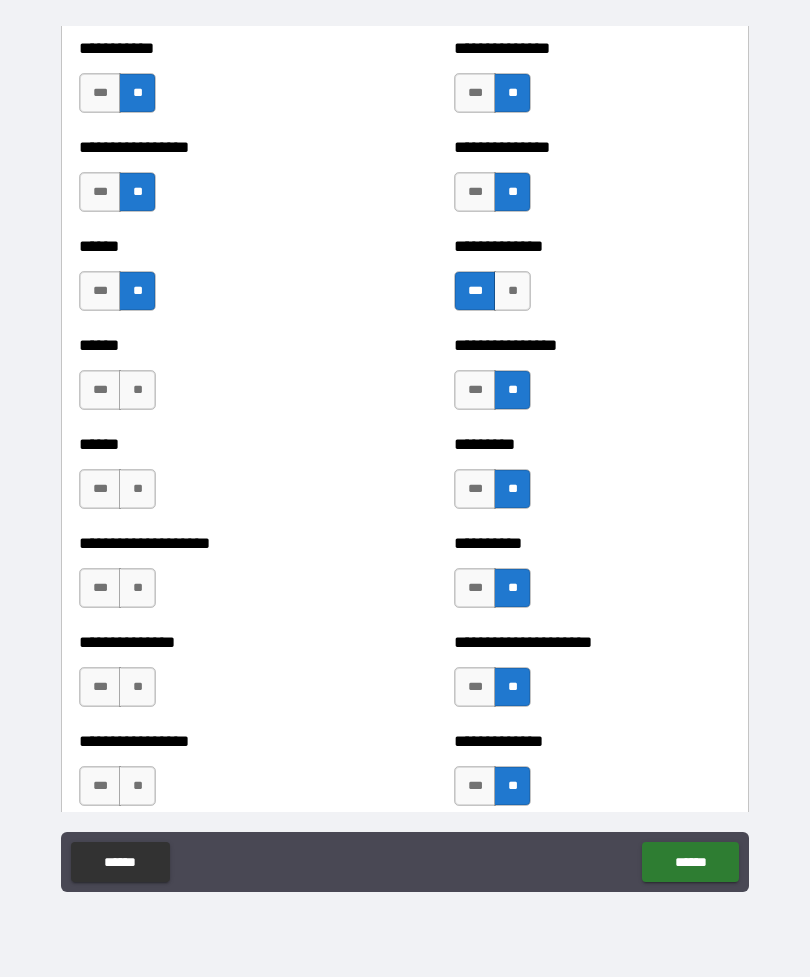 click on "**" at bounding box center (137, 390) 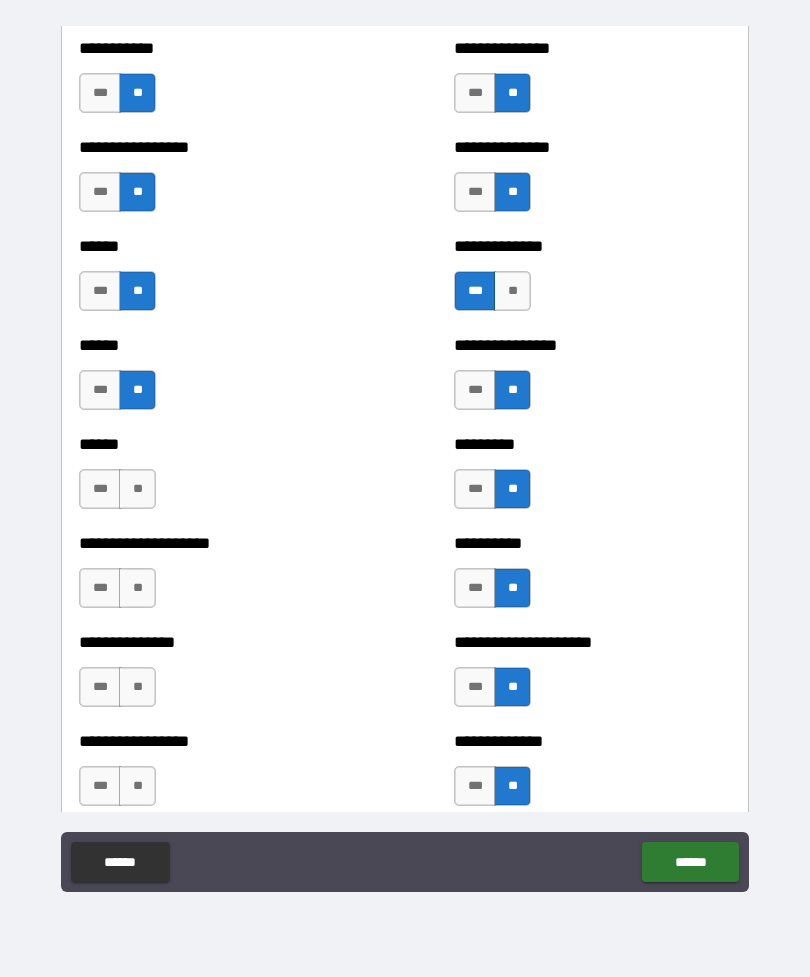click on "**" at bounding box center [137, 489] 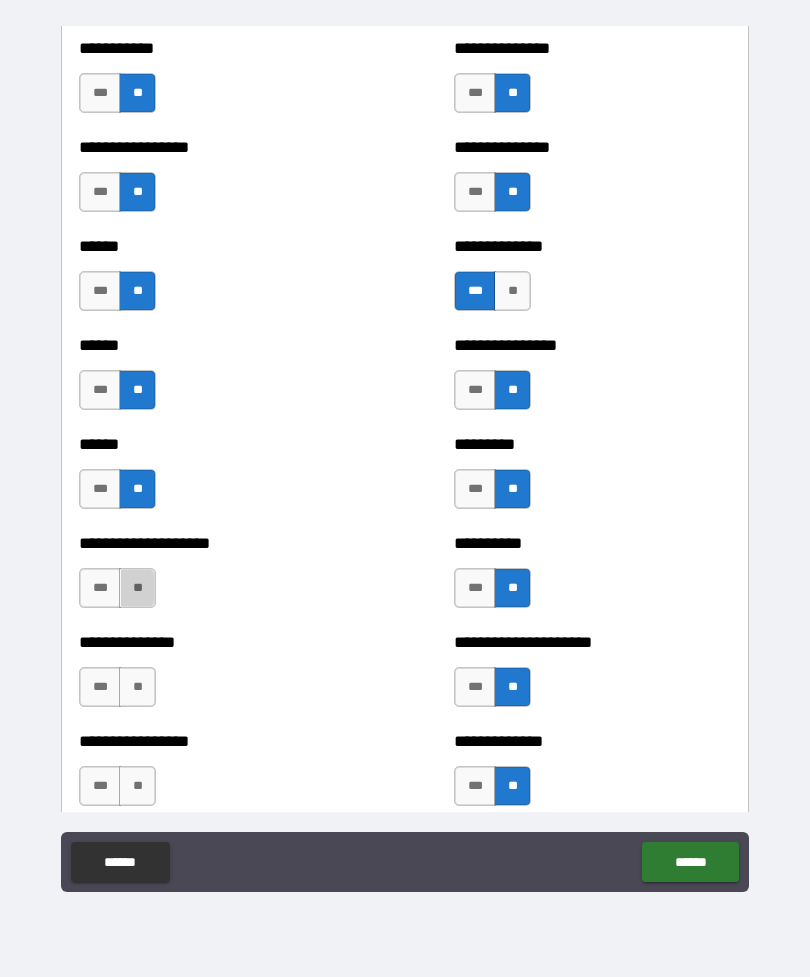 click on "**" at bounding box center (137, 588) 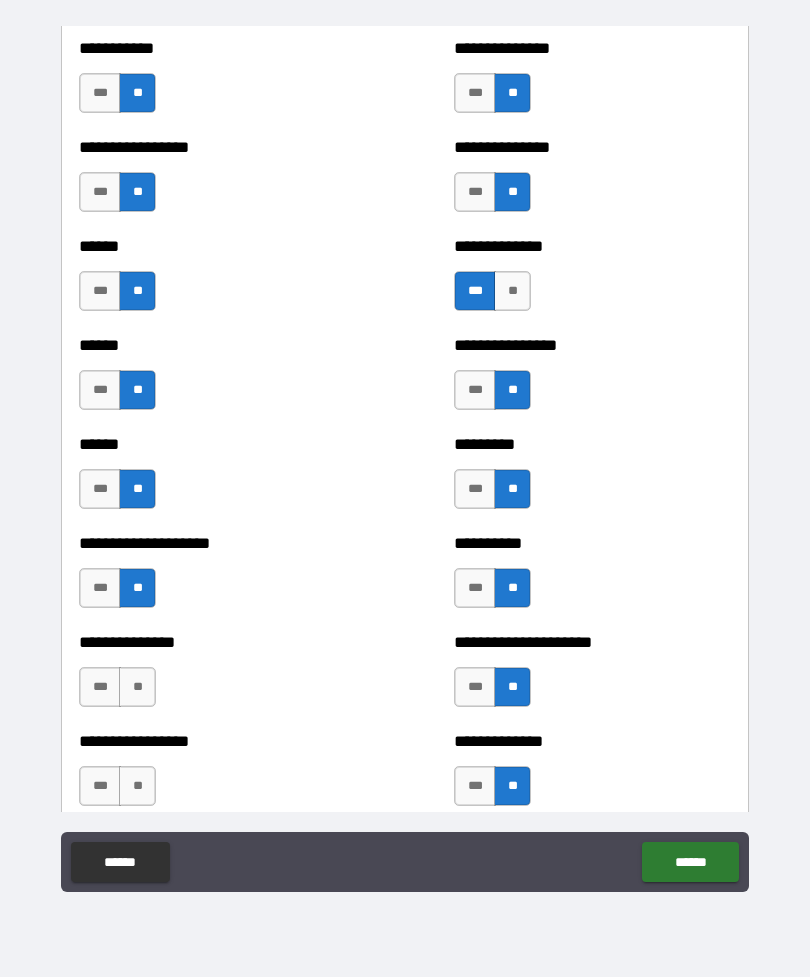 click on "***" at bounding box center (100, 687) 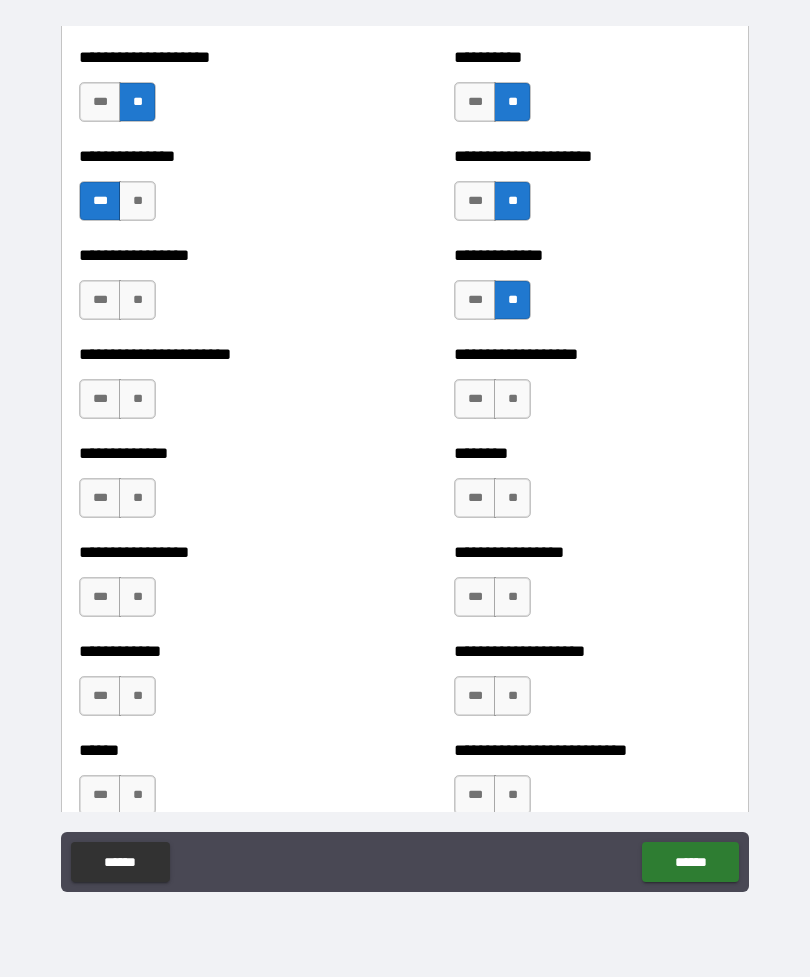 scroll, scrollTop: 5977, scrollLeft: 0, axis: vertical 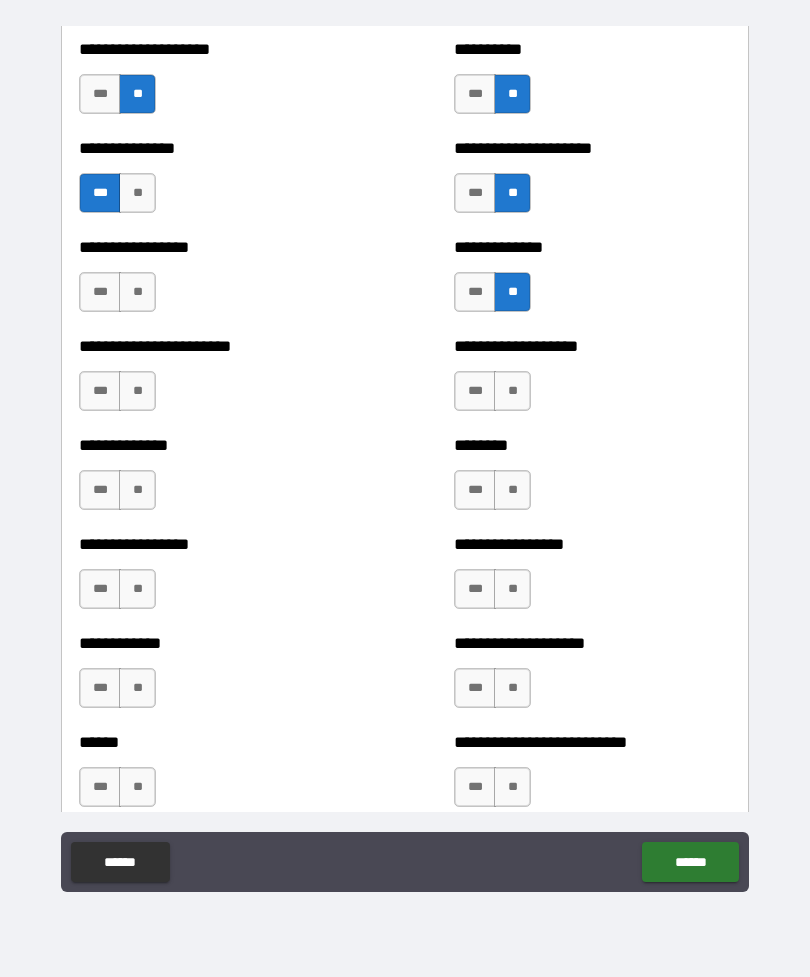 click on "**" at bounding box center (137, 292) 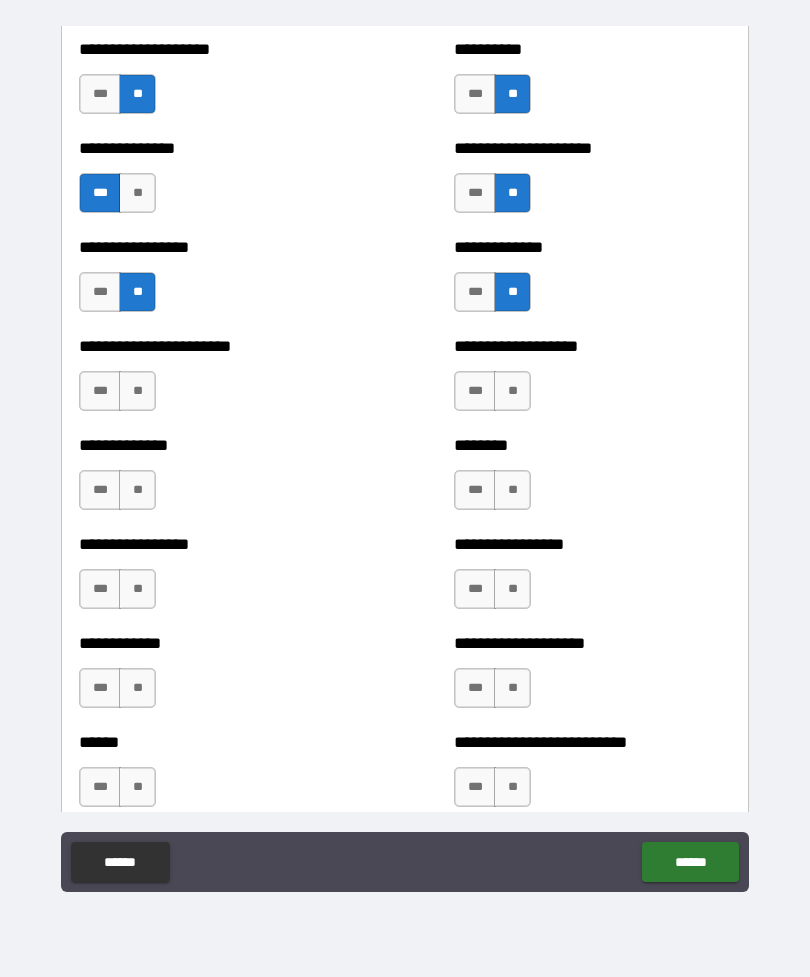 click on "**" at bounding box center [137, 391] 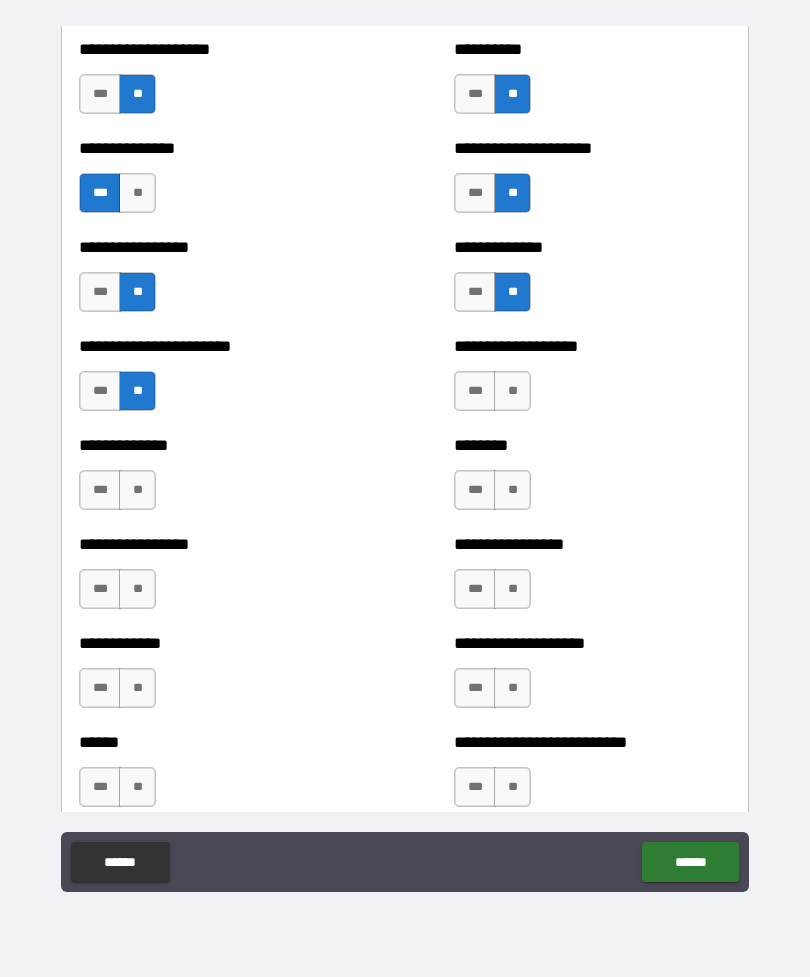 click on "**" at bounding box center [137, 490] 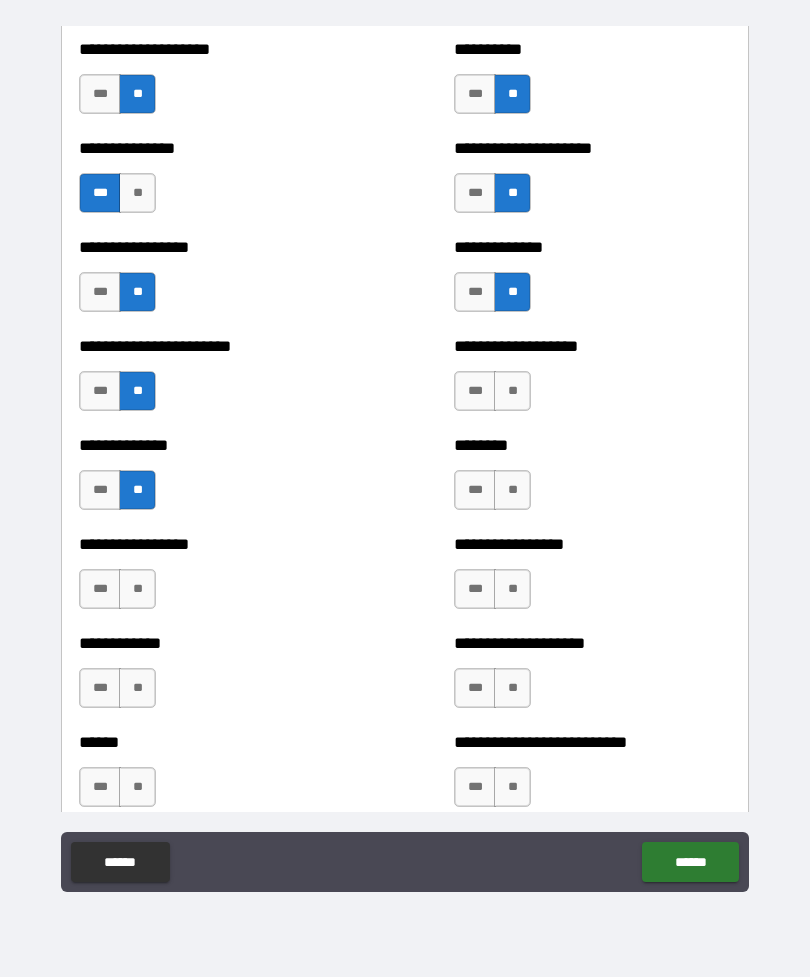 click on "**" at bounding box center (137, 589) 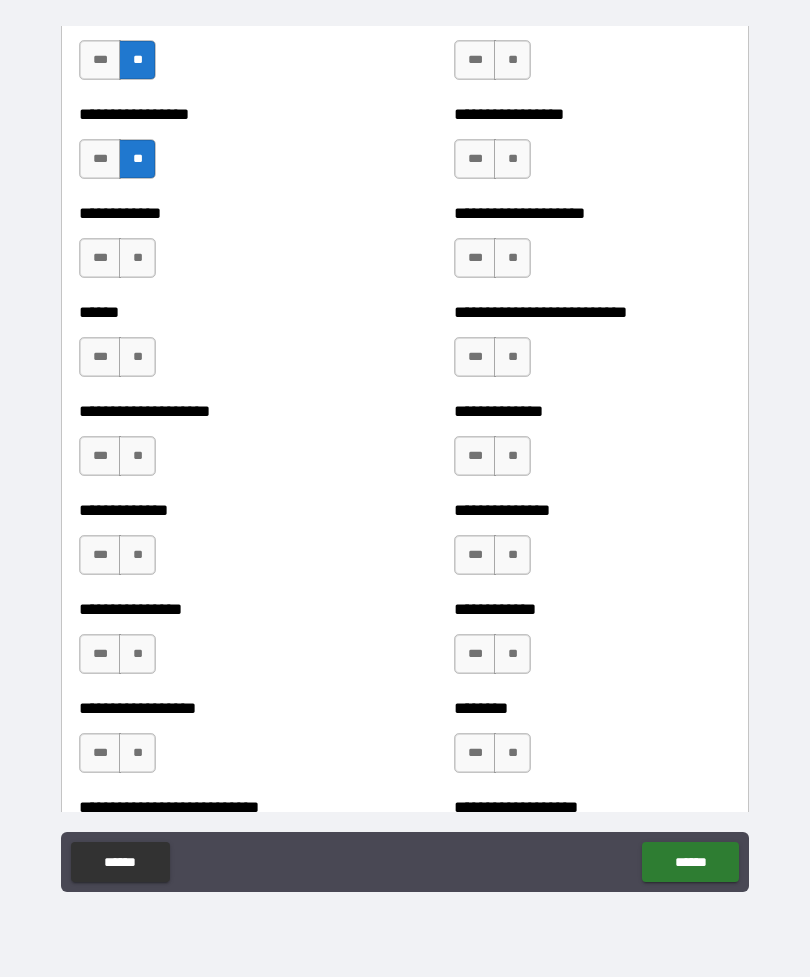 scroll, scrollTop: 6408, scrollLeft: 0, axis: vertical 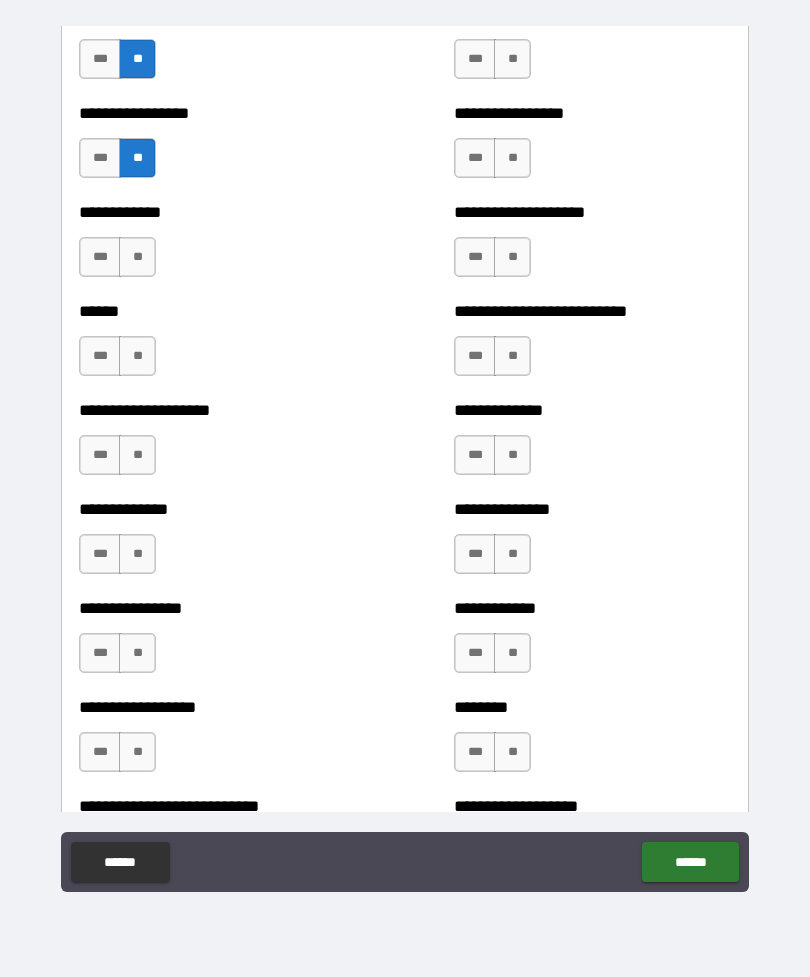 click on "**" at bounding box center [137, 257] 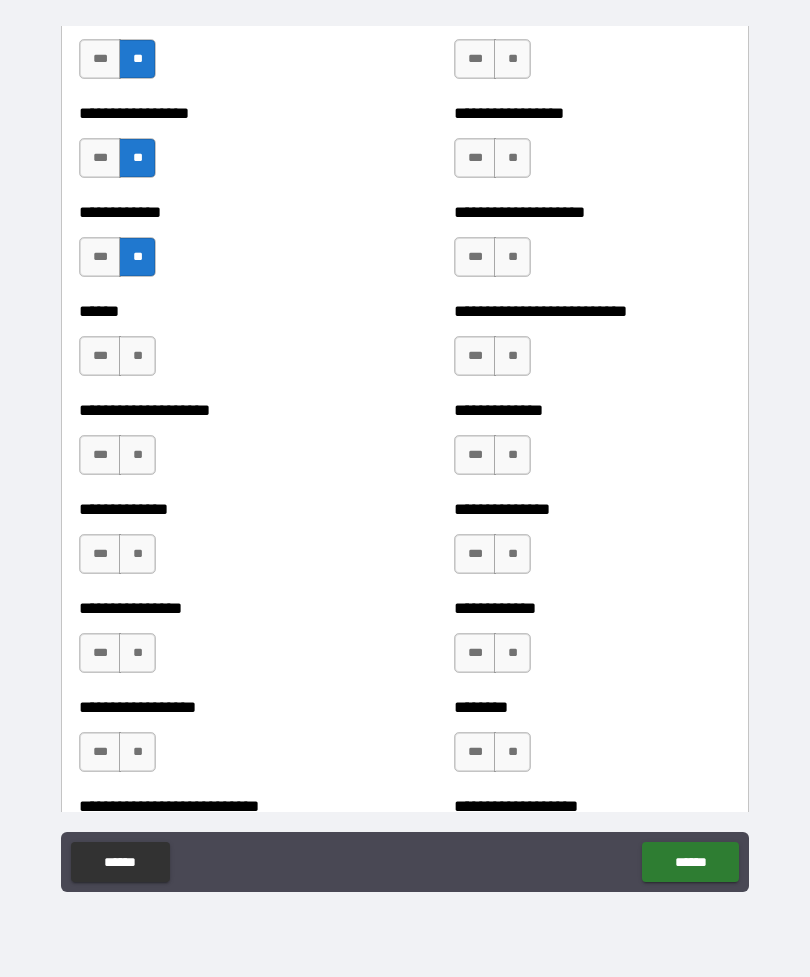 click on "**" at bounding box center (137, 356) 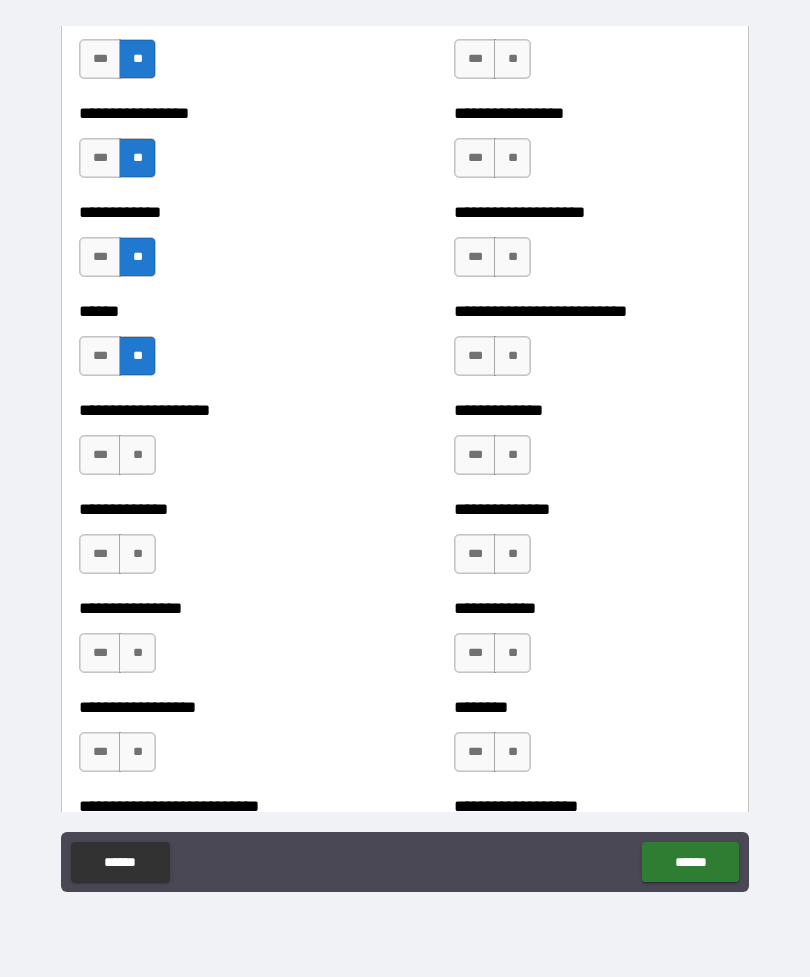 click on "**" at bounding box center (137, 455) 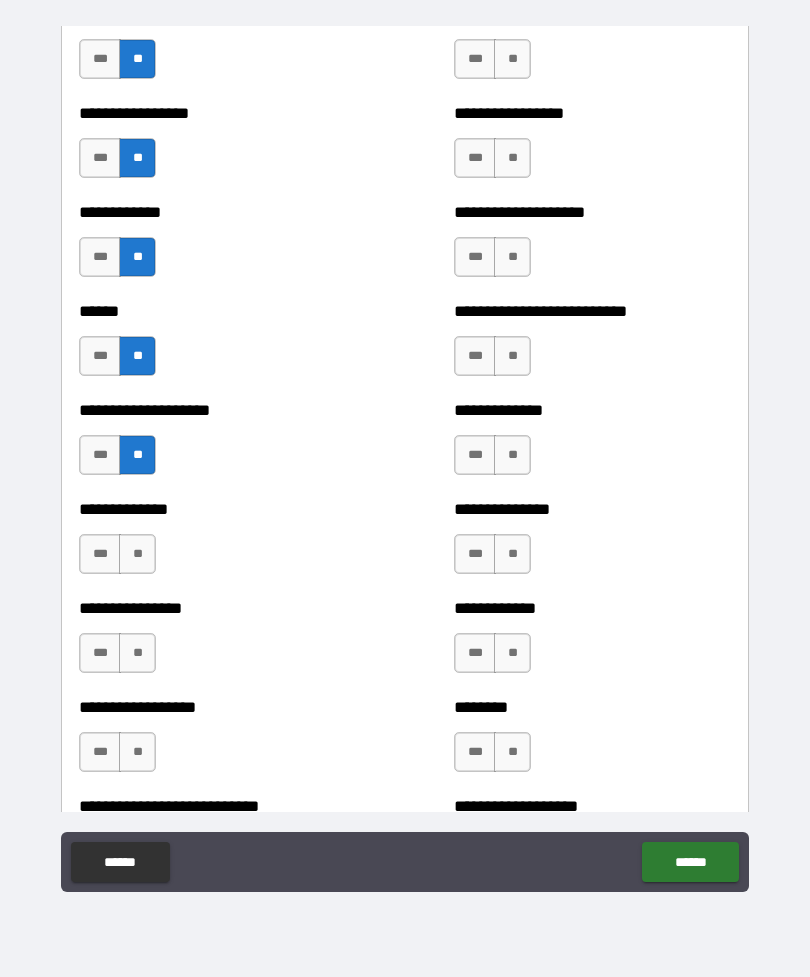 click on "**" at bounding box center [137, 554] 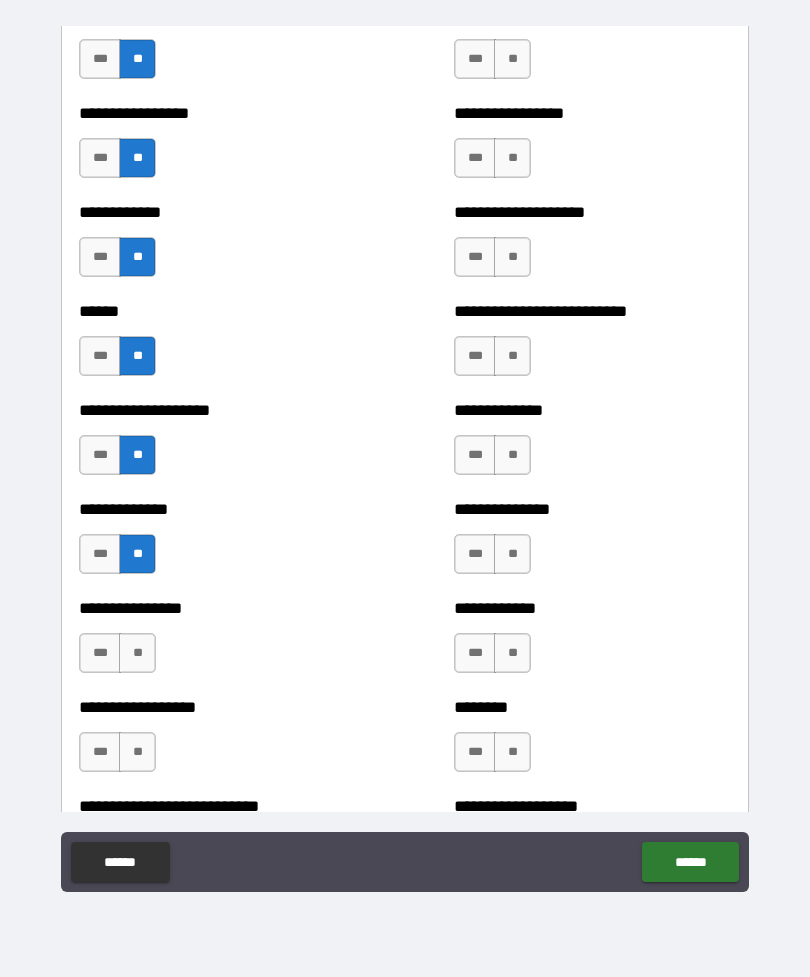 click on "**" at bounding box center [137, 653] 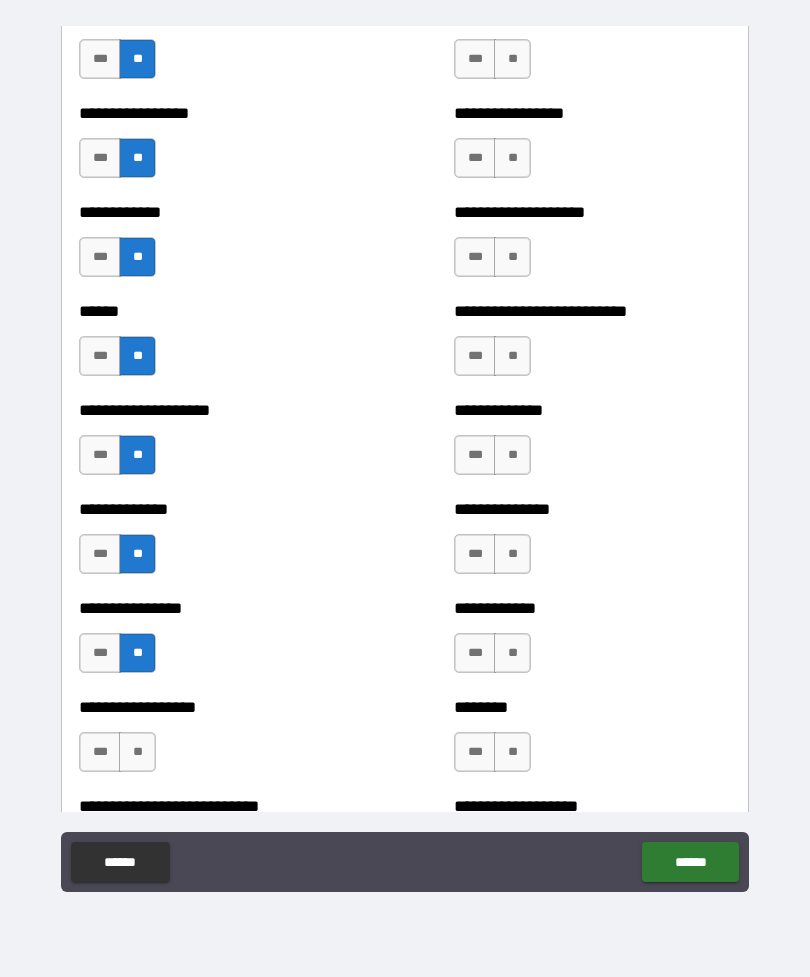 click on "**" at bounding box center (137, 752) 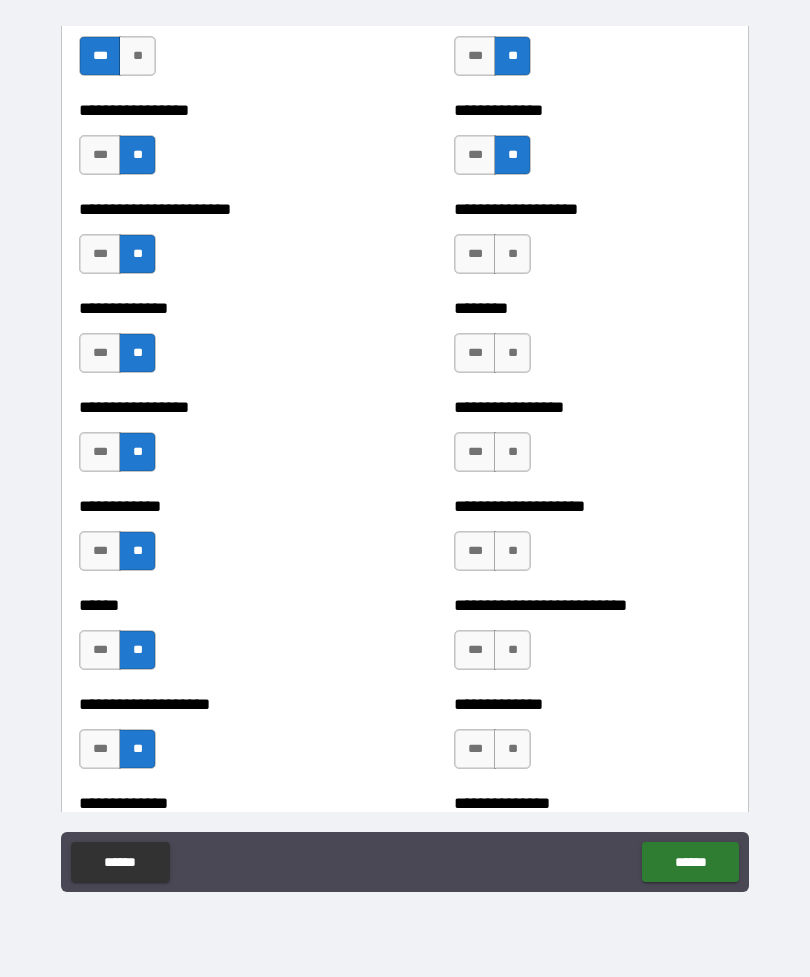 scroll, scrollTop: 6128, scrollLeft: 0, axis: vertical 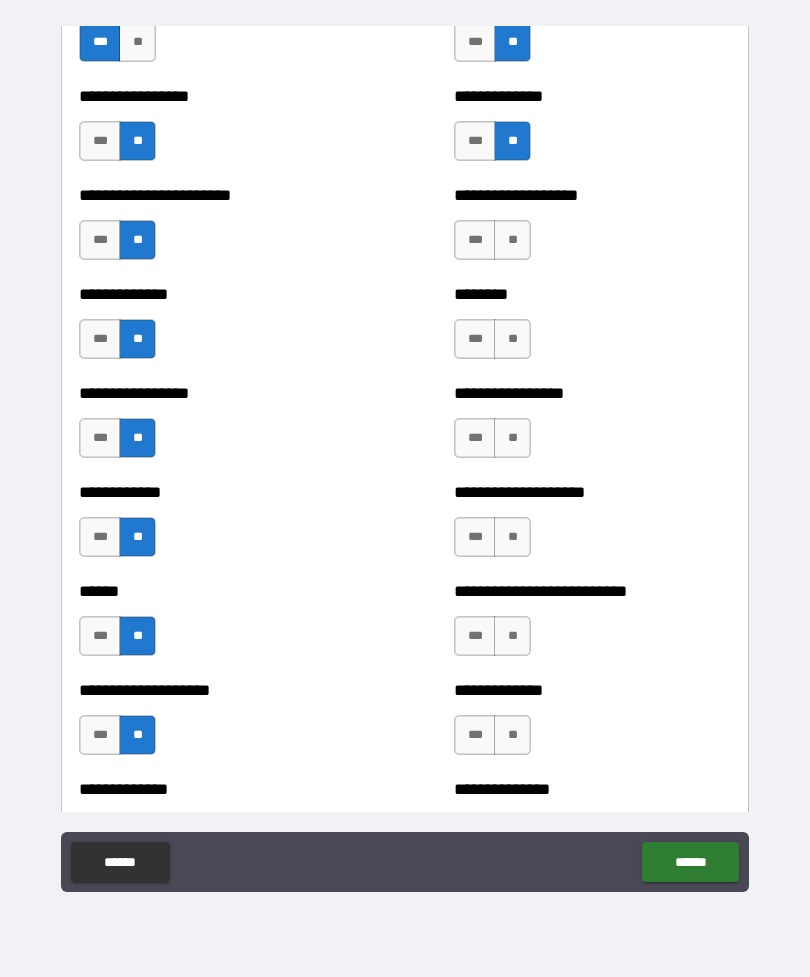 click on "**" at bounding box center (512, 240) 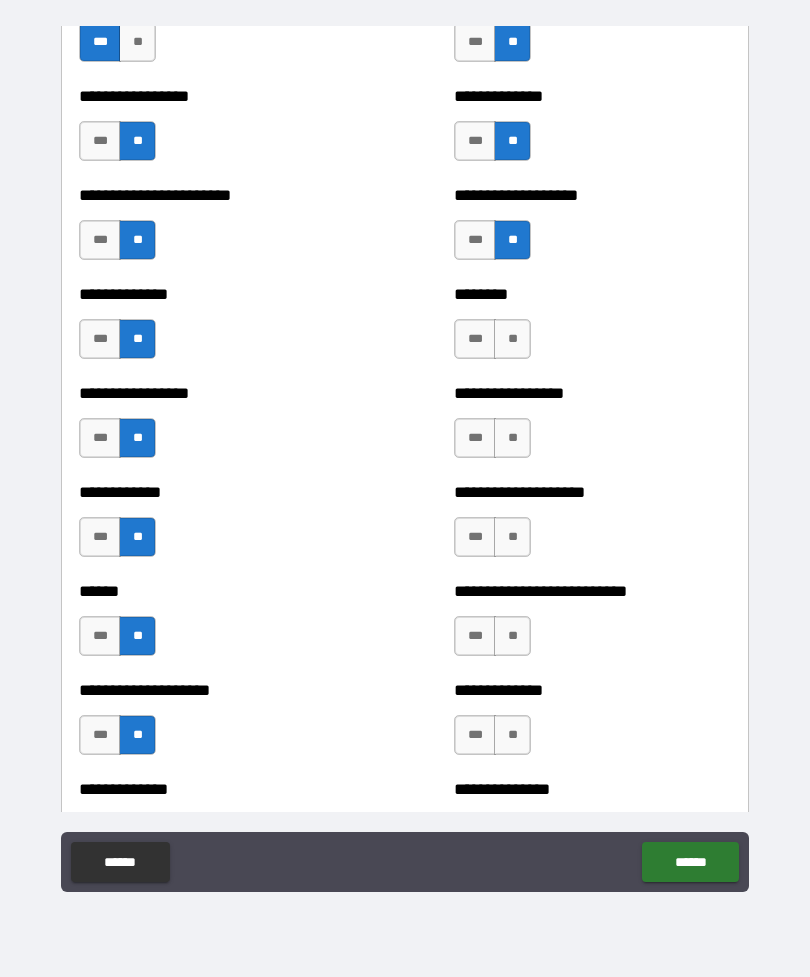click on "**" at bounding box center [512, 339] 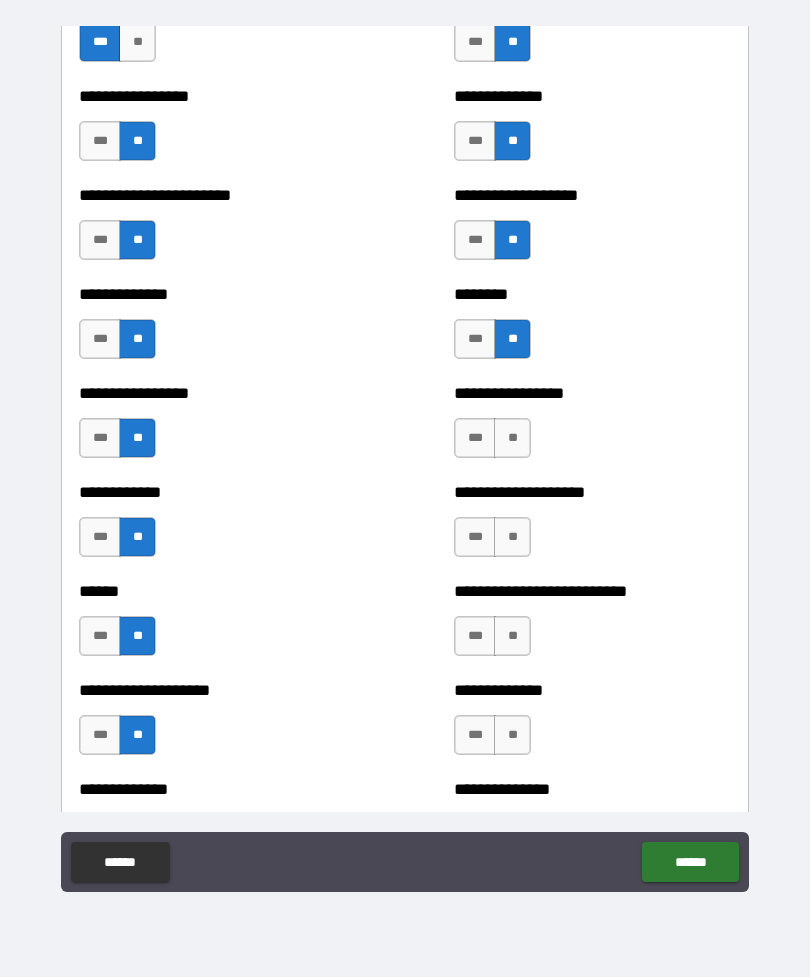 click on "**" at bounding box center [512, 438] 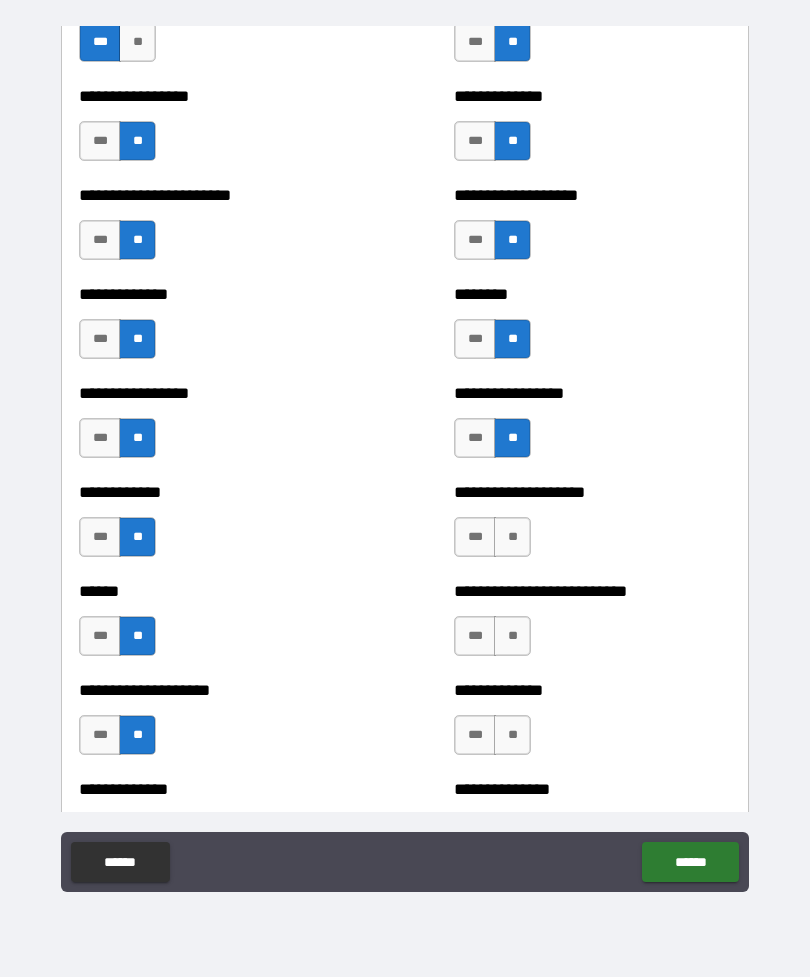 click on "**" at bounding box center [512, 537] 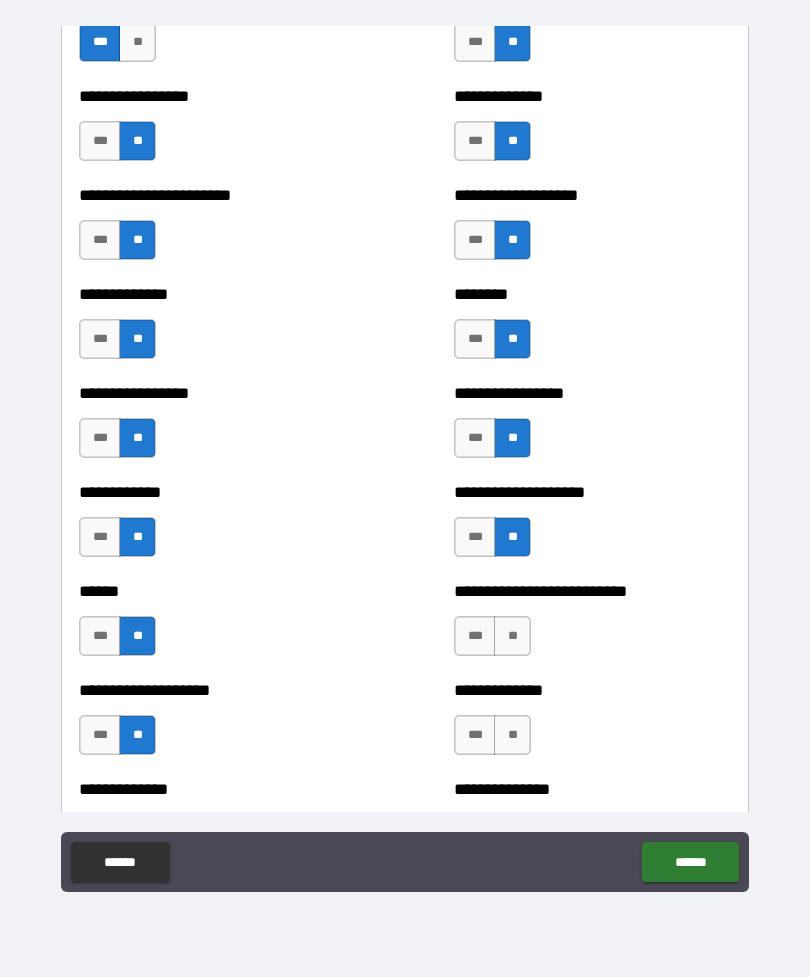 click on "***" at bounding box center (475, 636) 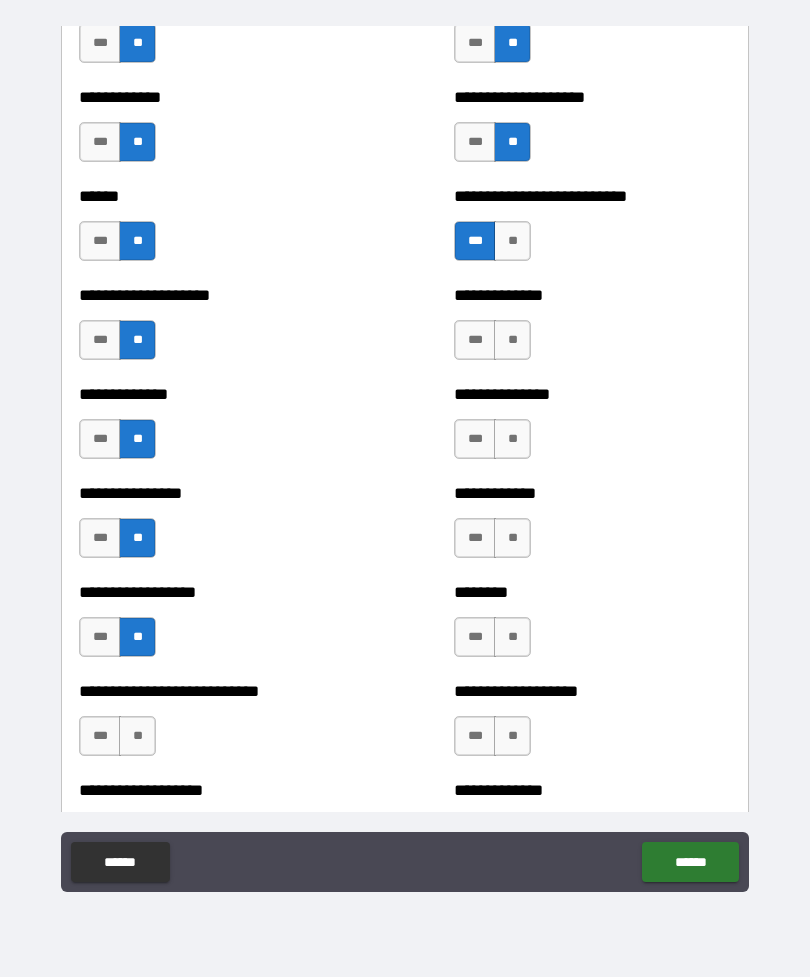 scroll, scrollTop: 6552, scrollLeft: 0, axis: vertical 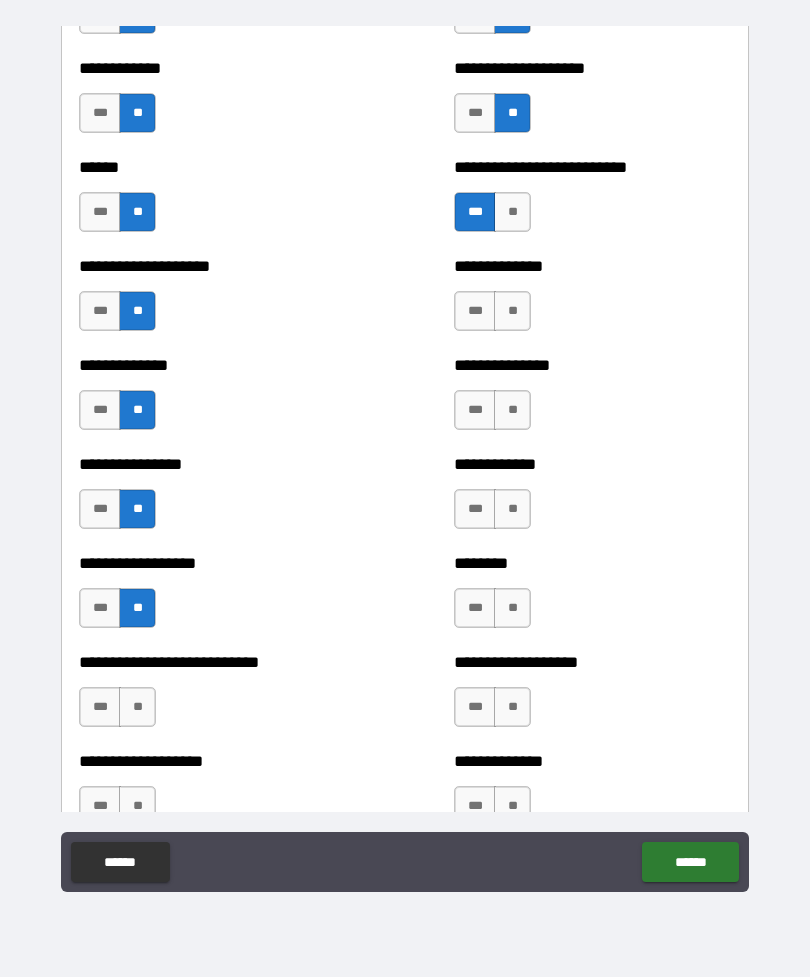 click on "**" at bounding box center [512, 311] 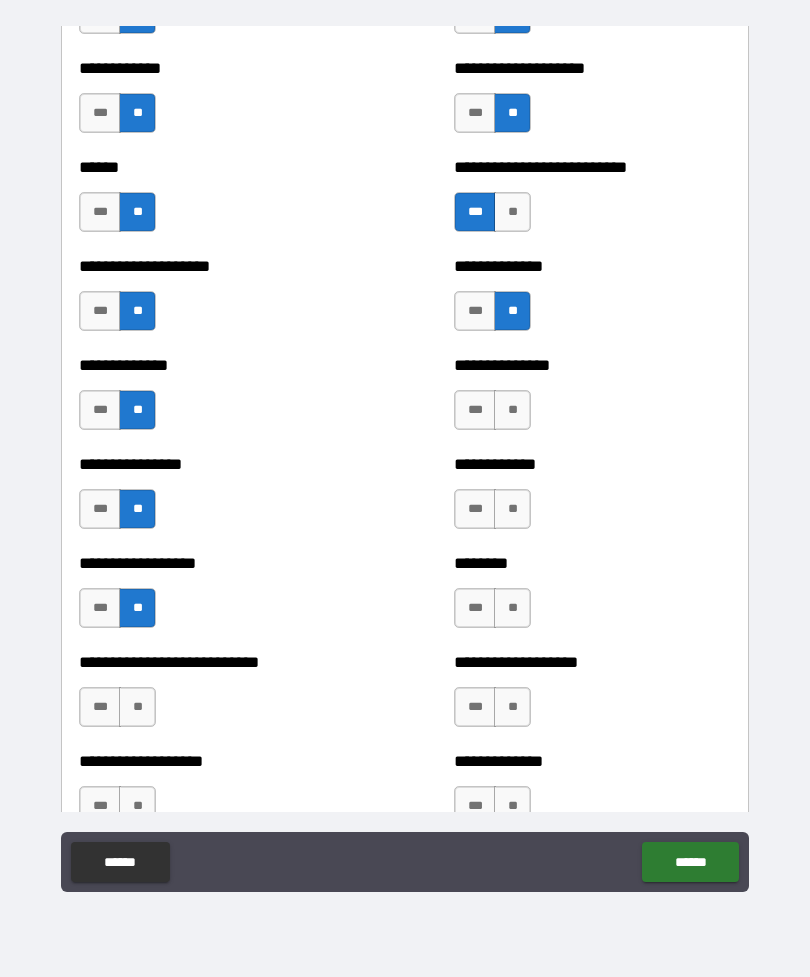 click on "**" at bounding box center (512, 410) 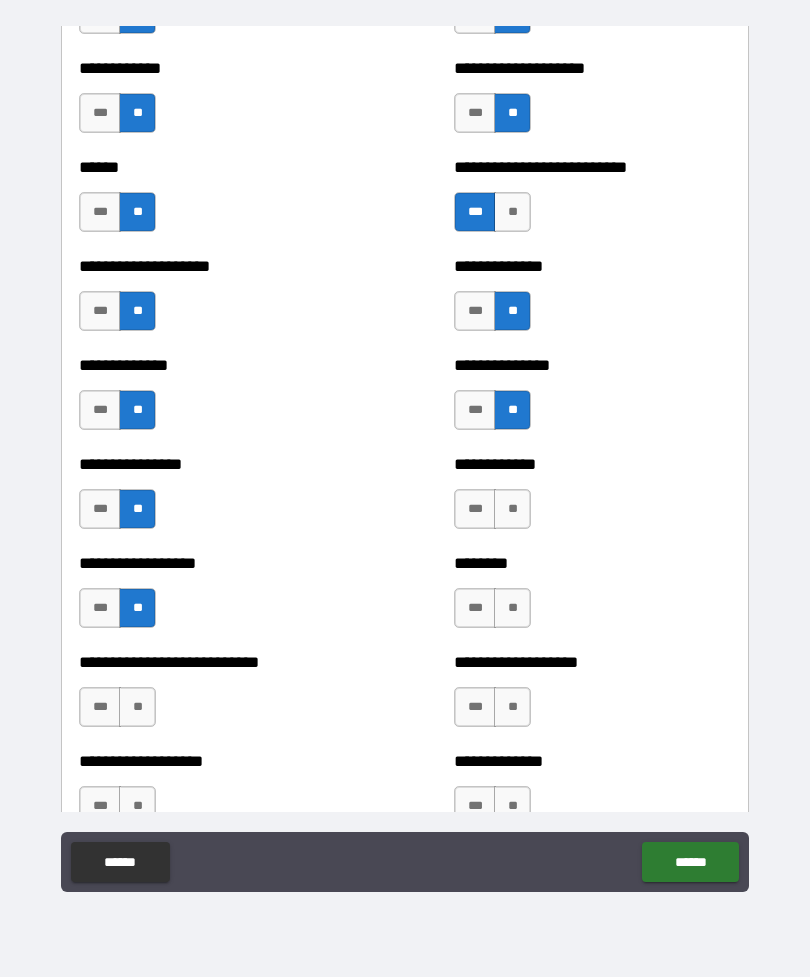 click on "**" at bounding box center (512, 509) 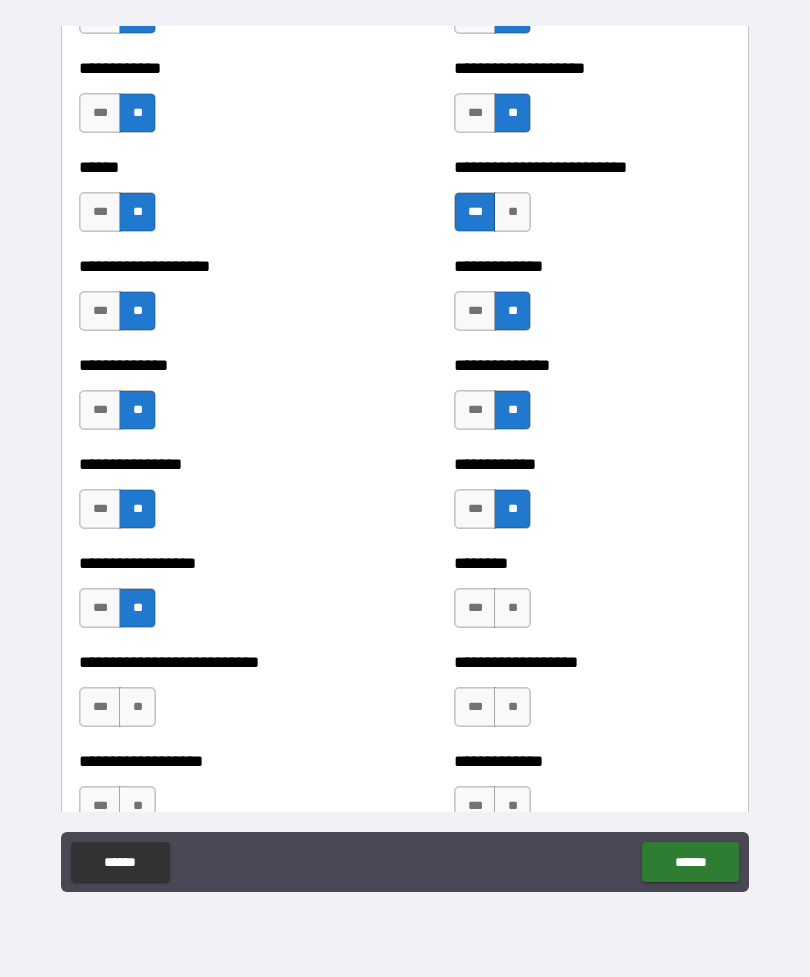 click on "**" at bounding box center (512, 608) 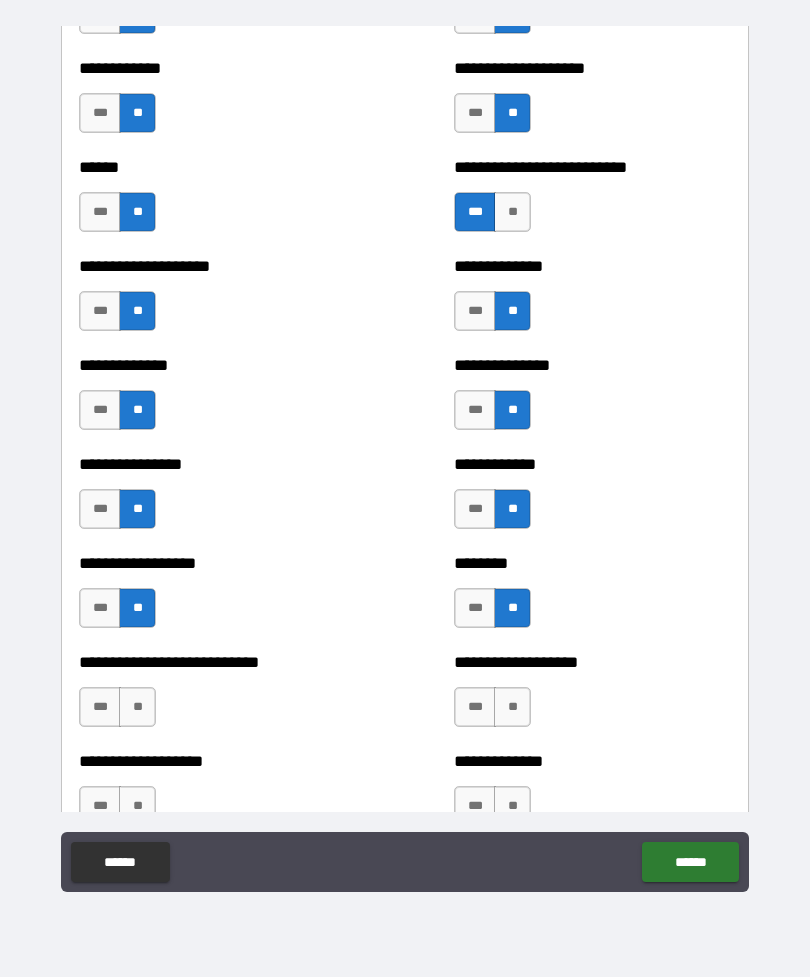 click on "**" at bounding box center (512, 707) 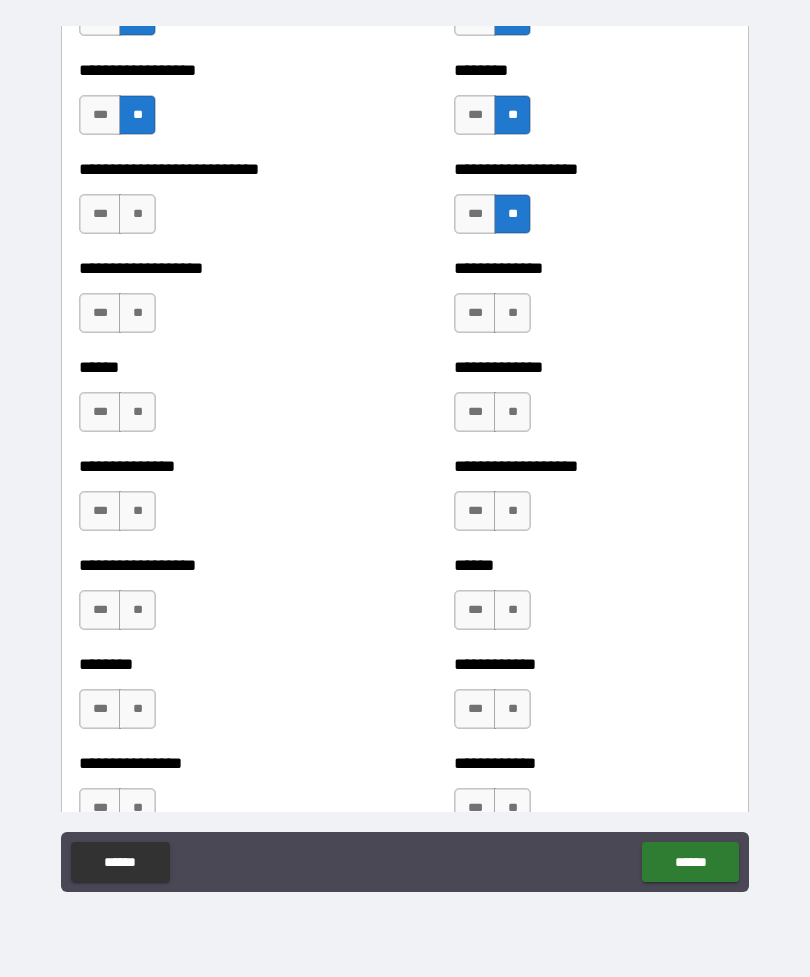 scroll, scrollTop: 7047, scrollLeft: 0, axis: vertical 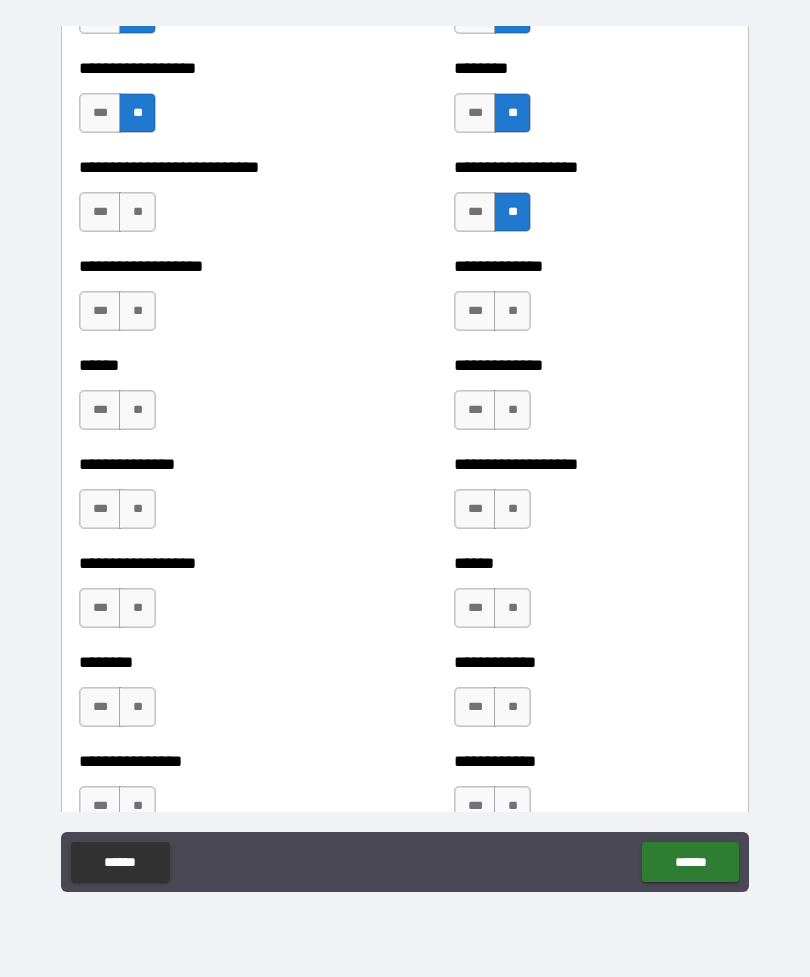 click on "**" at bounding box center [512, 311] 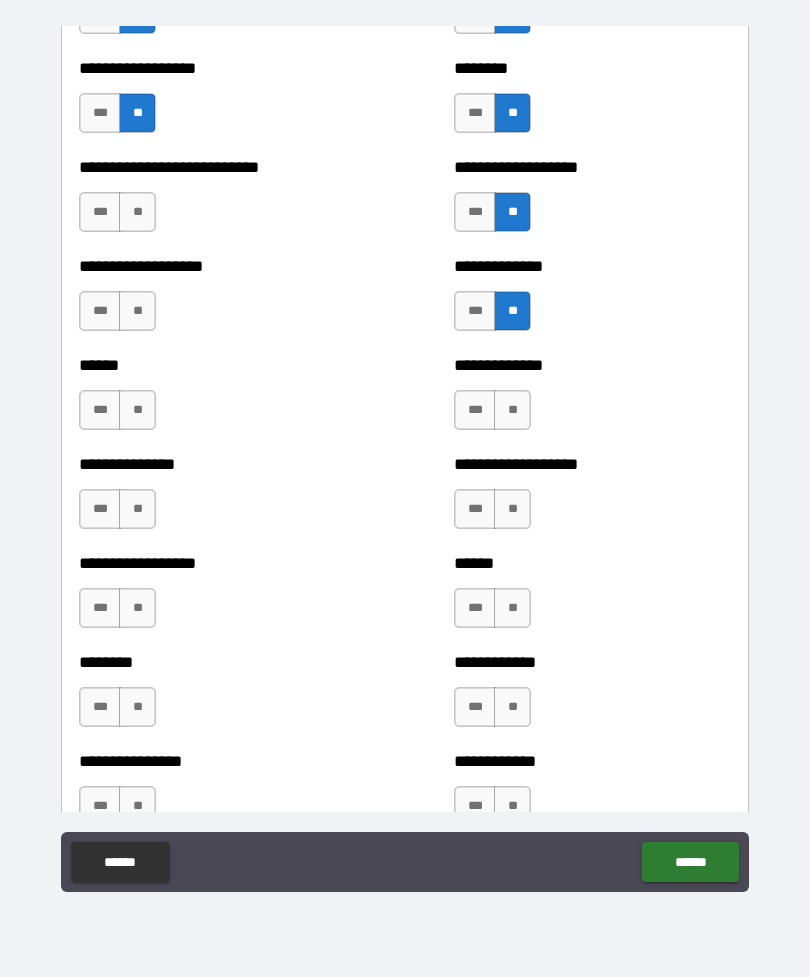 click on "**" at bounding box center [137, 212] 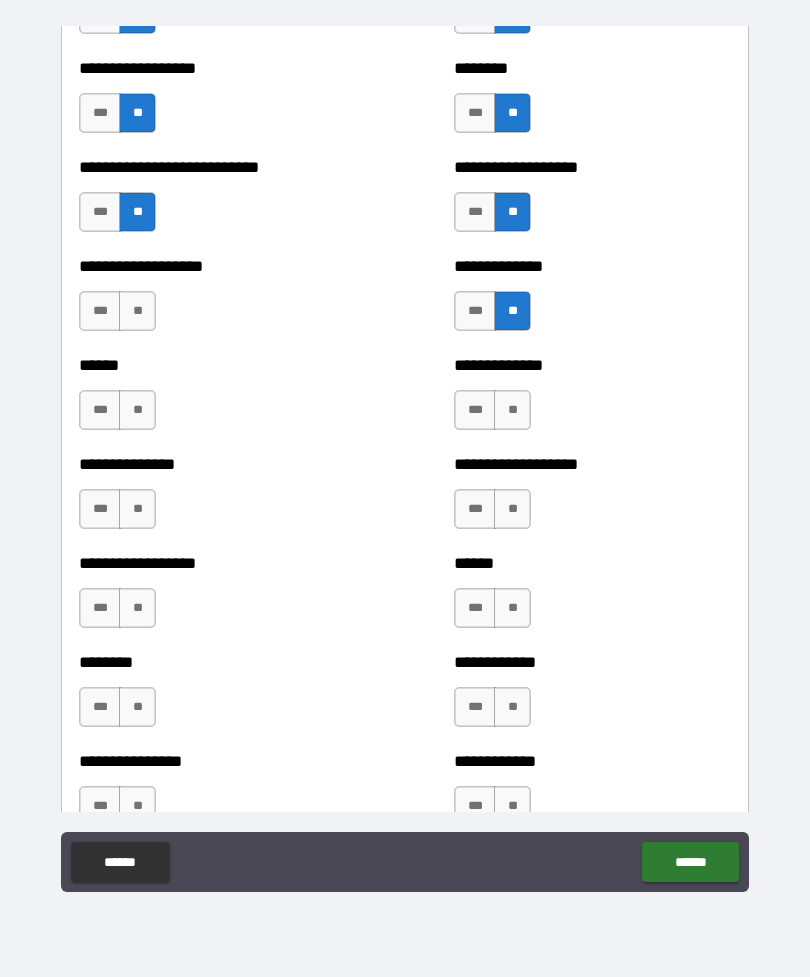 click on "***" at bounding box center [100, 311] 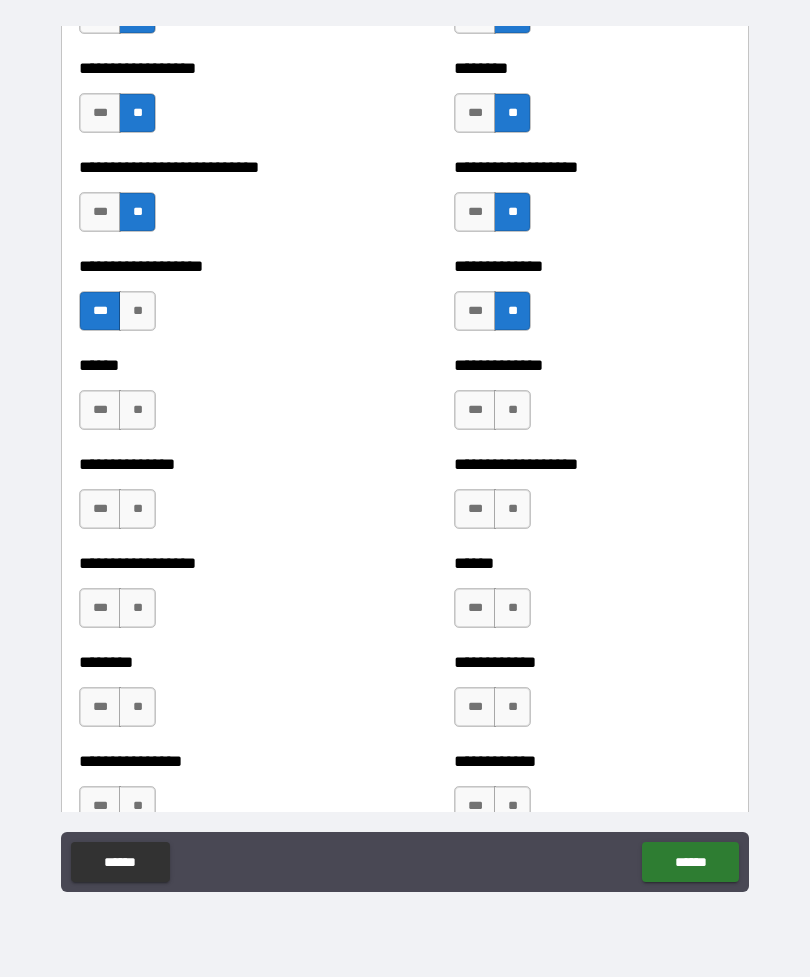 click on "**" at bounding box center (137, 410) 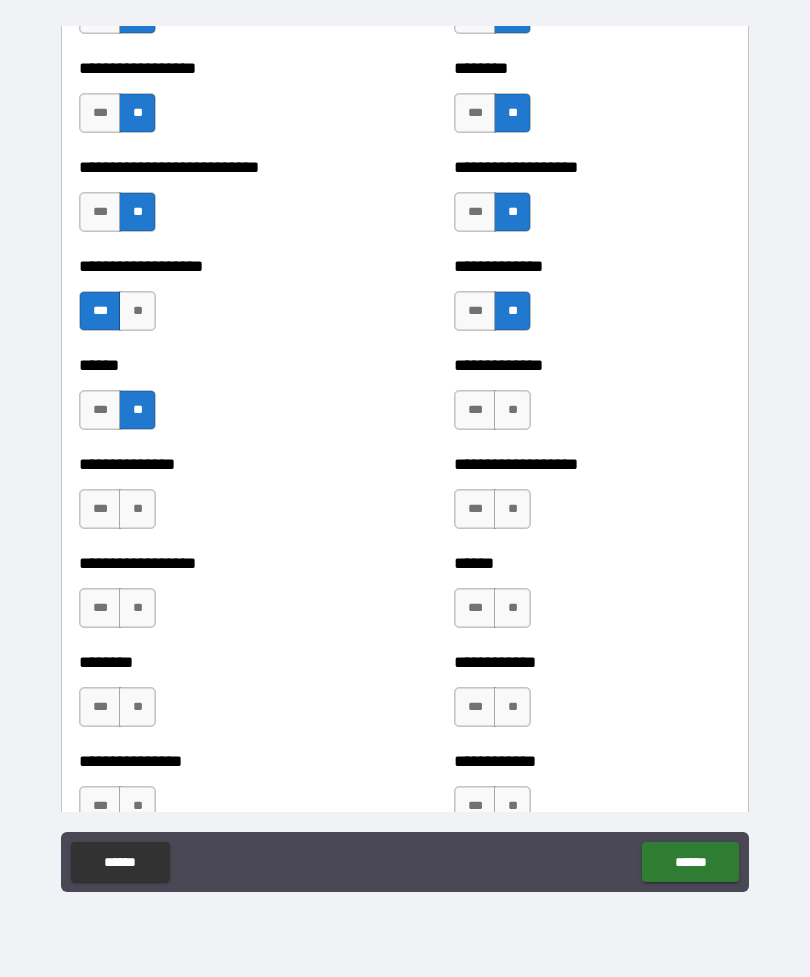 click on "**" at bounding box center [137, 509] 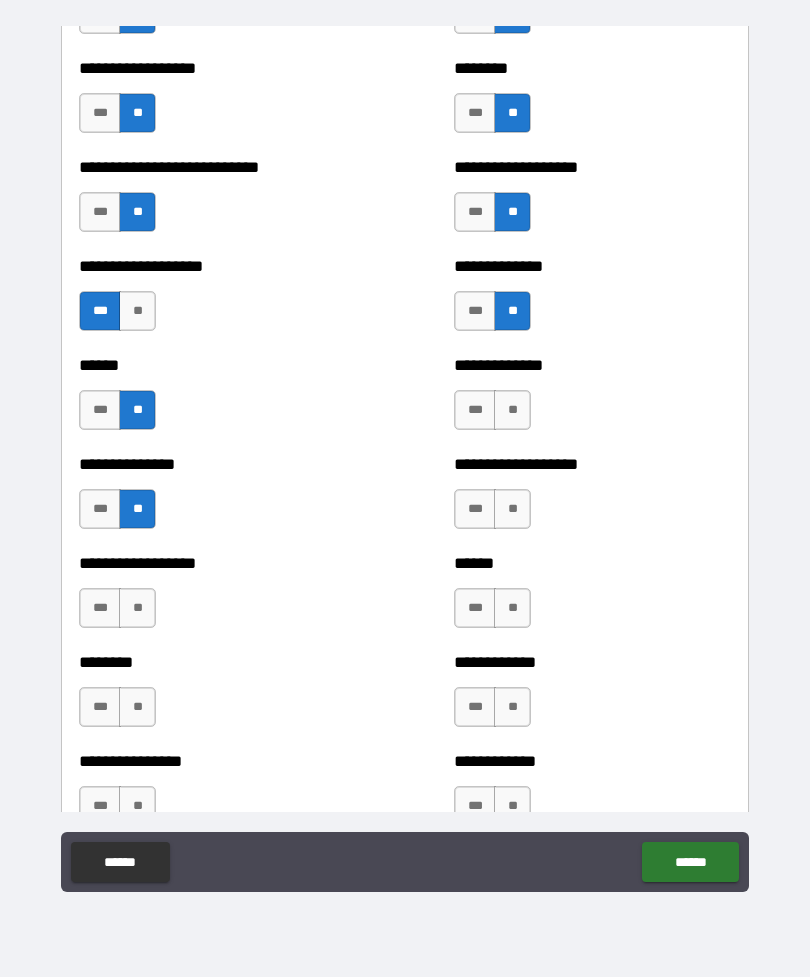 click on "**" at bounding box center (137, 608) 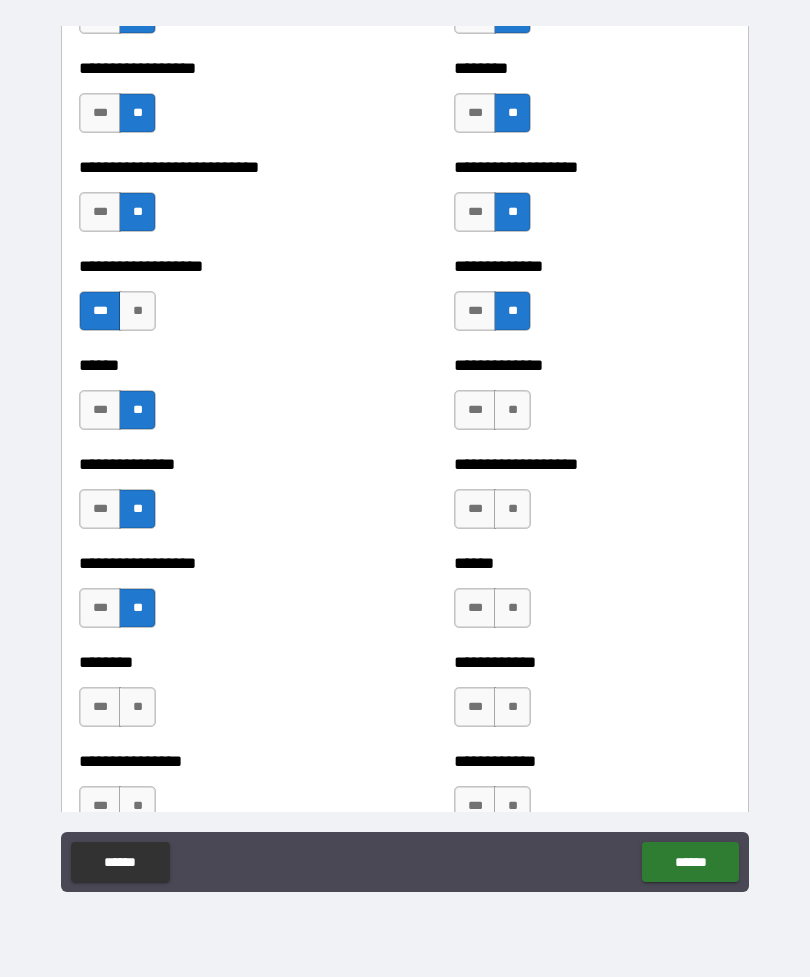 click on "**" at bounding box center (137, 707) 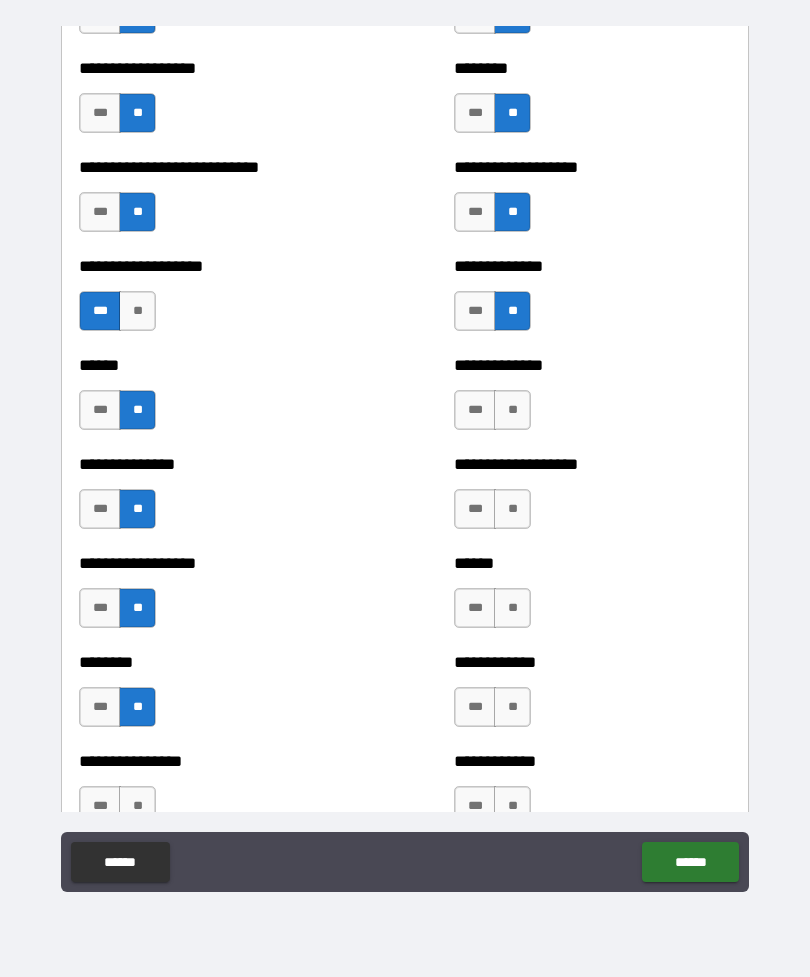 click on "***" at bounding box center [475, 410] 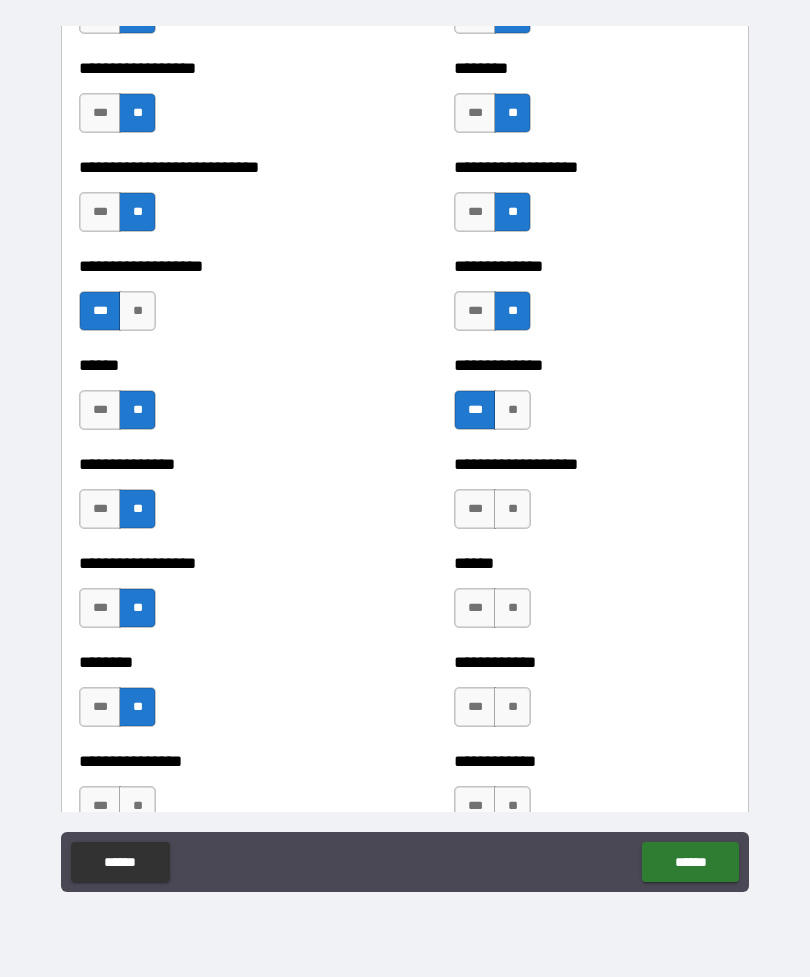 click on "***" at bounding box center [475, 509] 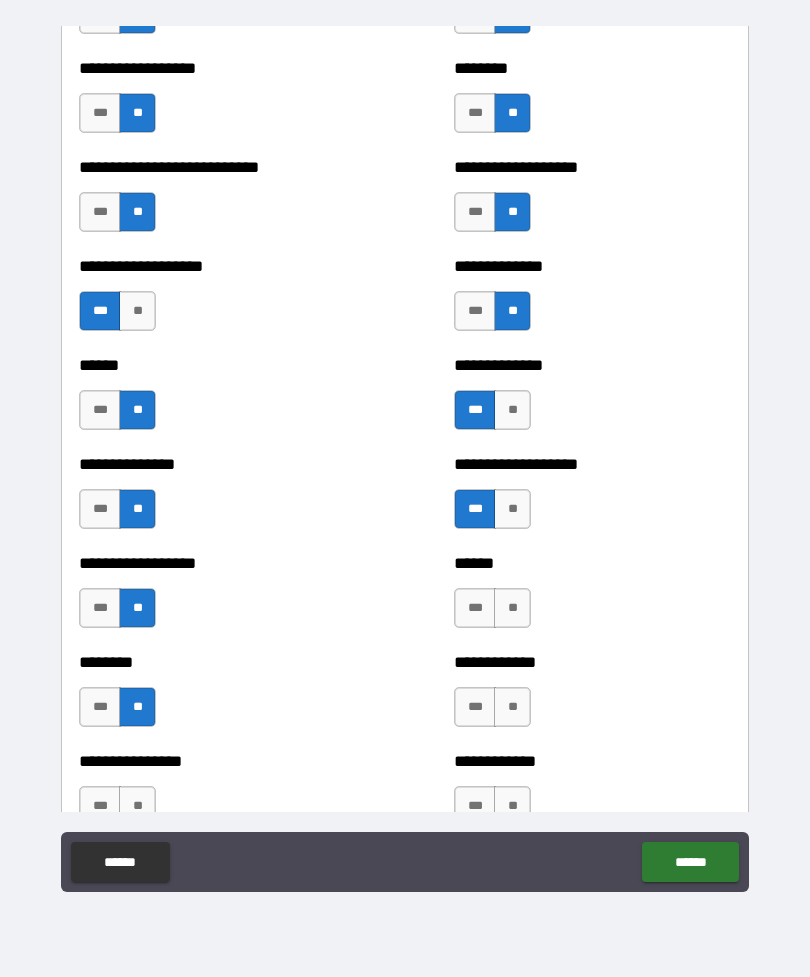 click on "**" at bounding box center (512, 608) 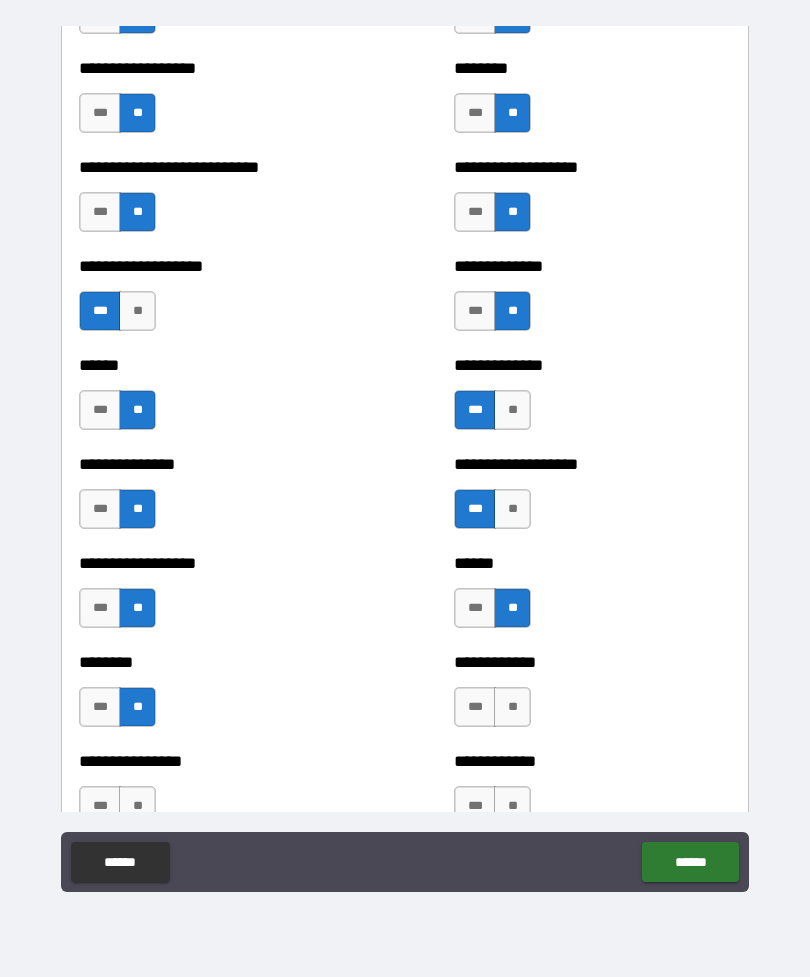 click on "**" at bounding box center [512, 707] 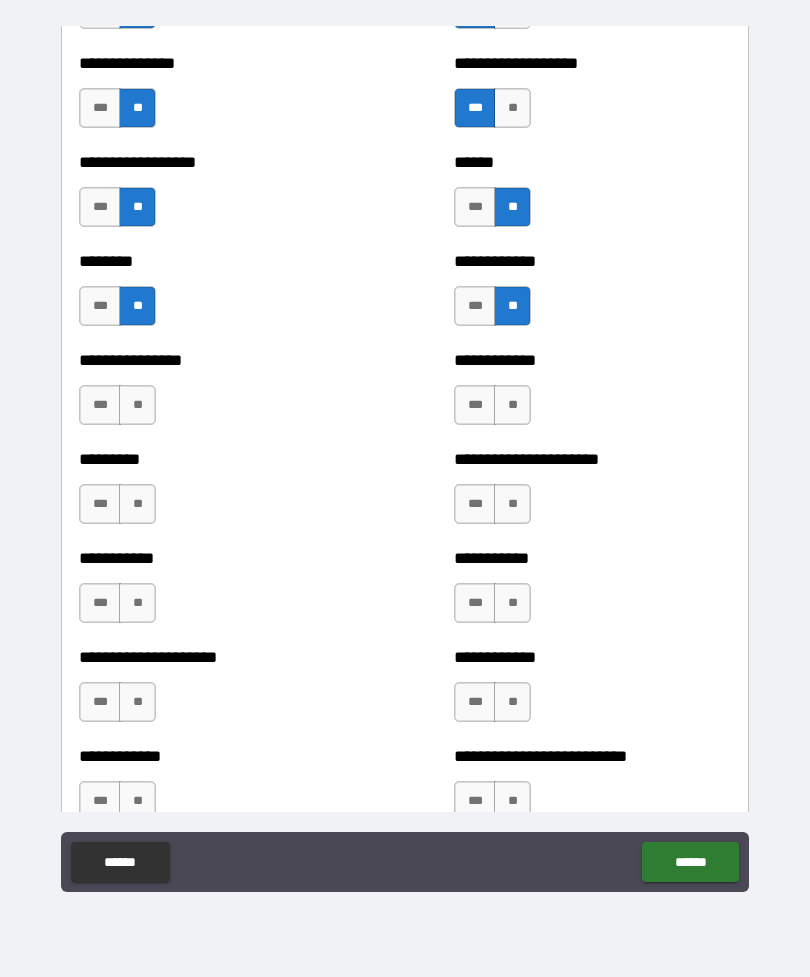 scroll, scrollTop: 7451, scrollLeft: 0, axis: vertical 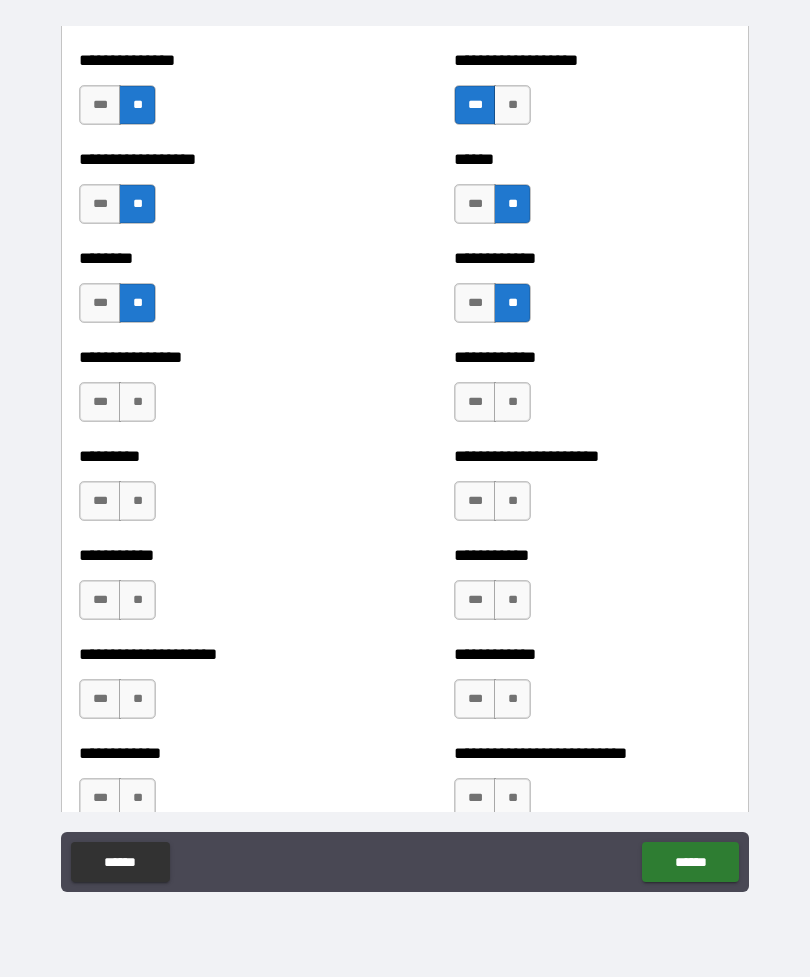 click on "**" at bounding box center [512, 402] 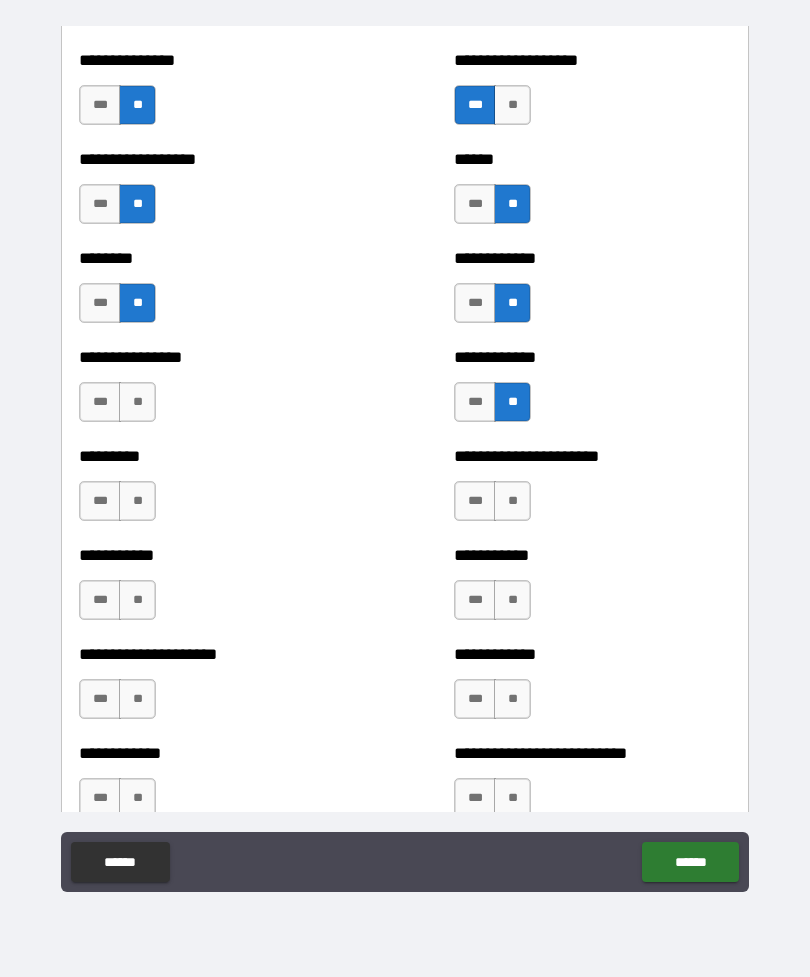 click on "**" at bounding box center [512, 501] 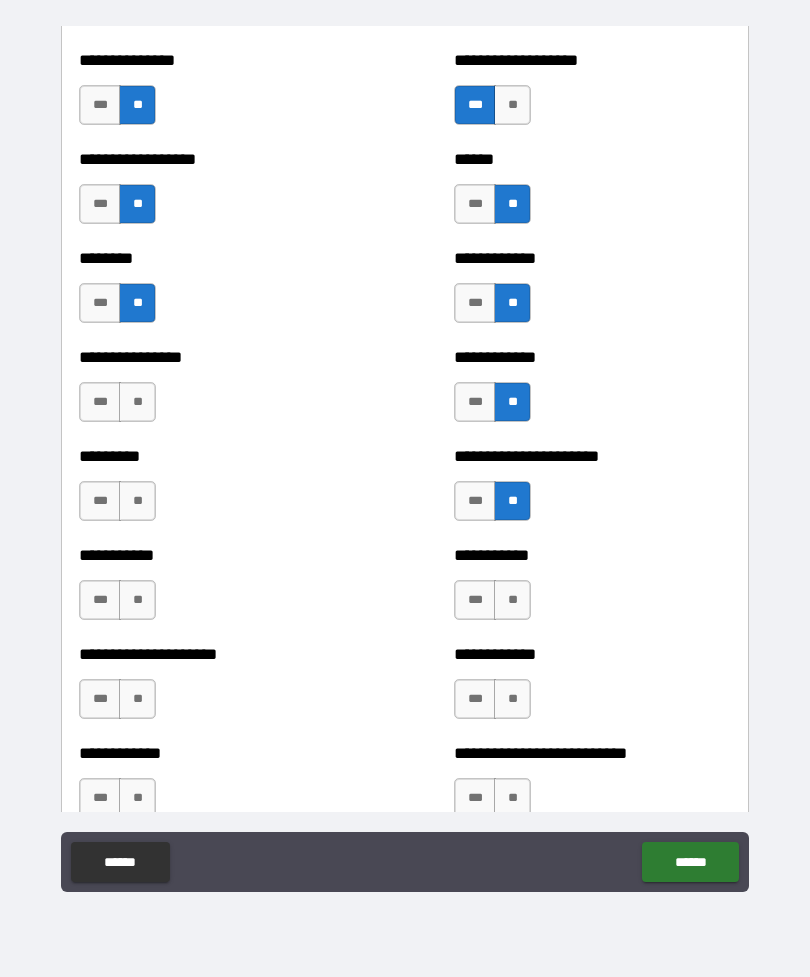 click on "**" at bounding box center (512, 600) 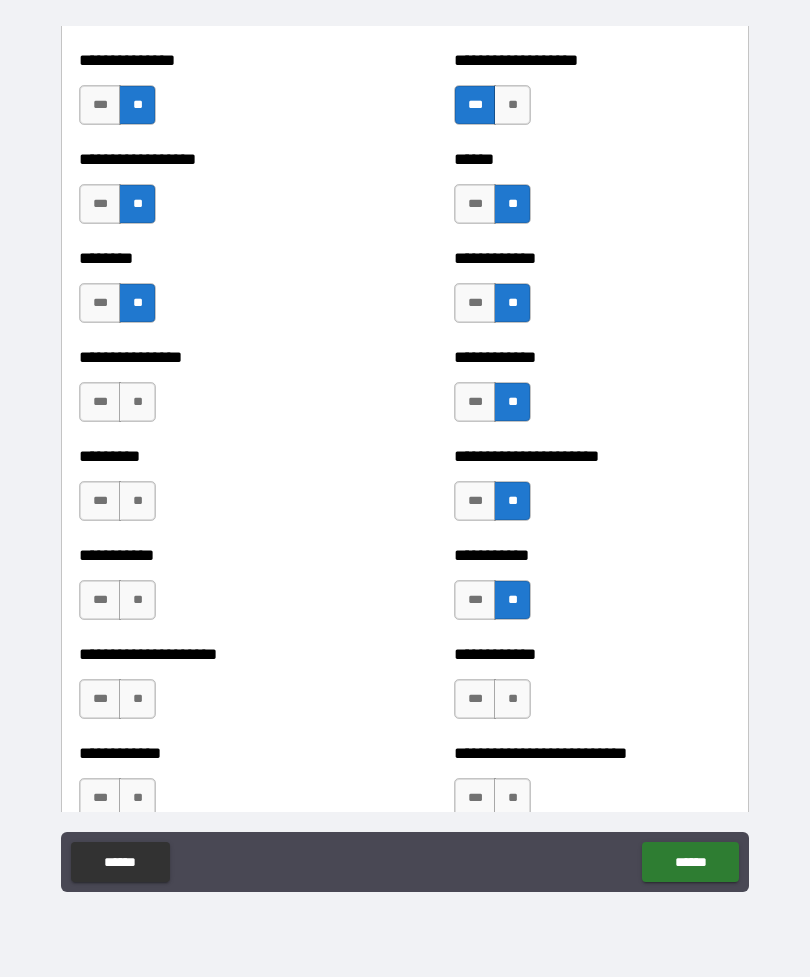 click on "**" at bounding box center (512, 699) 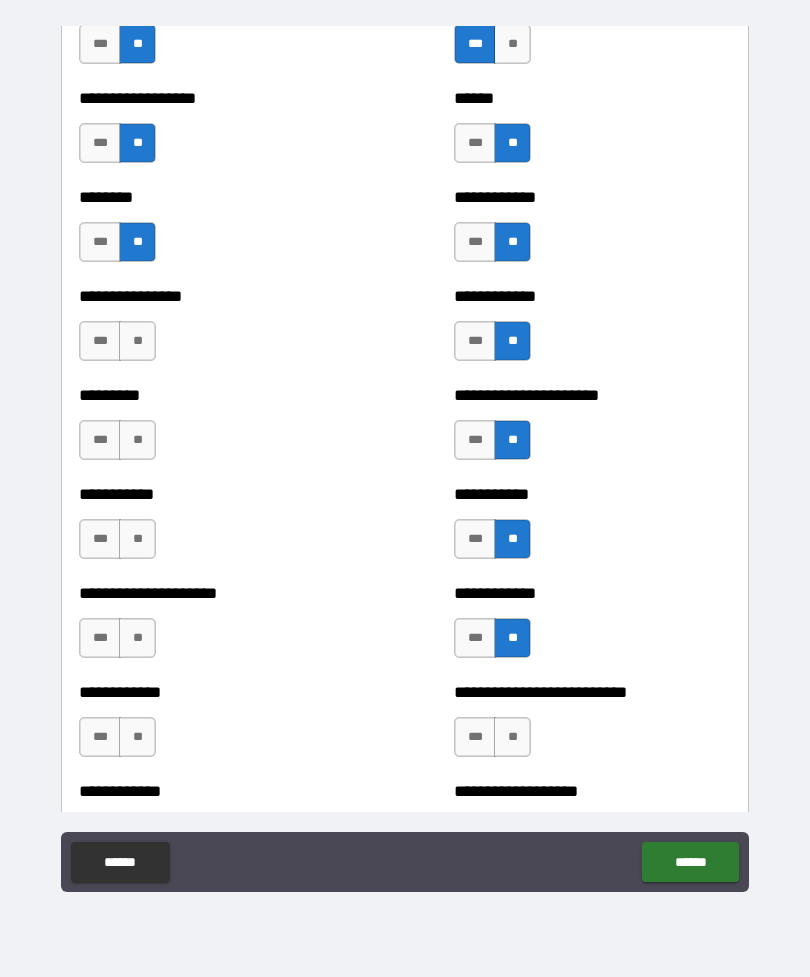 scroll, scrollTop: 7514, scrollLeft: 0, axis: vertical 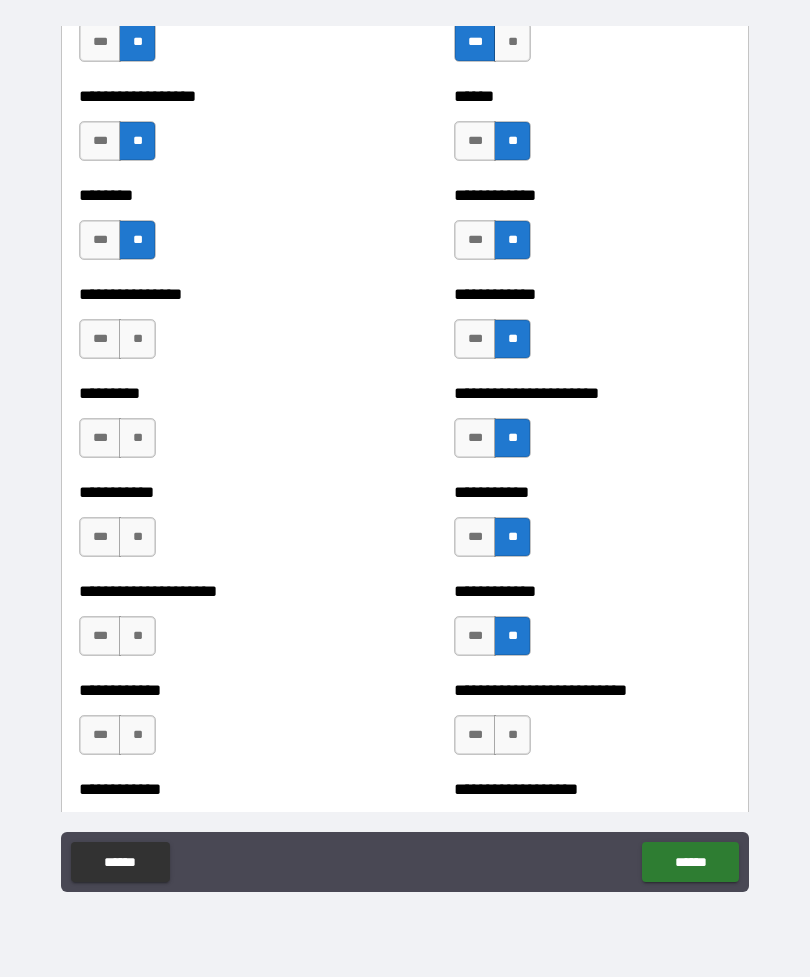 click on "***" at bounding box center [475, 636] 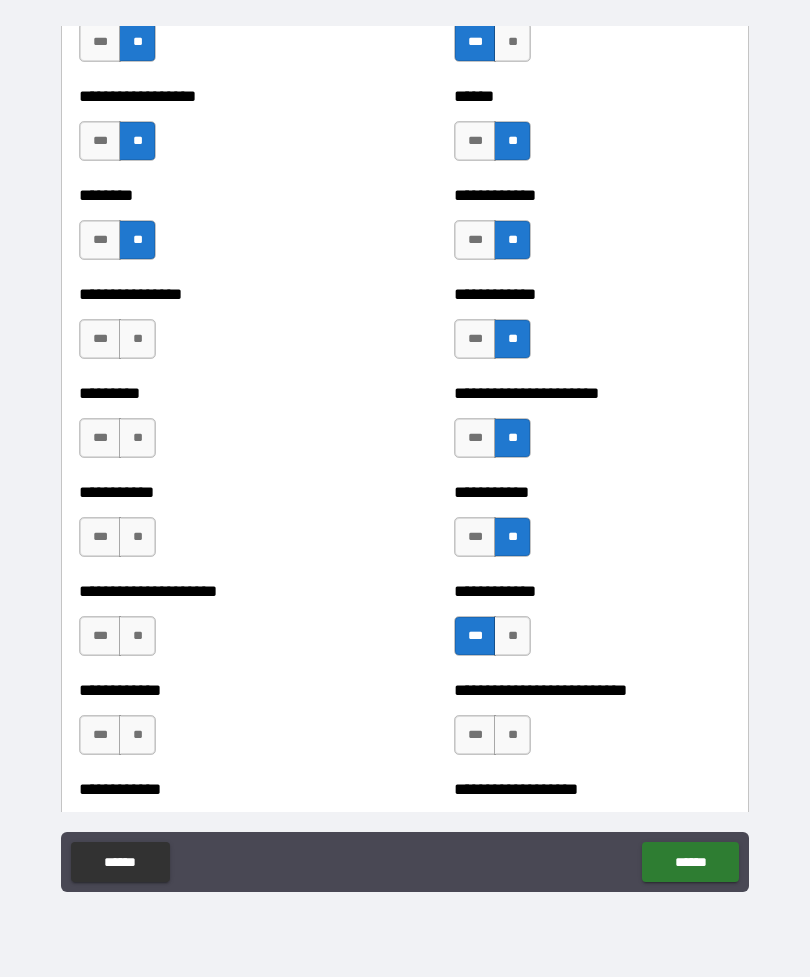 click on "**" at bounding box center [137, 339] 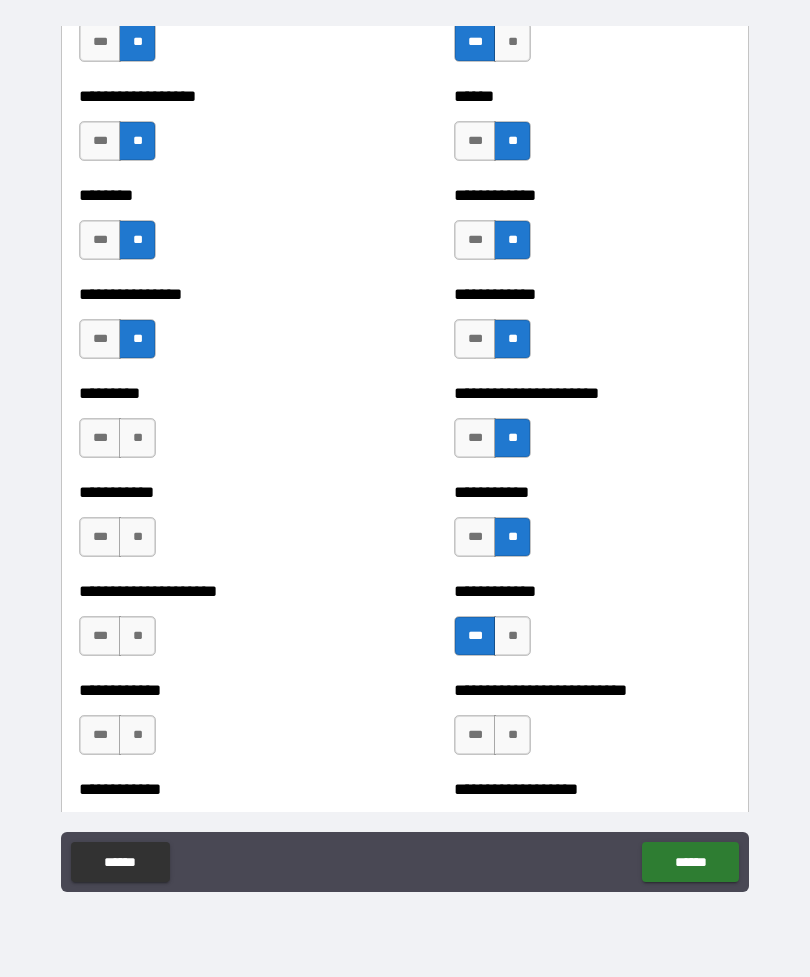click on "**" at bounding box center (137, 438) 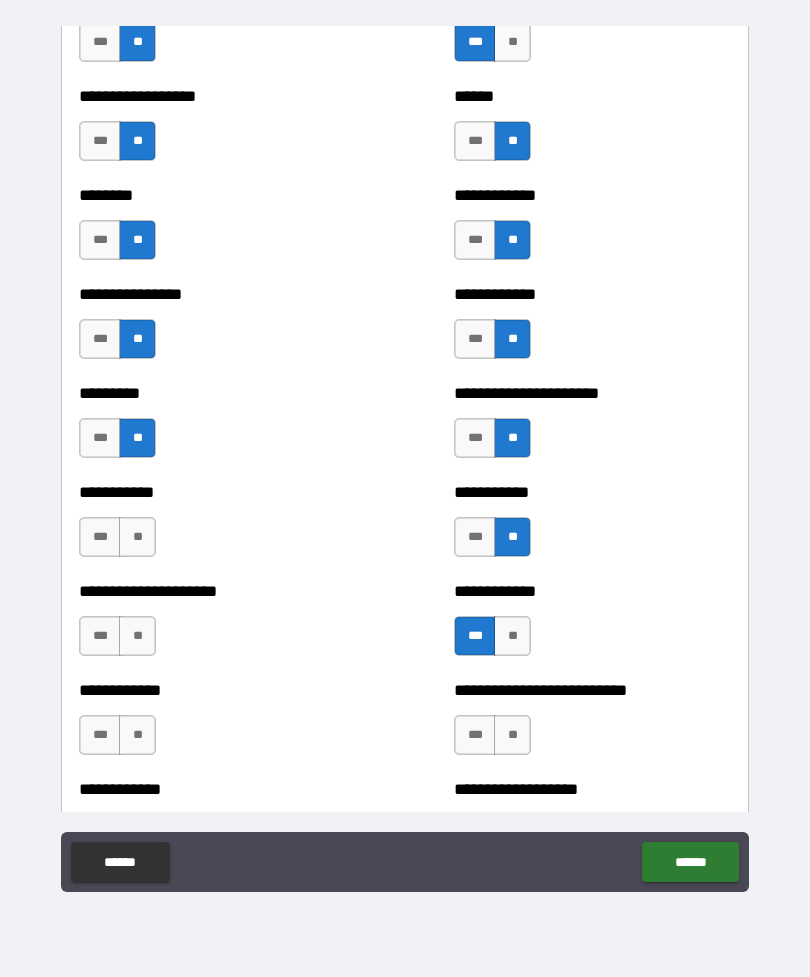 click on "**" at bounding box center [137, 537] 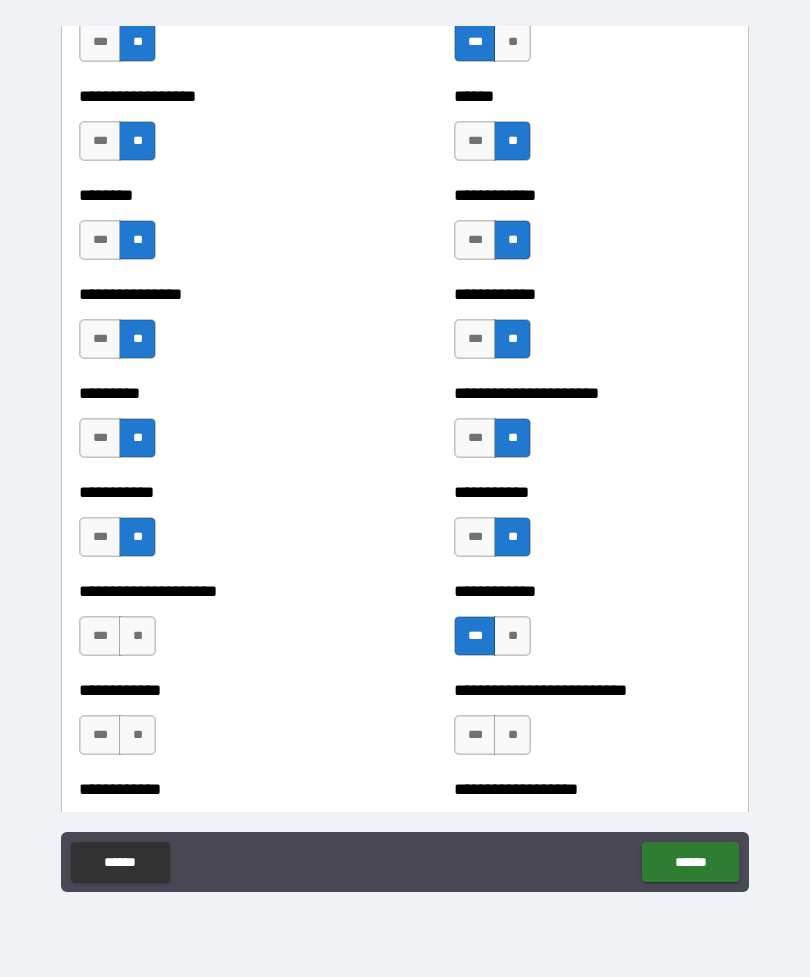 click on "**" at bounding box center (137, 636) 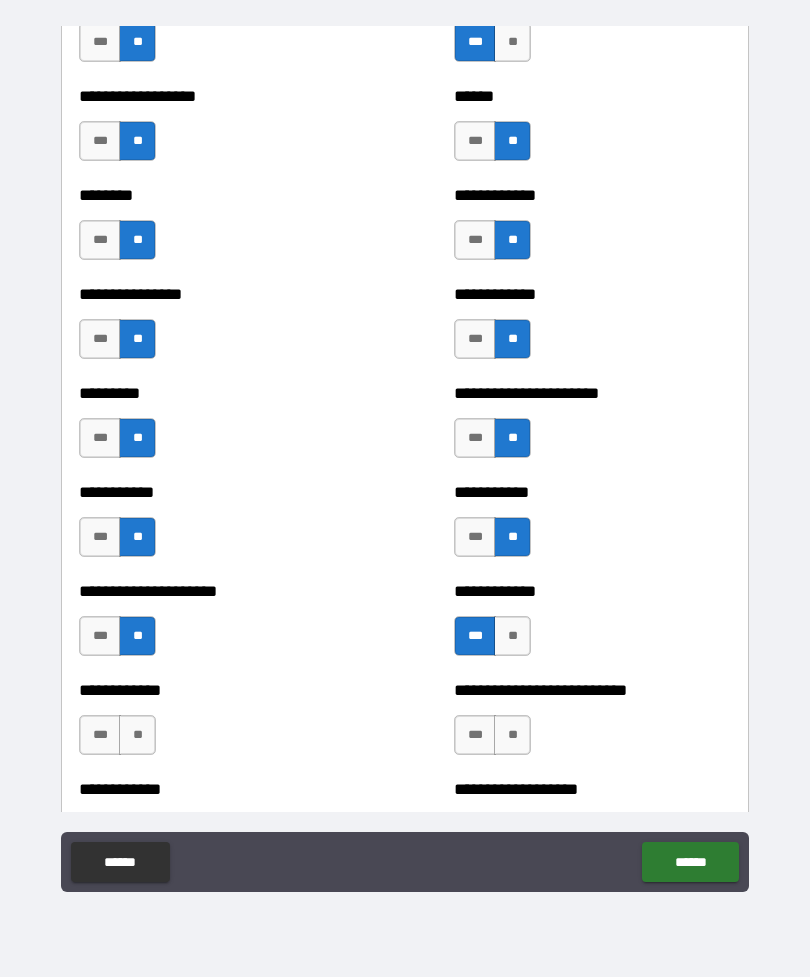 click on "**" at bounding box center (137, 735) 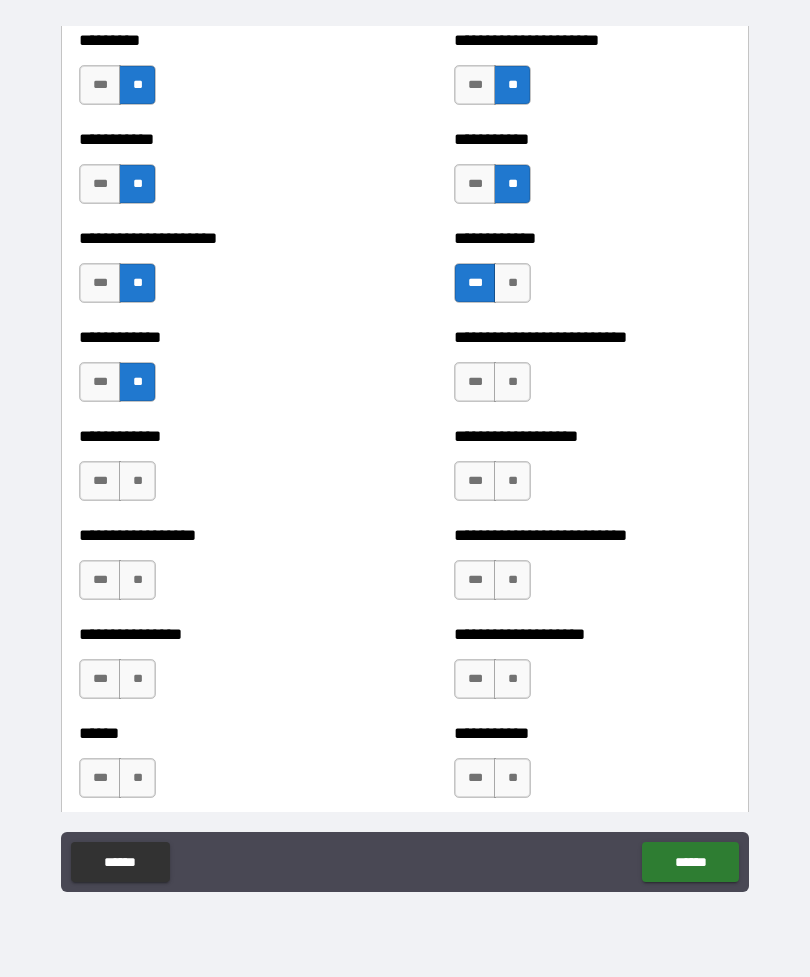 scroll, scrollTop: 7868, scrollLeft: 0, axis: vertical 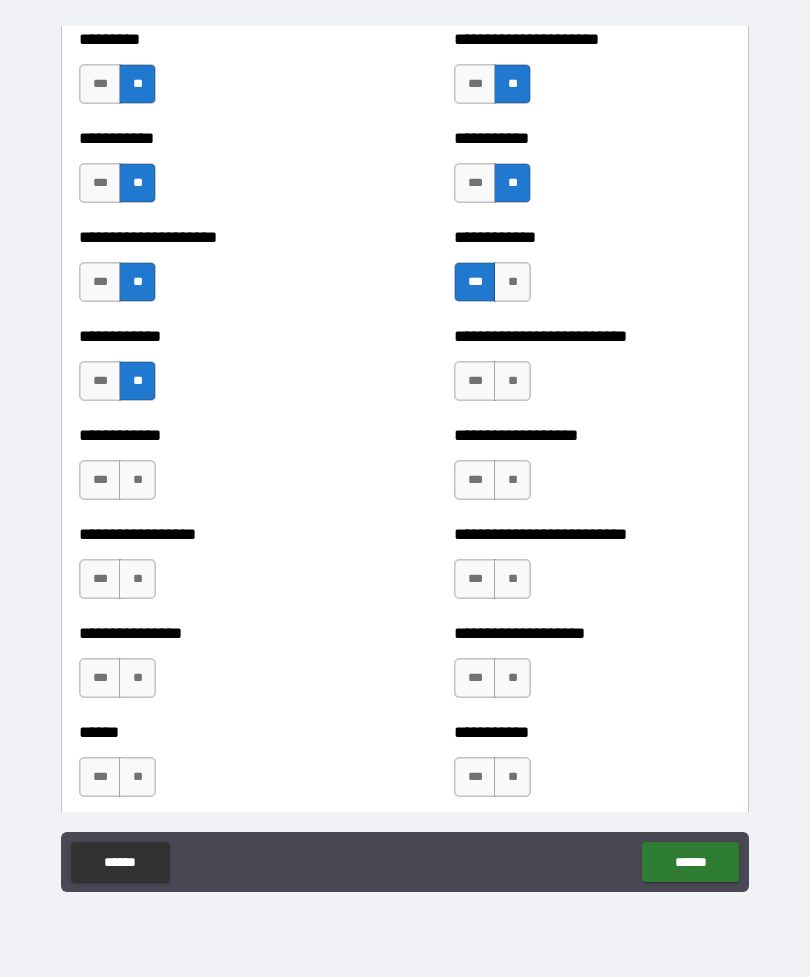 click on "***" at bounding box center (475, 381) 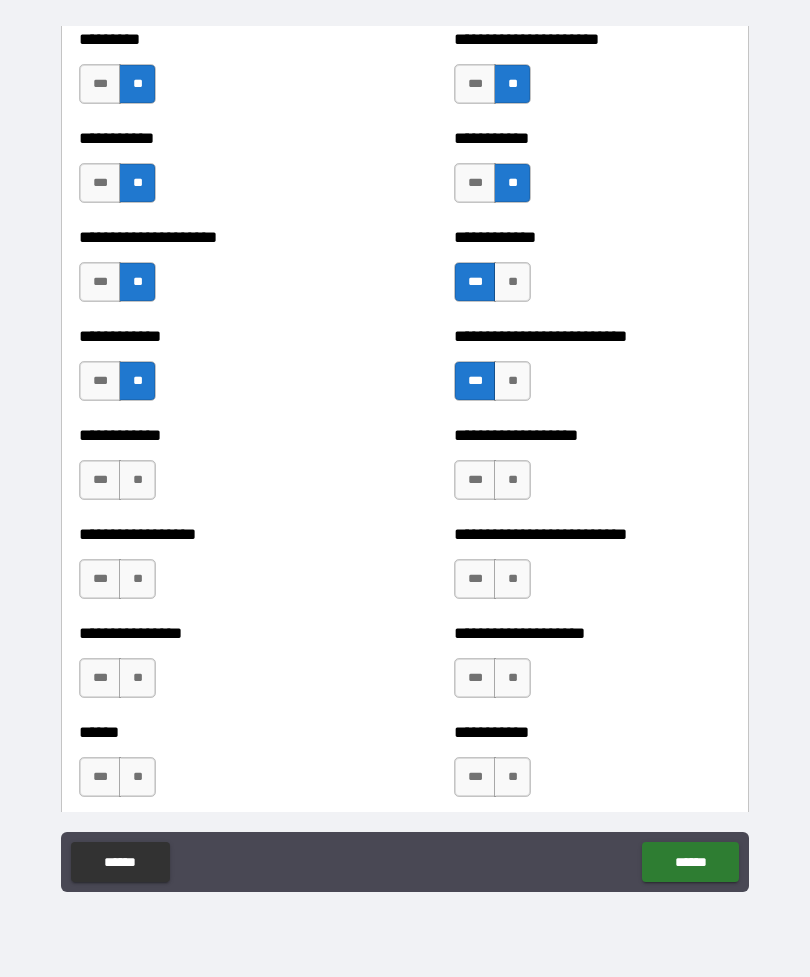 click on "***" at bounding box center [475, 480] 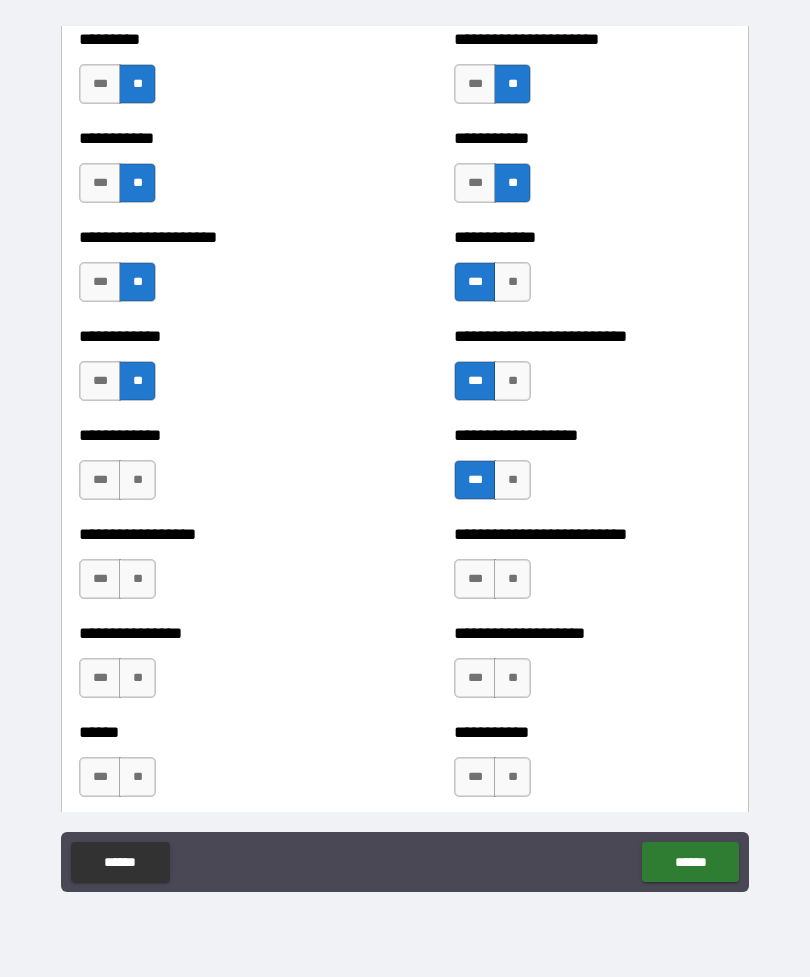 click on "**" at bounding box center [137, 480] 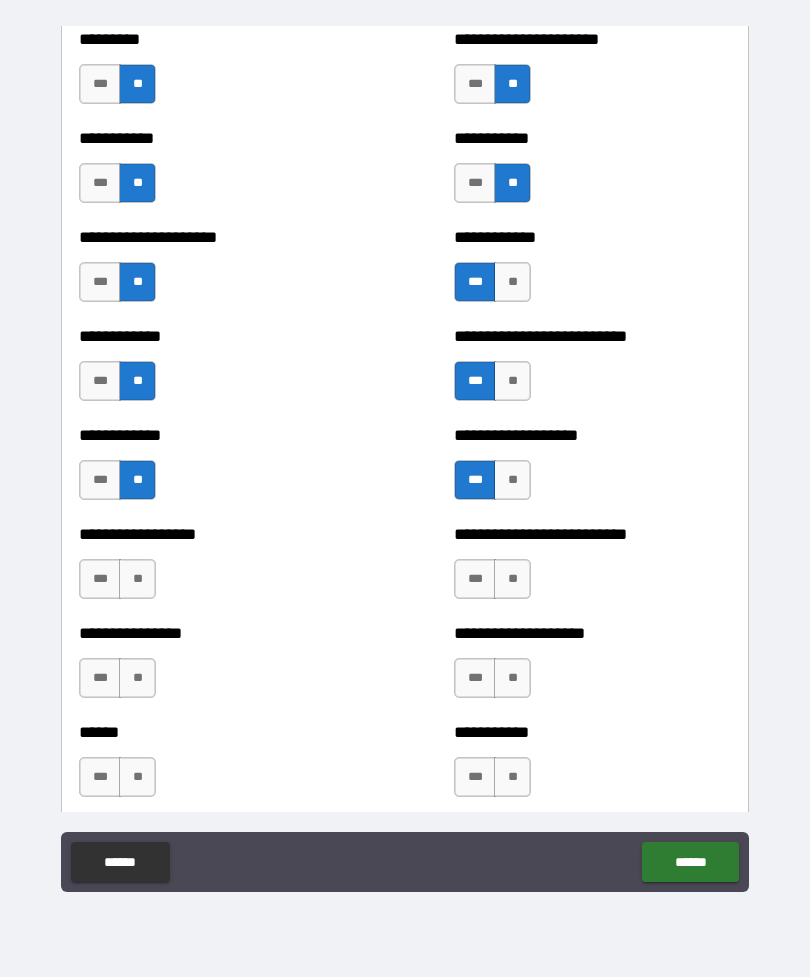 click on "**" at bounding box center [137, 579] 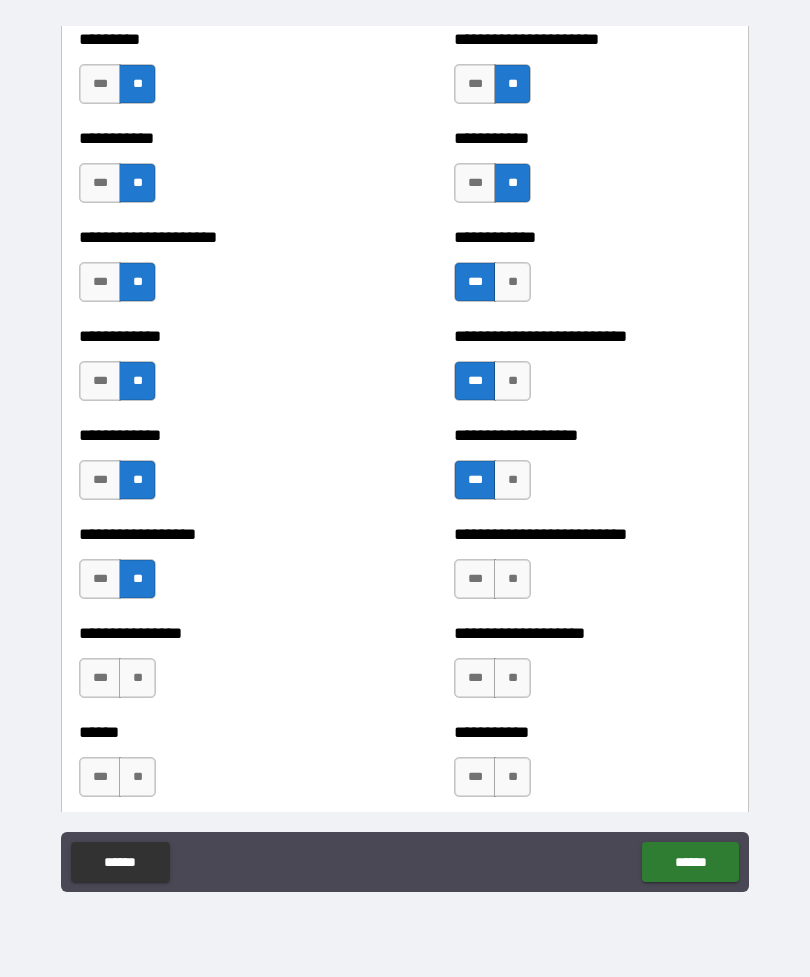 click on "**" at bounding box center [512, 579] 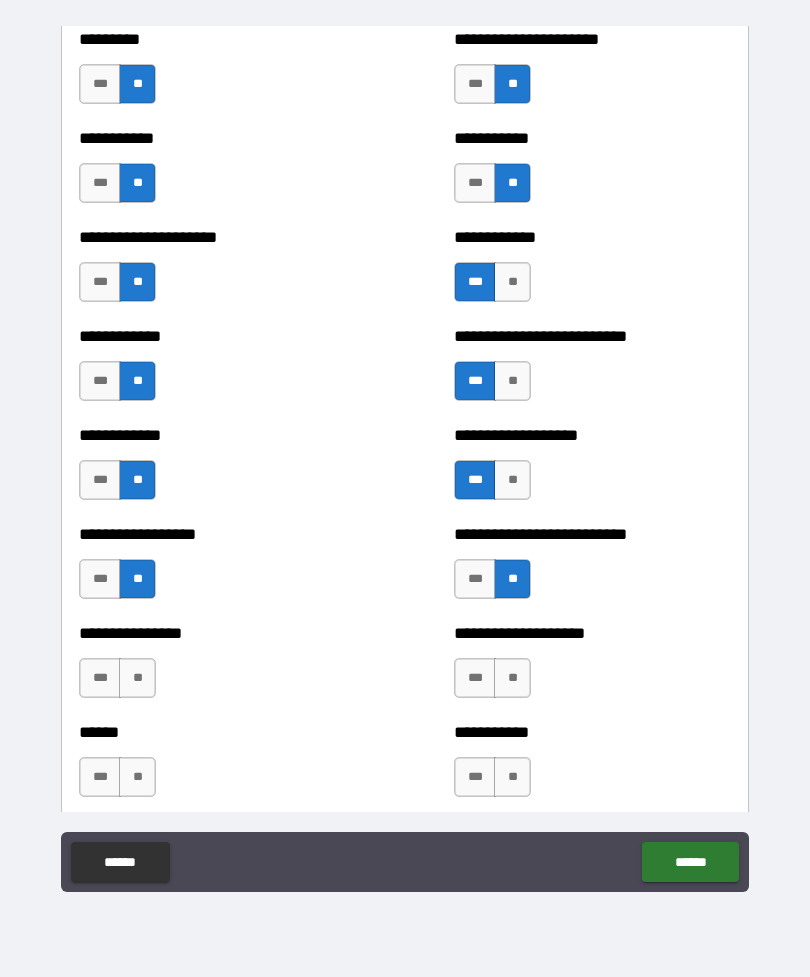 click on "**" at bounding box center (512, 678) 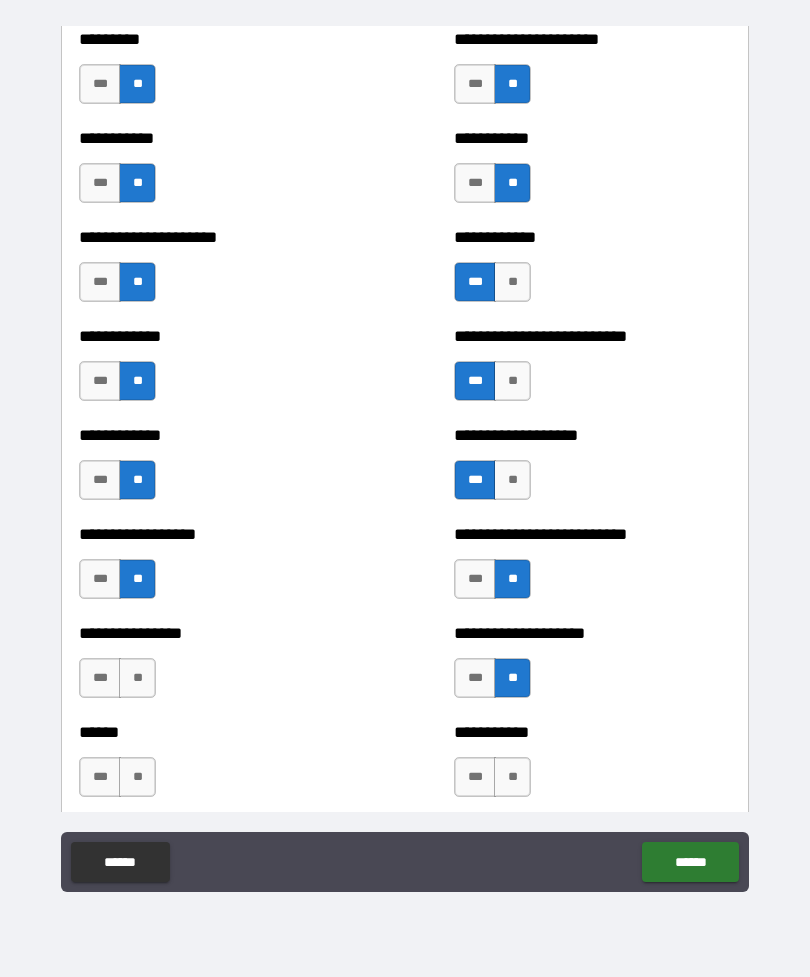 click on "***" at bounding box center (100, 678) 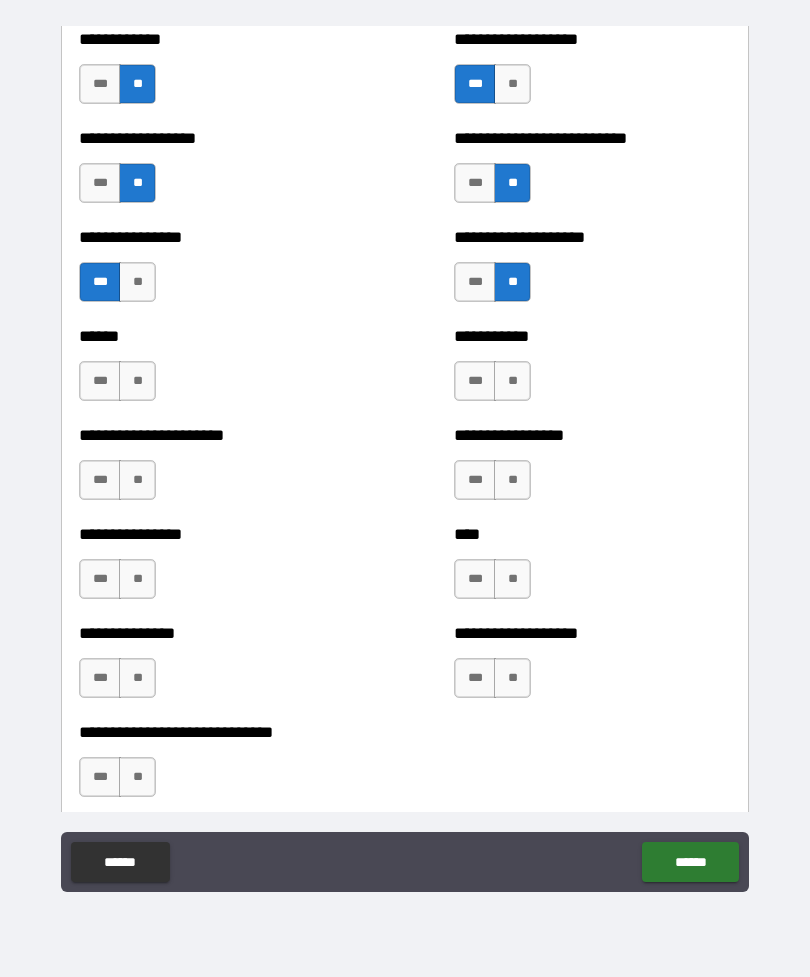 scroll, scrollTop: 8268, scrollLeft: 0, axis: vertical 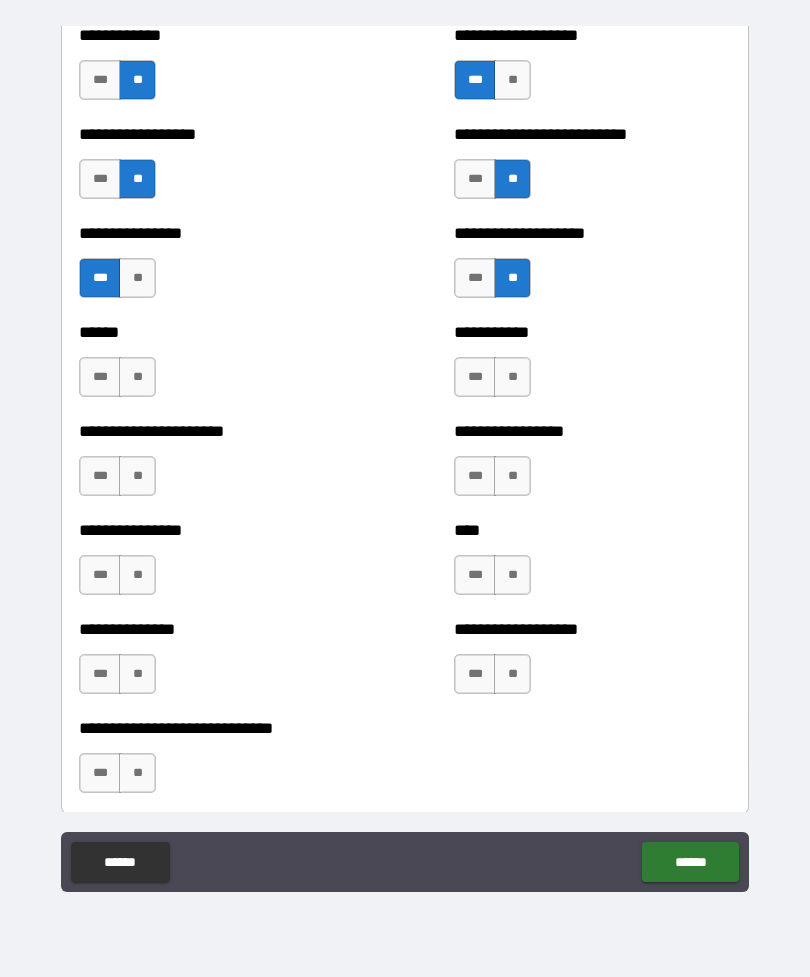 click on "**" at bounding box center [512, 377] 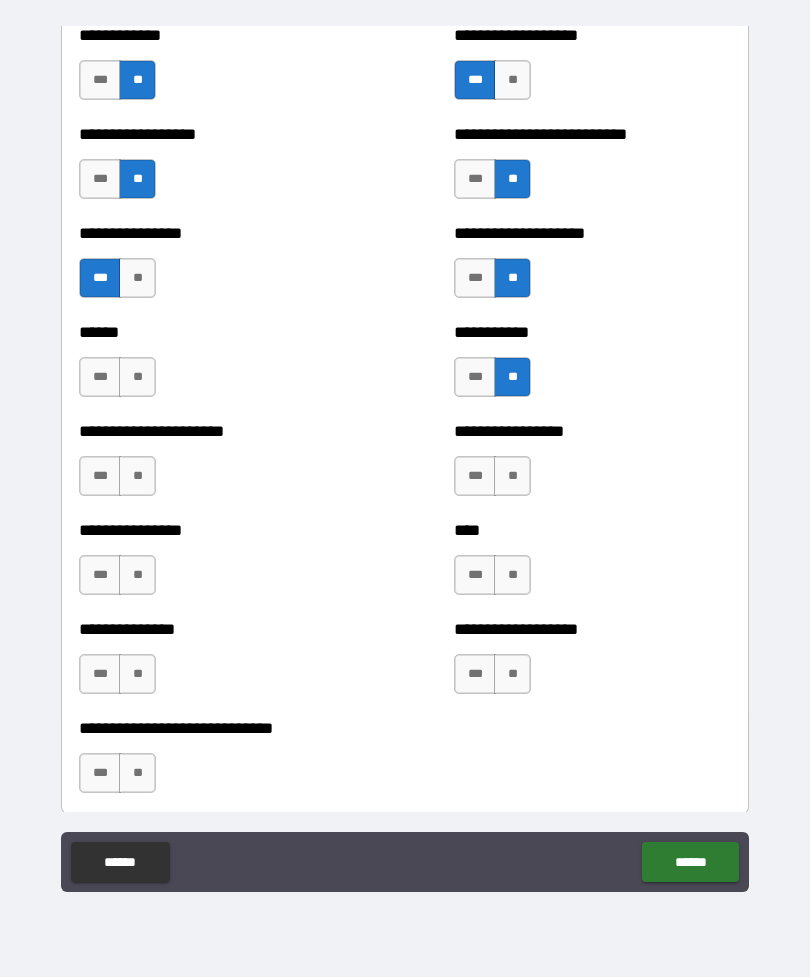 click on "**" at bounding box center [137, 377] 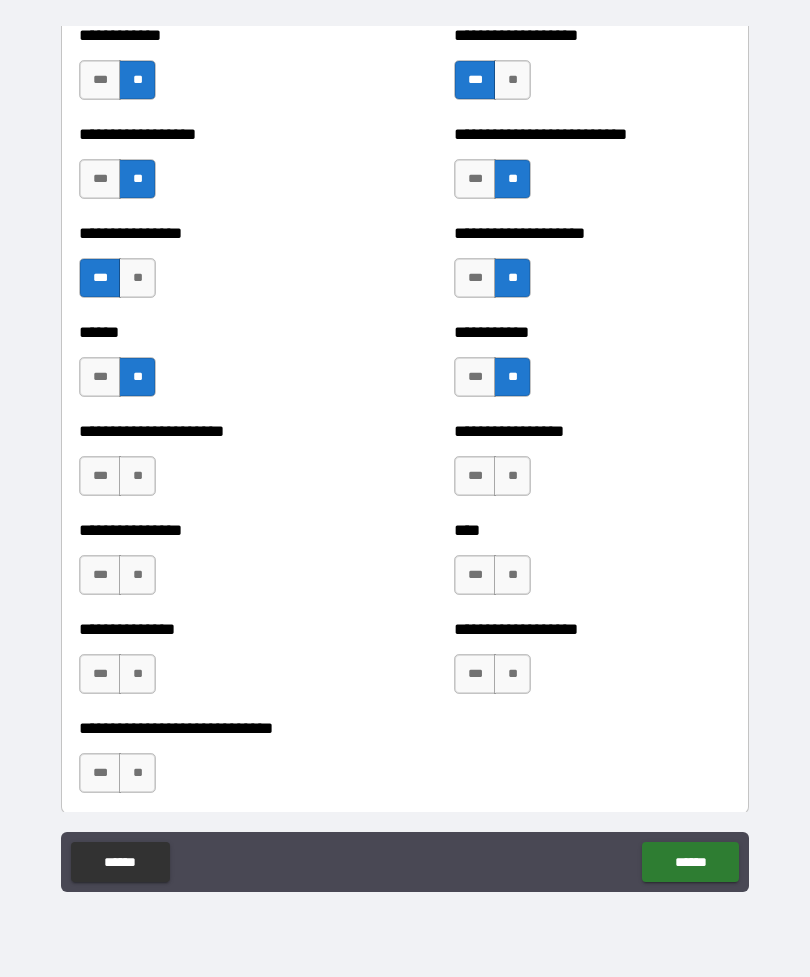 click on "**" at bounding box center [137, 476] 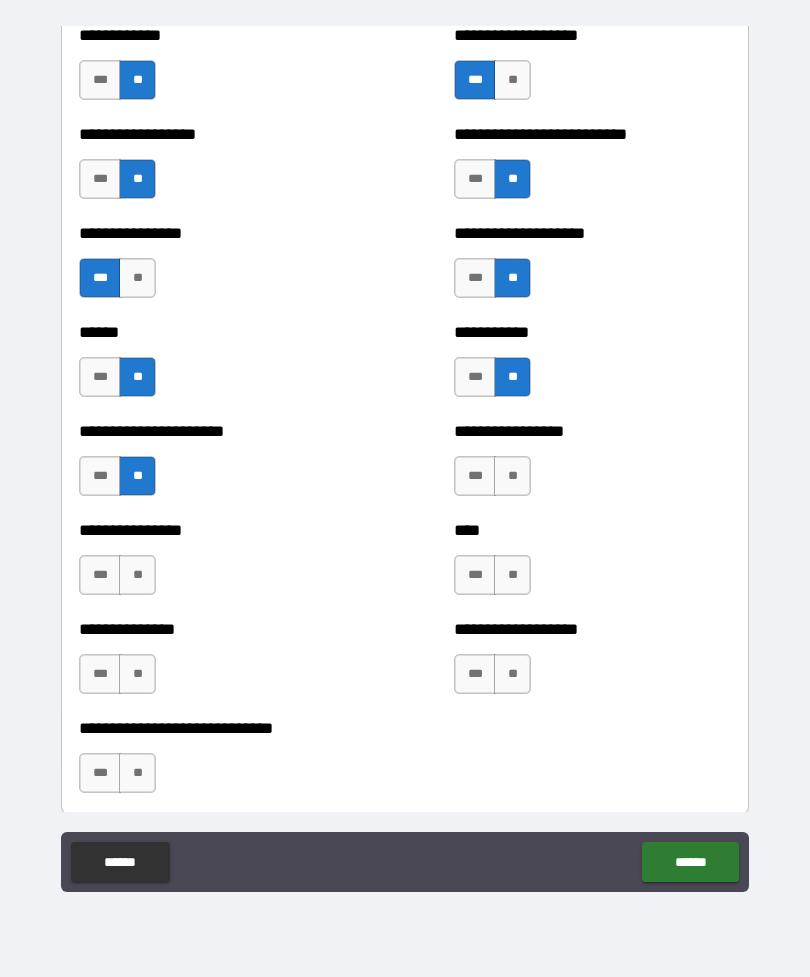 click on "**" at bounding box center (512, 476) 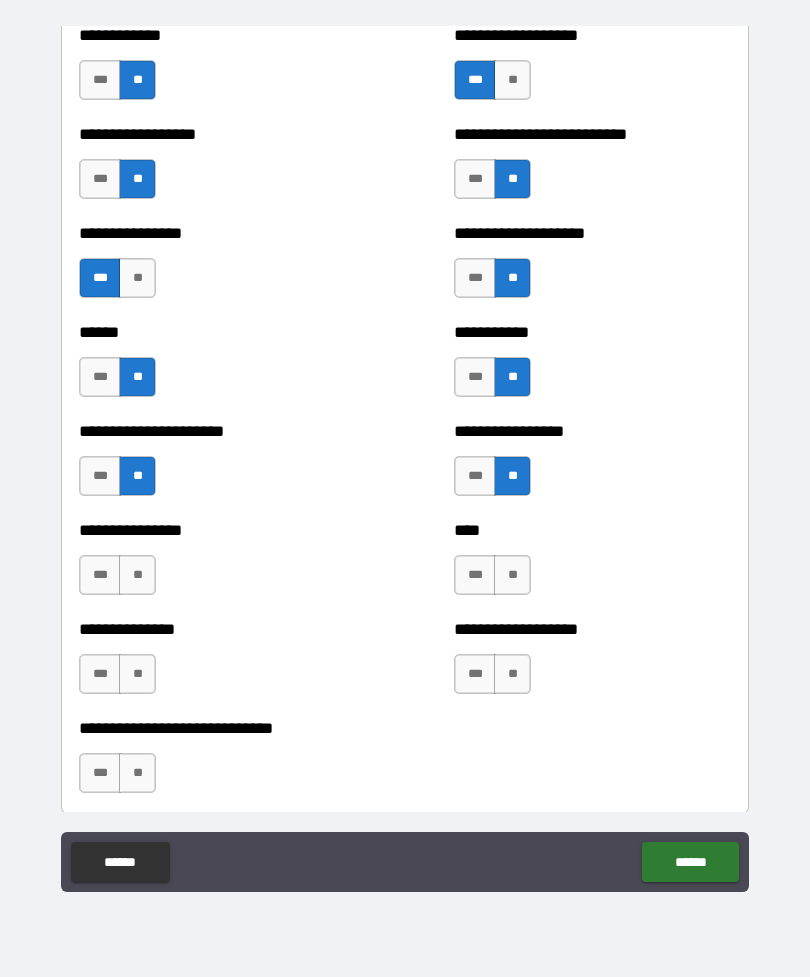 click on "***" at bounding box center (475, 575) 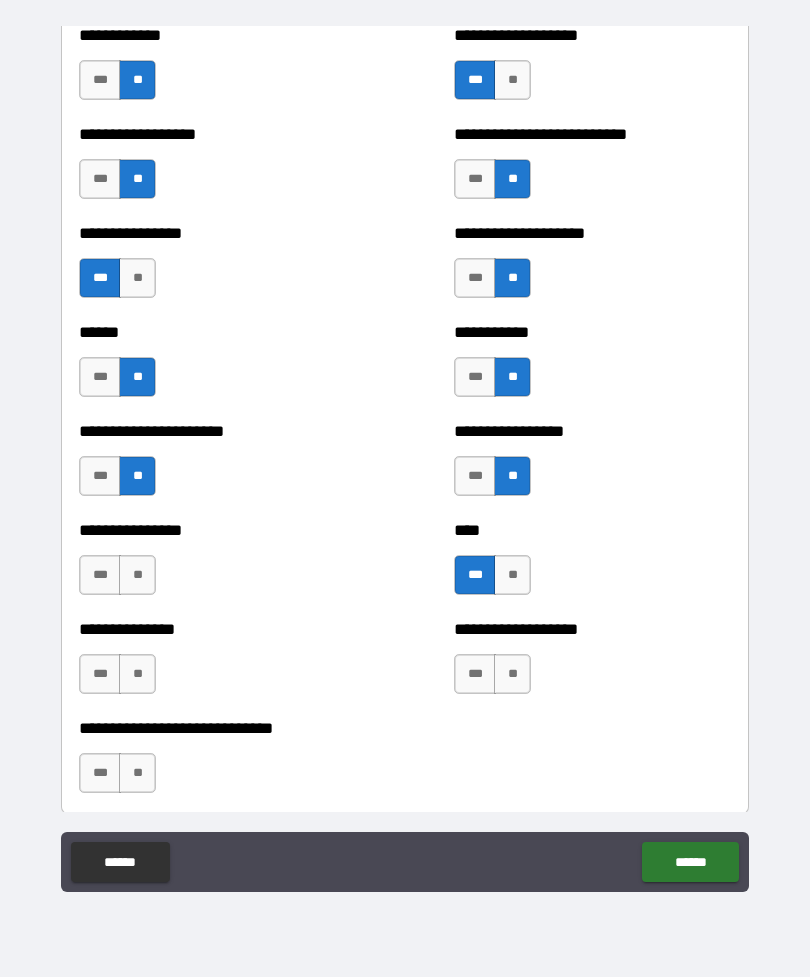 click on "**" at bounding box center (137, 575) 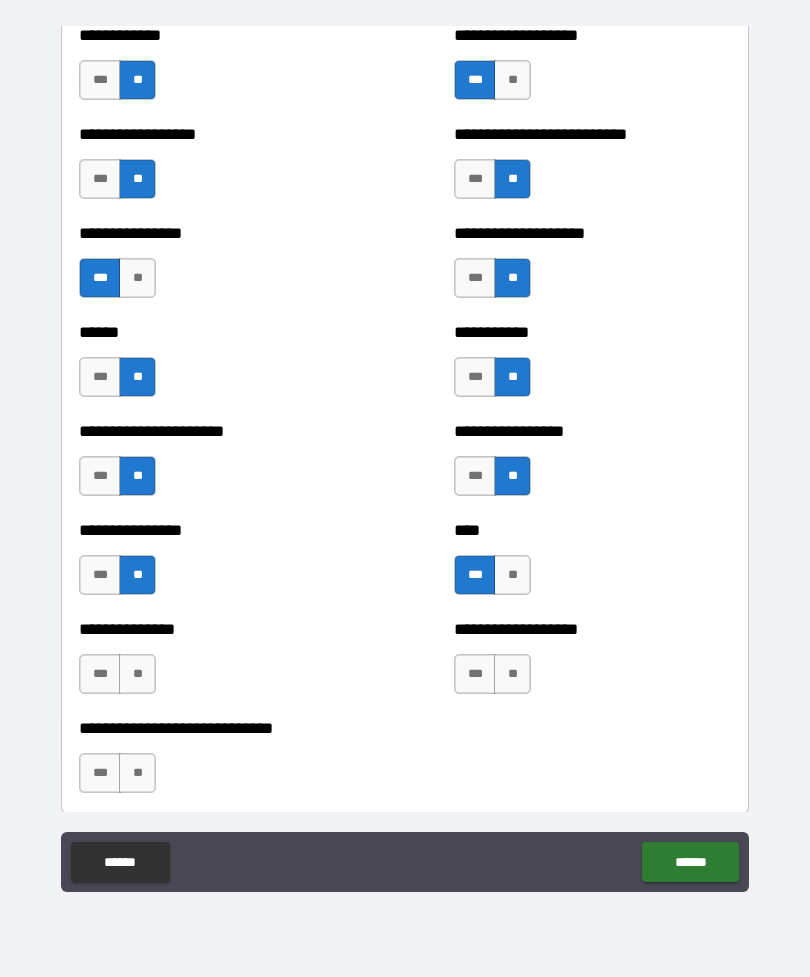 click on "**" at bounding box center [137, 674] 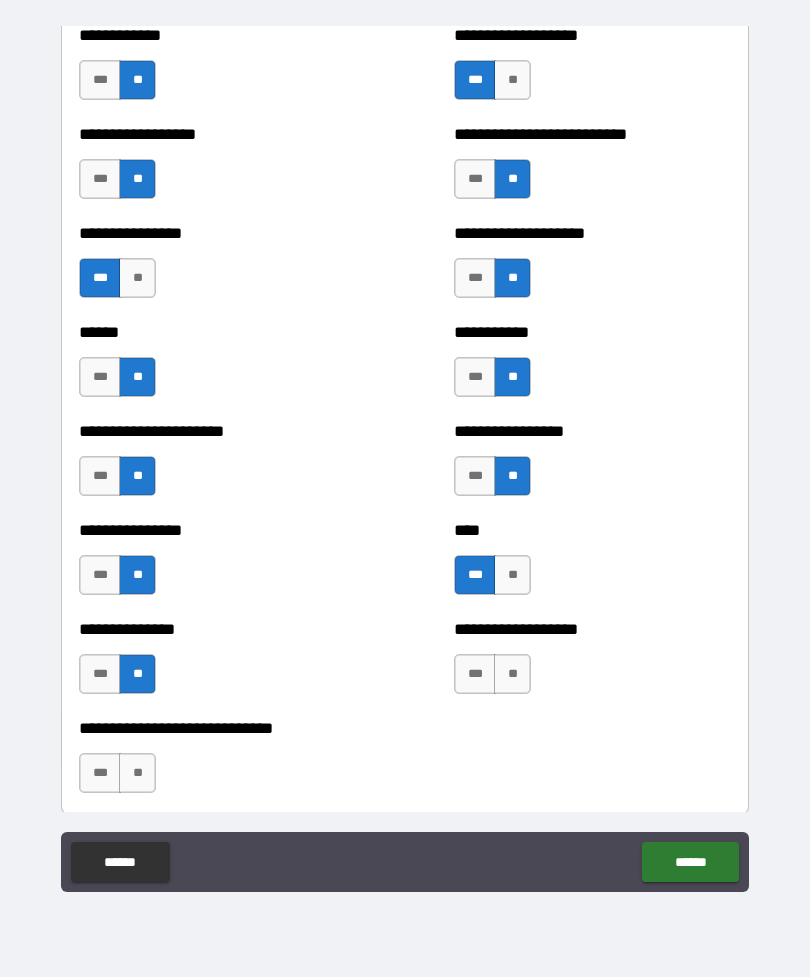click on "**" at bounding box center (512, 674) 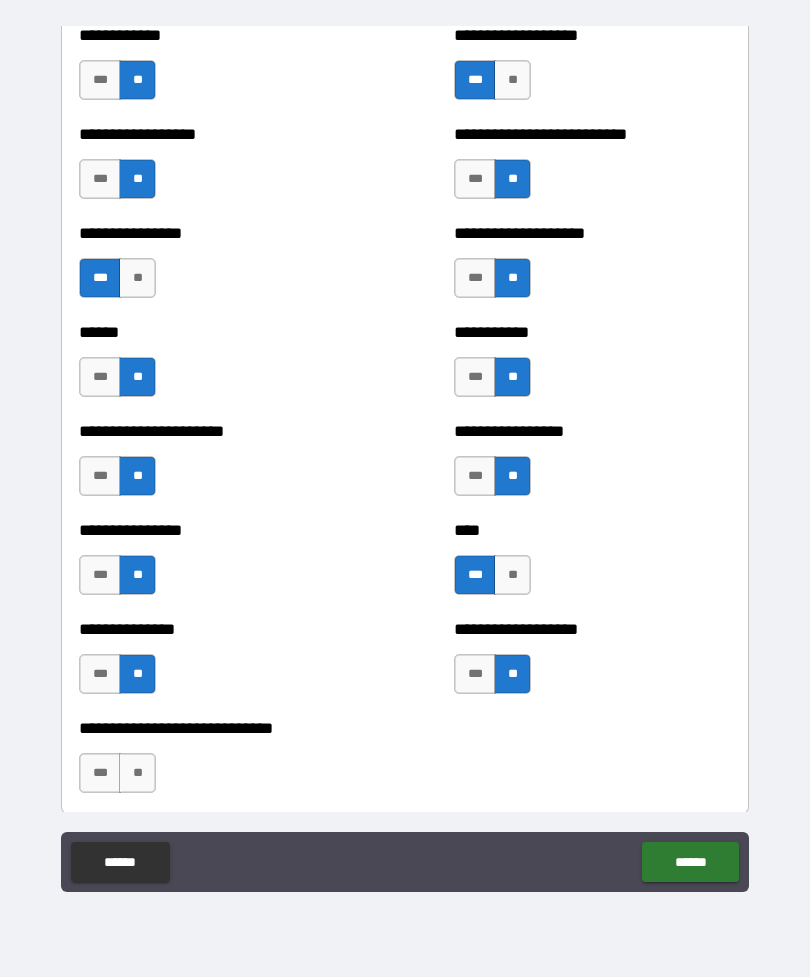 click on "**" at bounding box center (137, 773) 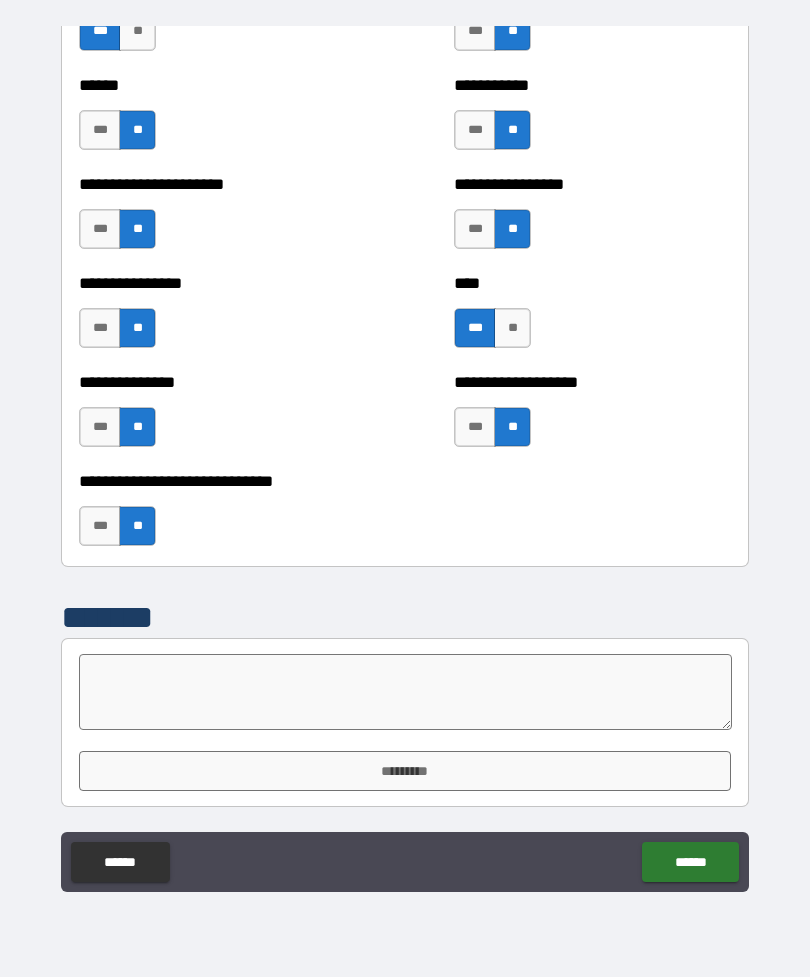 scroll, scrollTop: 8515, scrollLeft: 0, axis: vertical 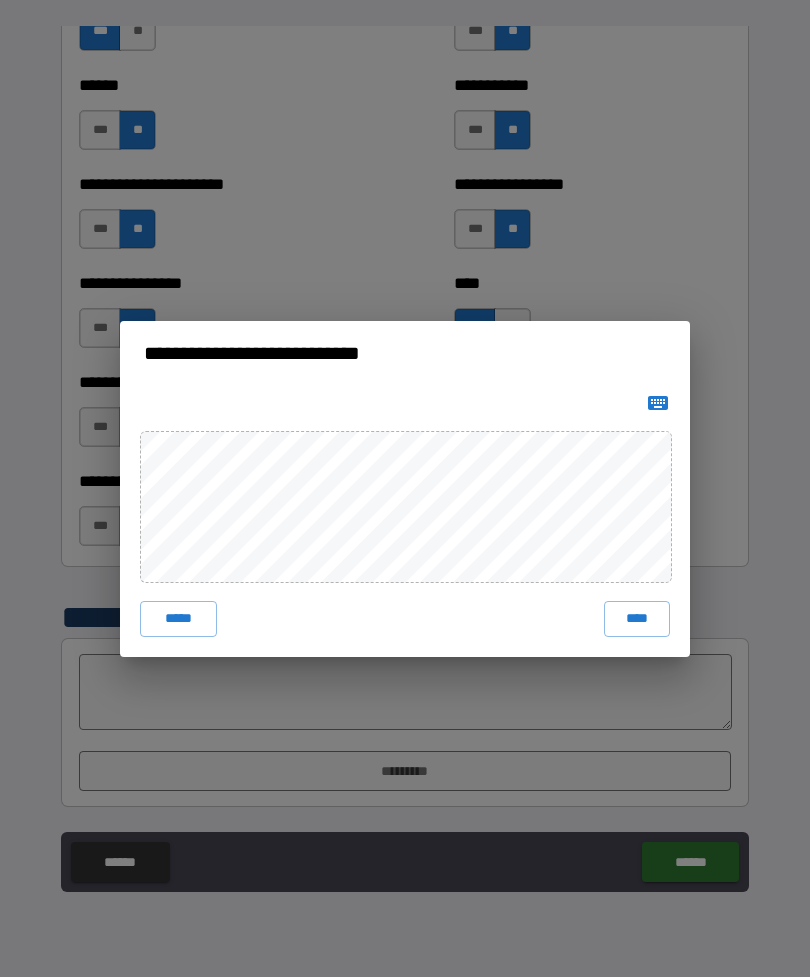 click on "****" at bounding box center (637, 619) 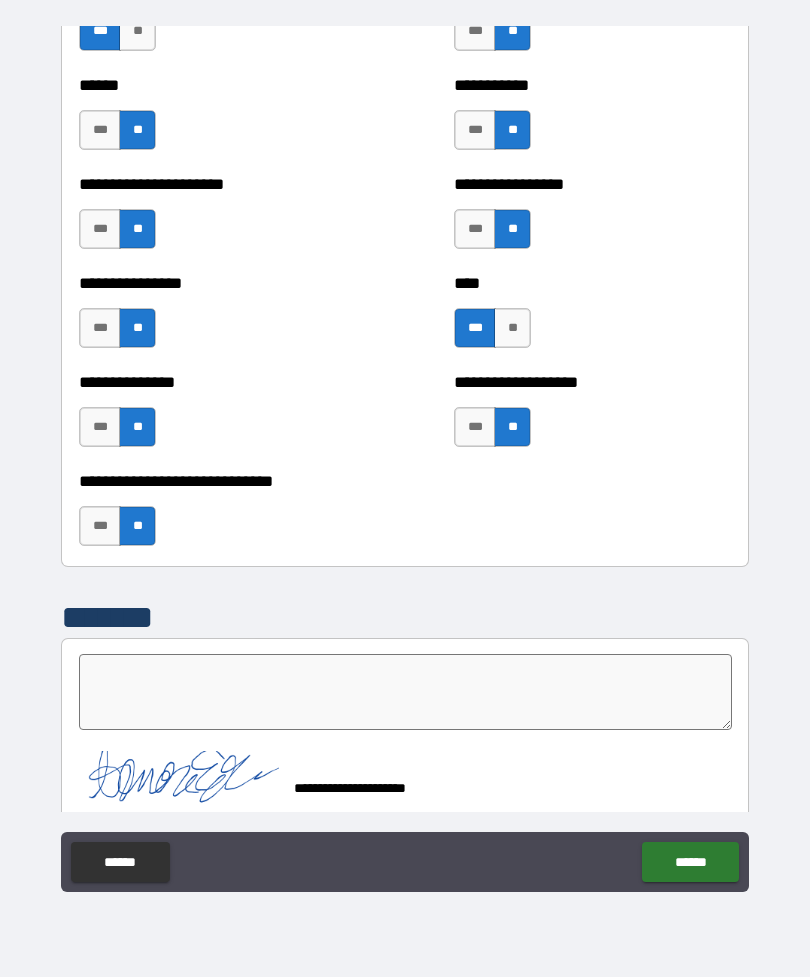 scroll, scrollTop: 8505, scrollLeft: 0, axis: vertical 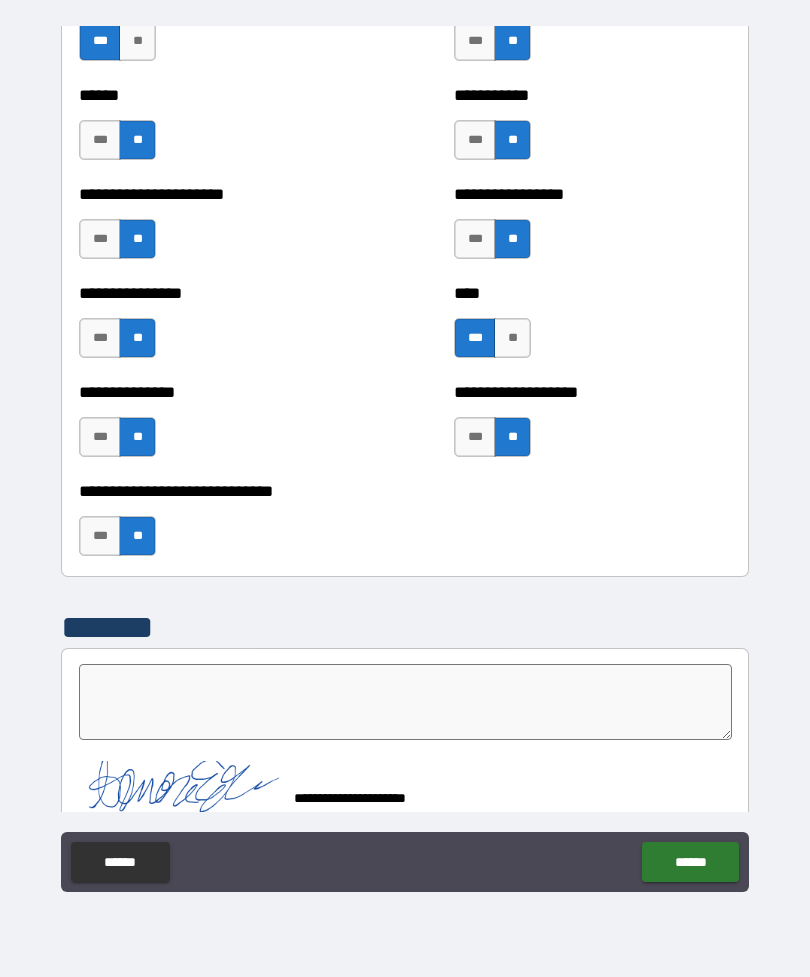click on "******" at bounding box center (690, 862) 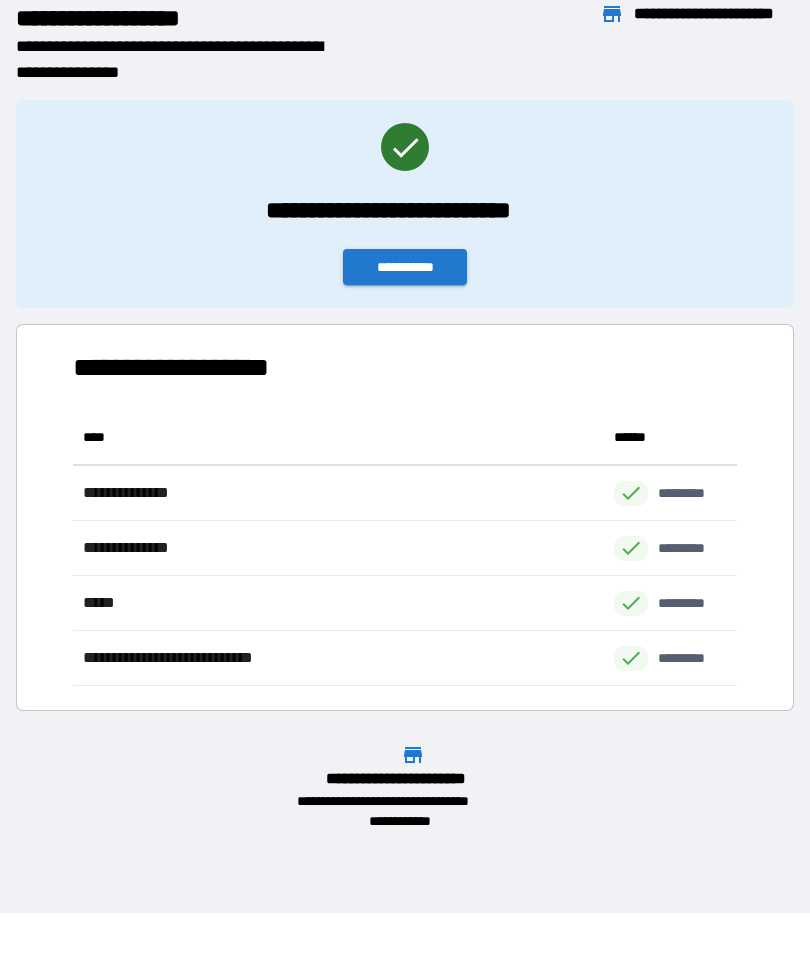scroll, scrollTop: 1, scrollLeft: 1, axis: both 